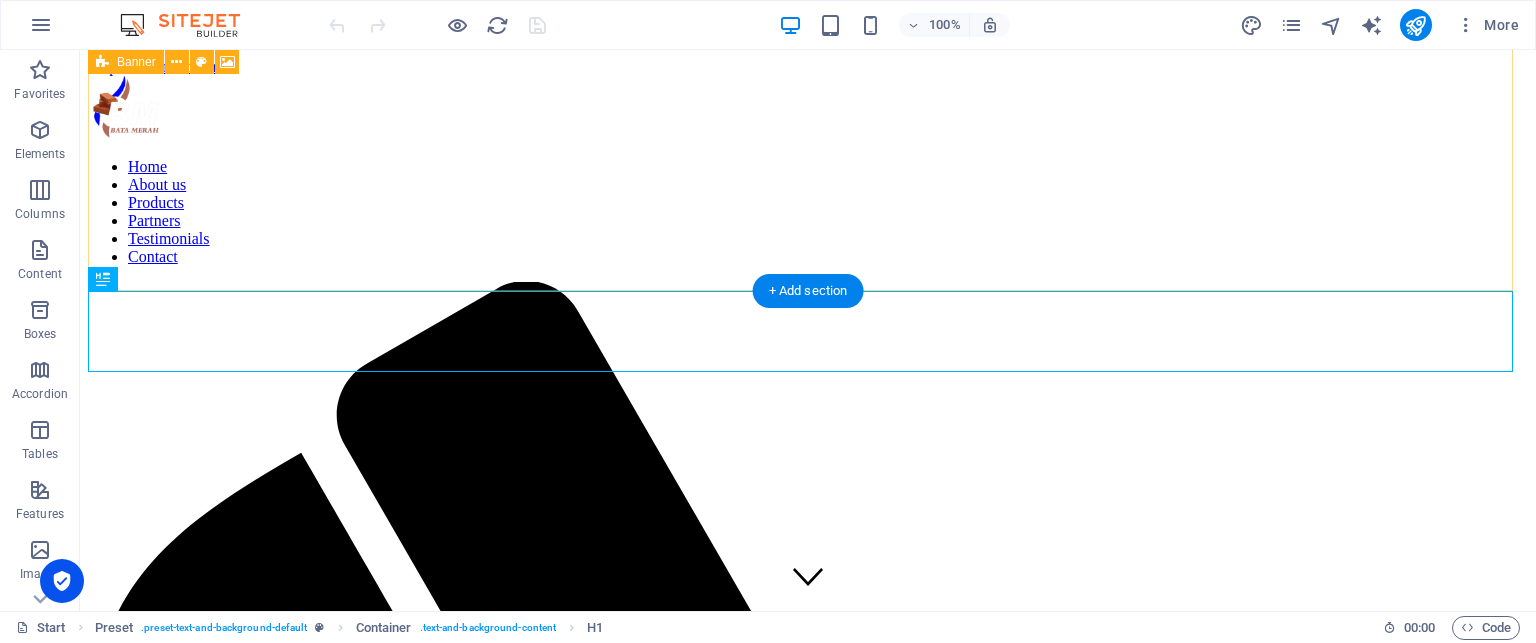 scroll, scrollTop: 1921, scrollLeft: 0, axis: vertical 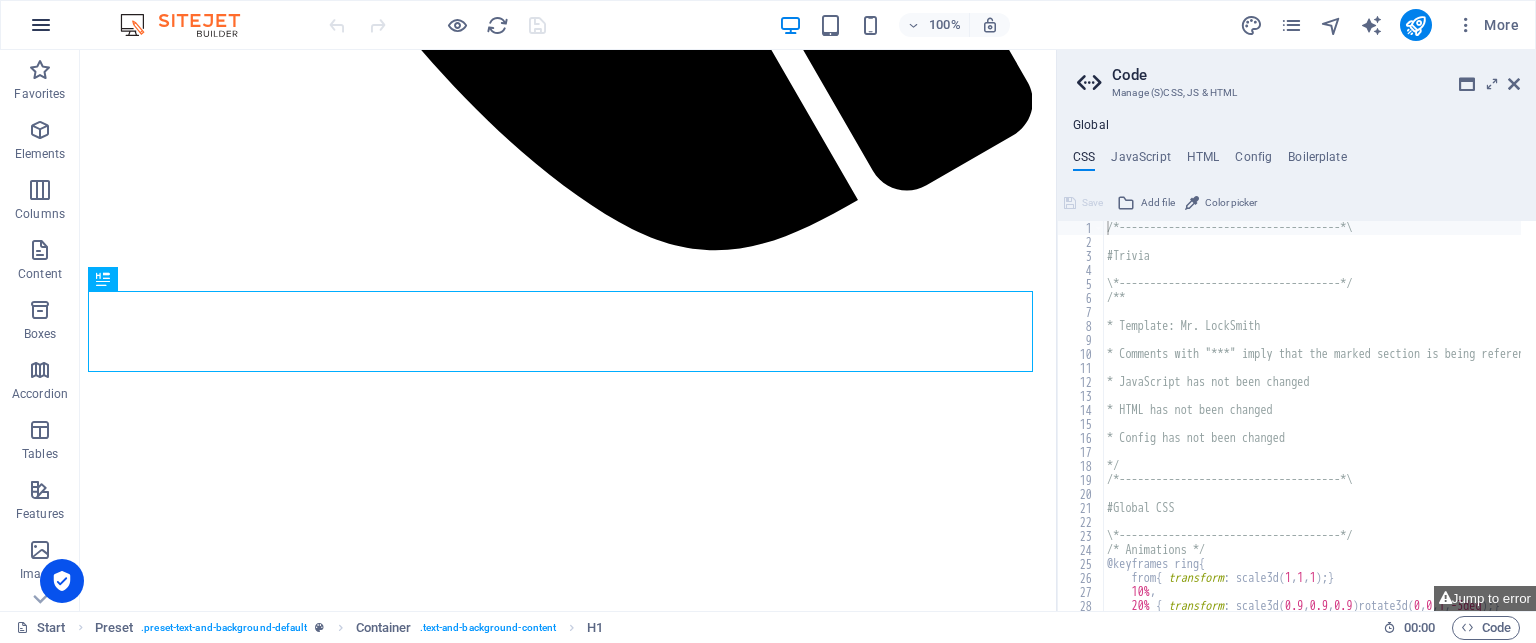 click at bounding box center (41, 25) 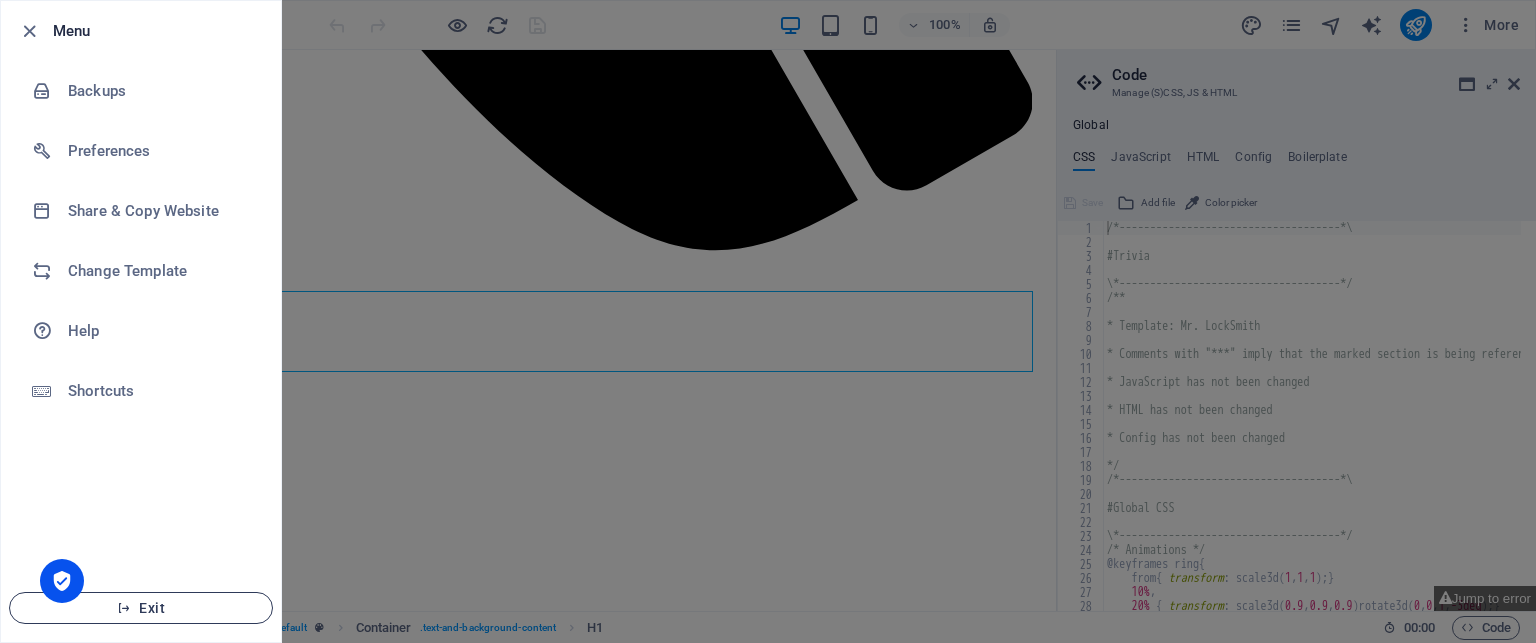 click on "Exit" at bounding box center (141, 608) 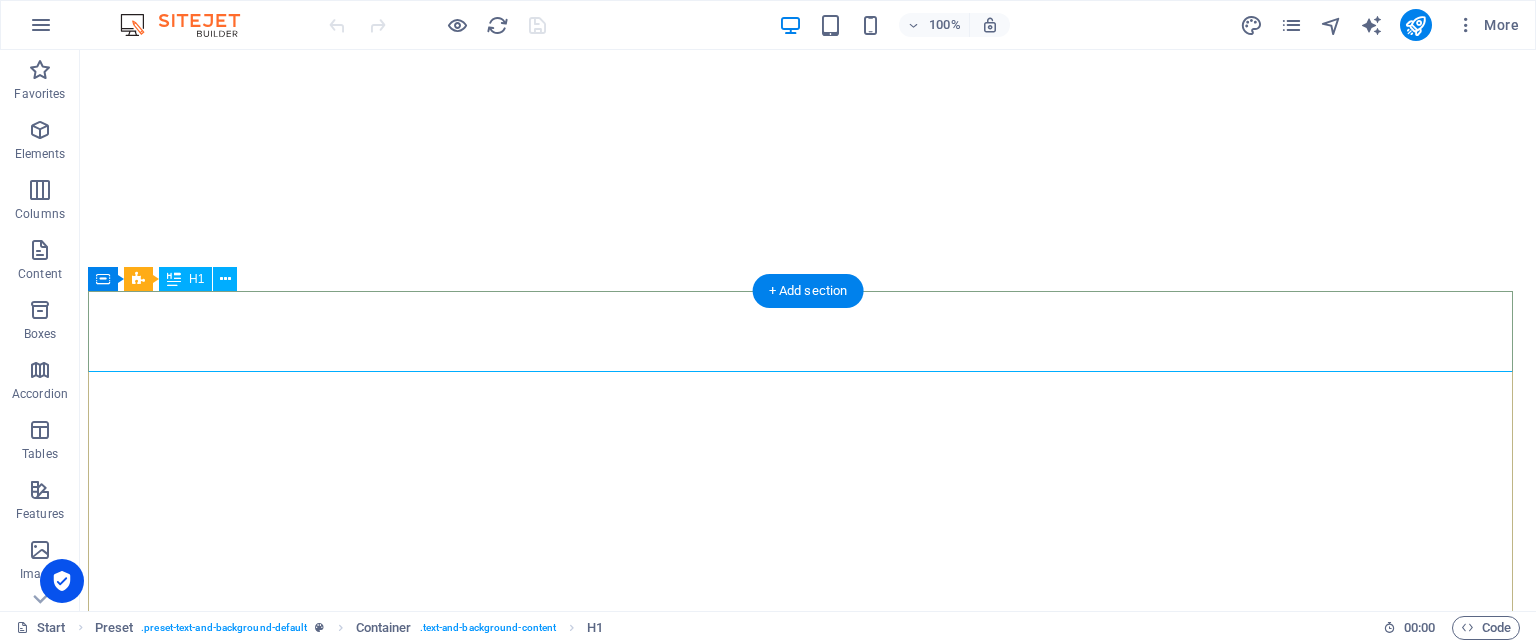 scroll, scrollTop: 0, scrollLeft: 0, axis: both 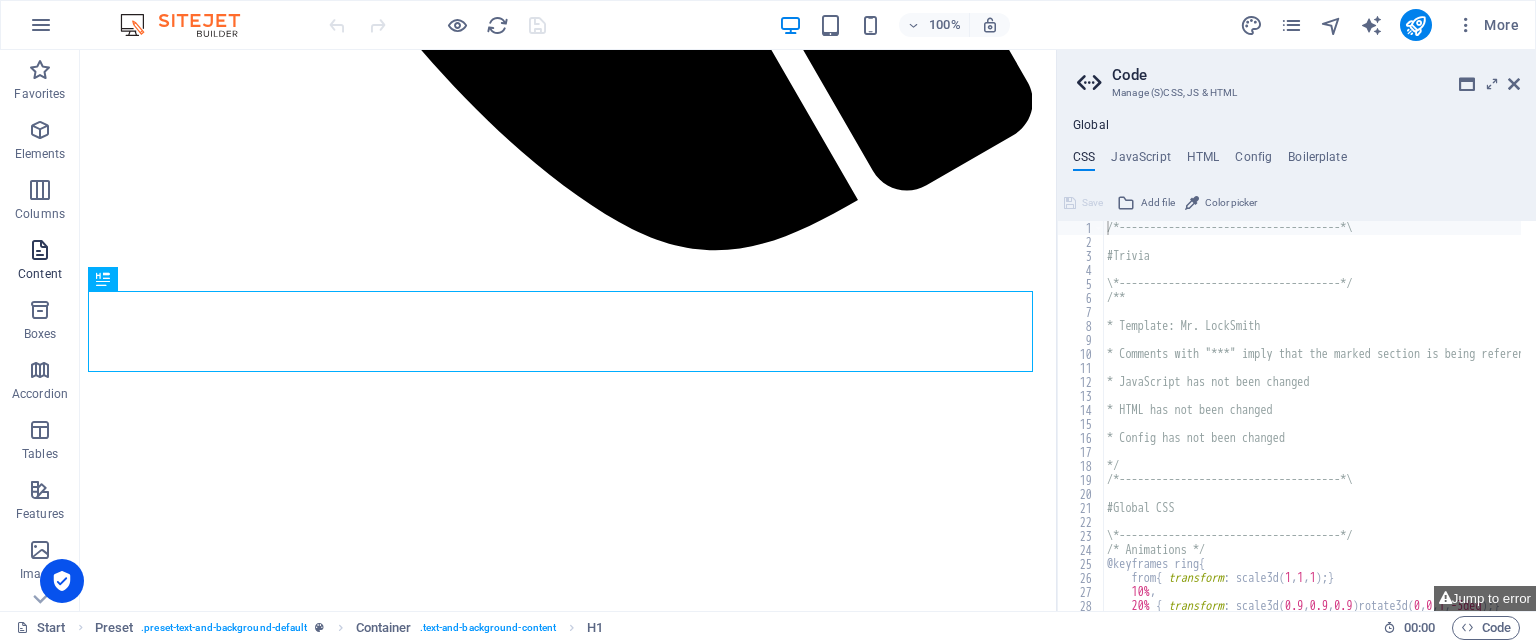 click at bounding box center (40, 250) 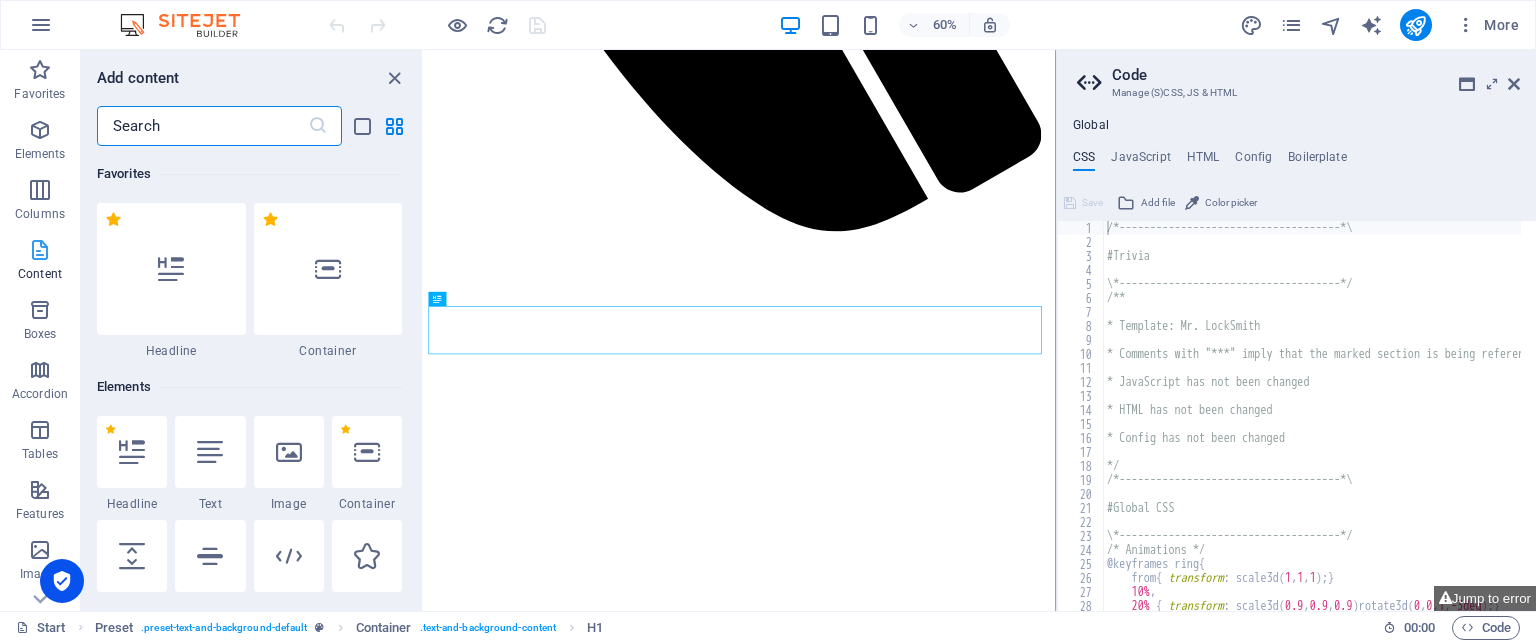 scroll, scrollTop: 1537, scrollLeft: 0, axis: vertical 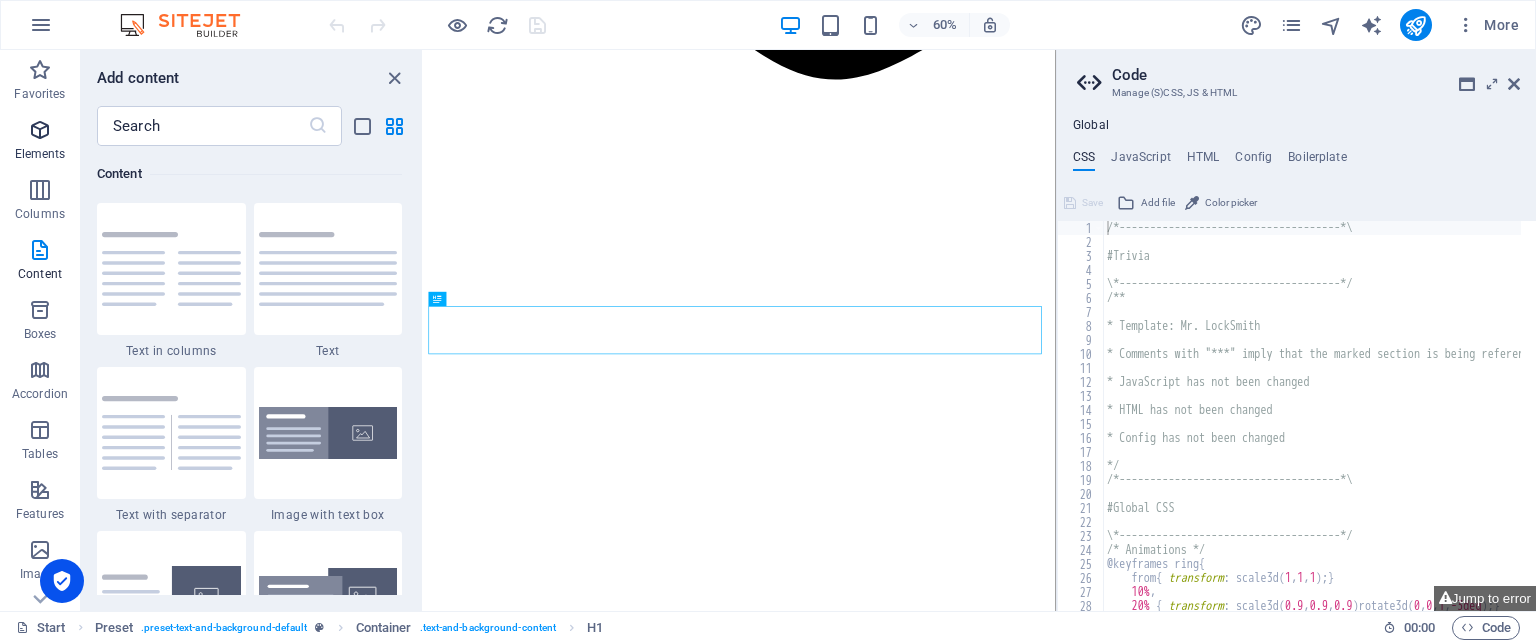 click on "Elements" at bounding box center (40, 154) 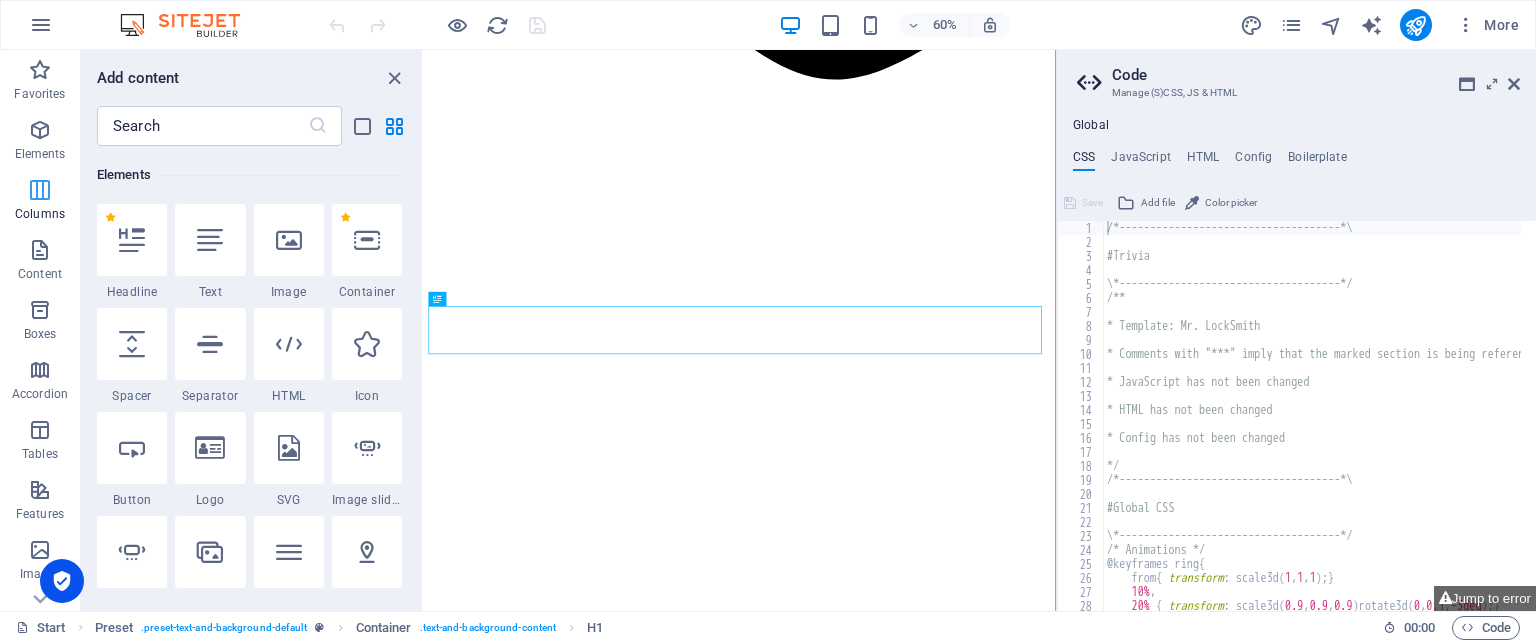 scroll, scrollTop: 212, scrollLeft: 0, axis: vertical 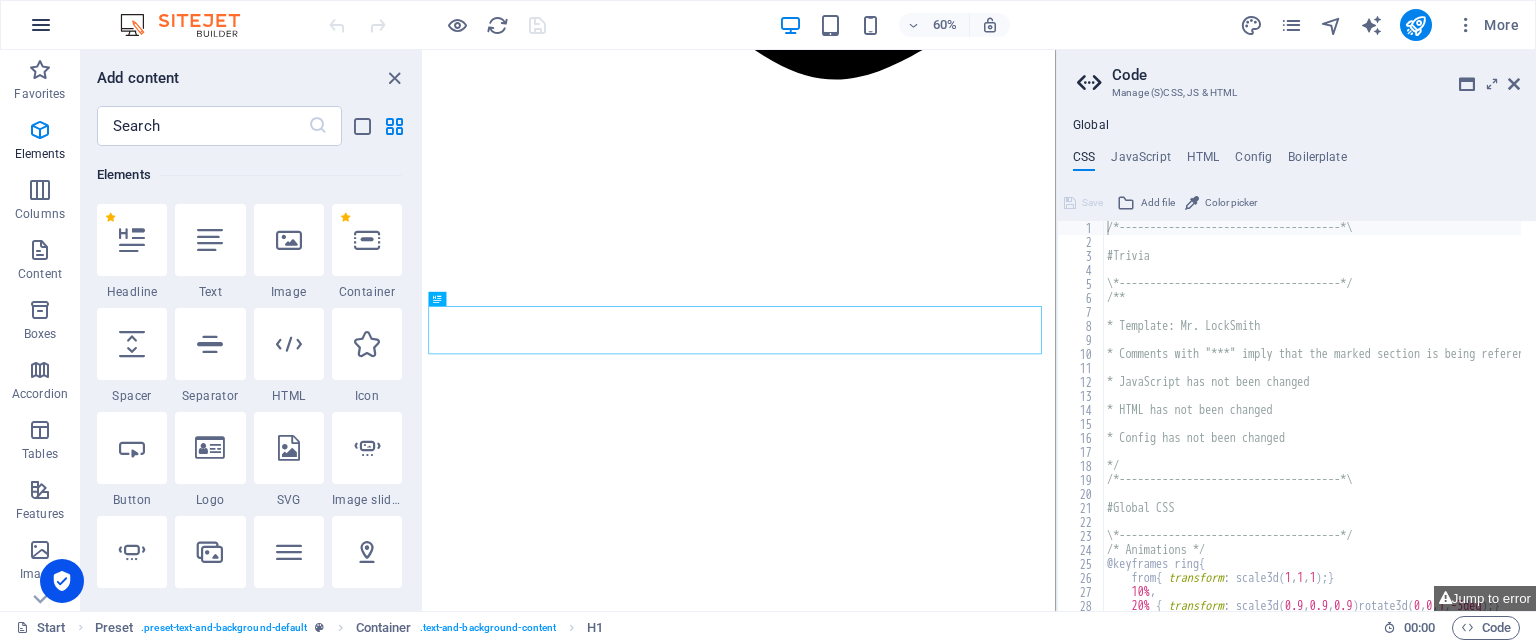 click at bounding box center [41, 25] 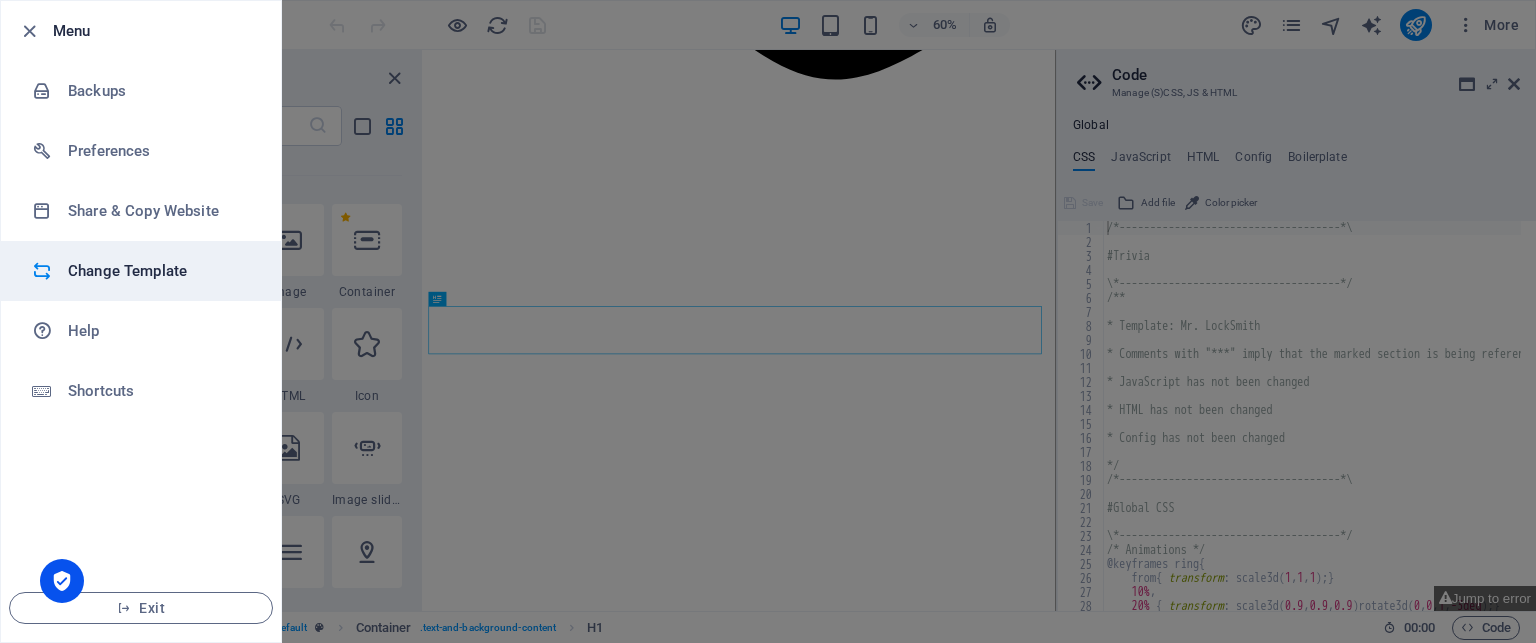 click on "Change Template" at bounding box center (160, 271) 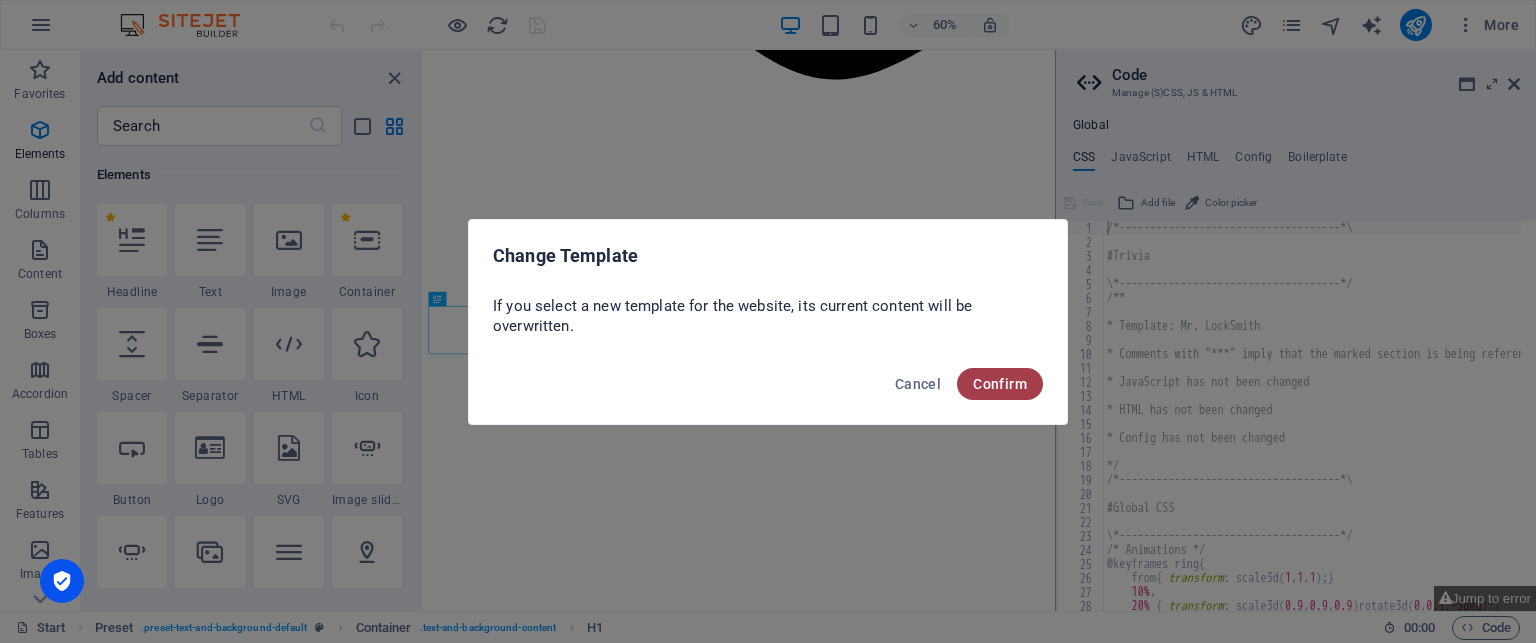 click on "Confirm" at bounding box center [1000, 384] 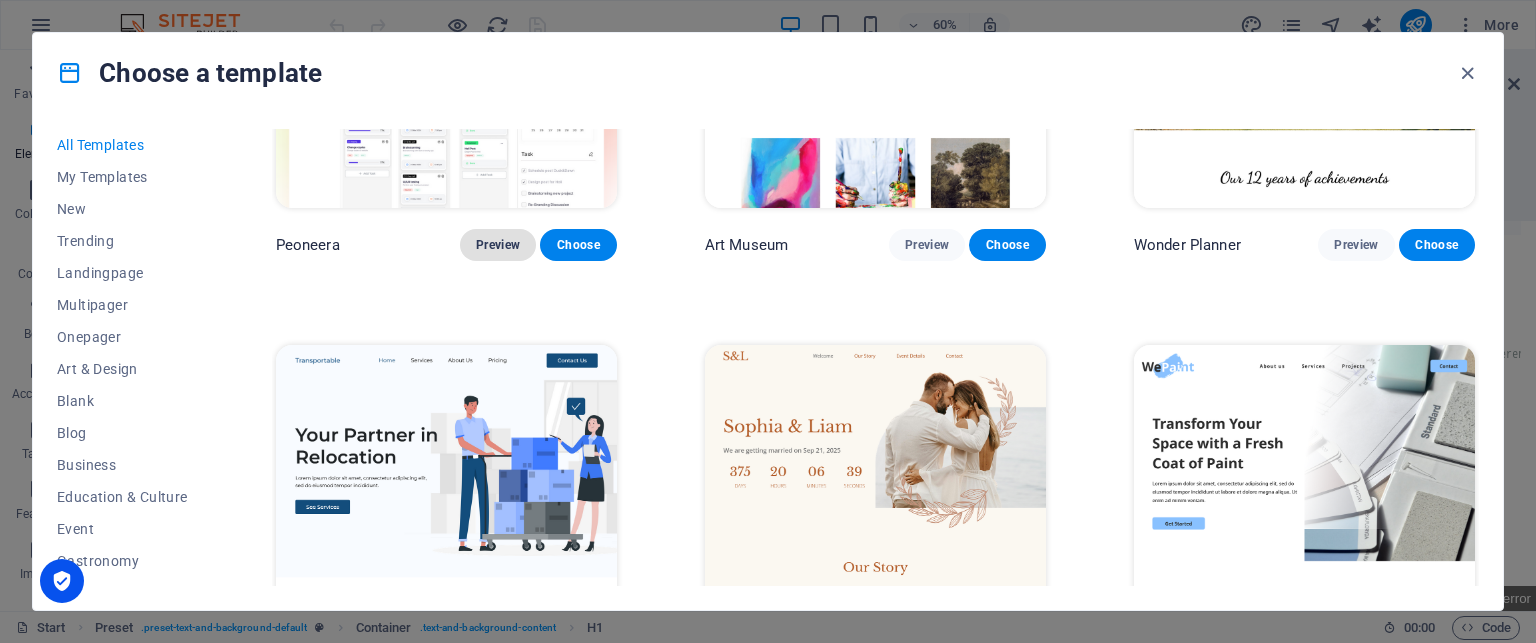 scroll, scrollTop: 0, scrollLeft: 0, axis: both 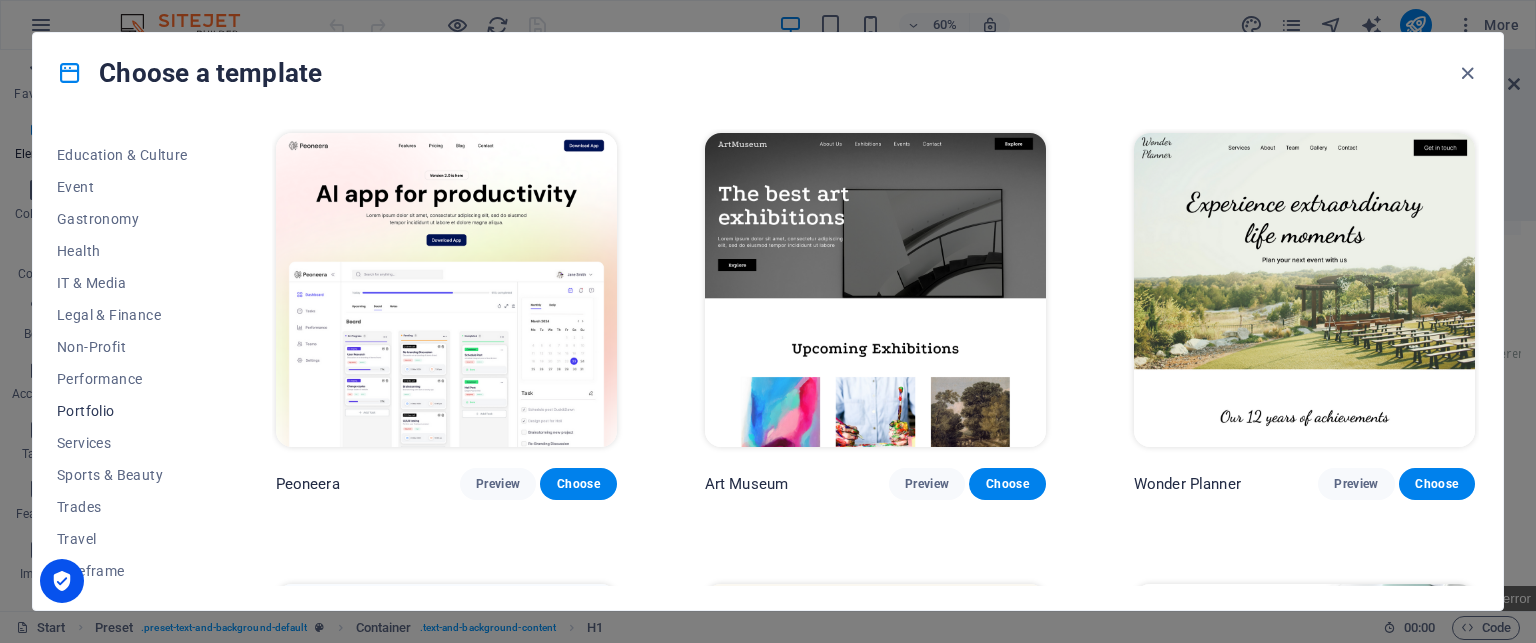 click on "Portfolio" at bounding box center (122, 411) 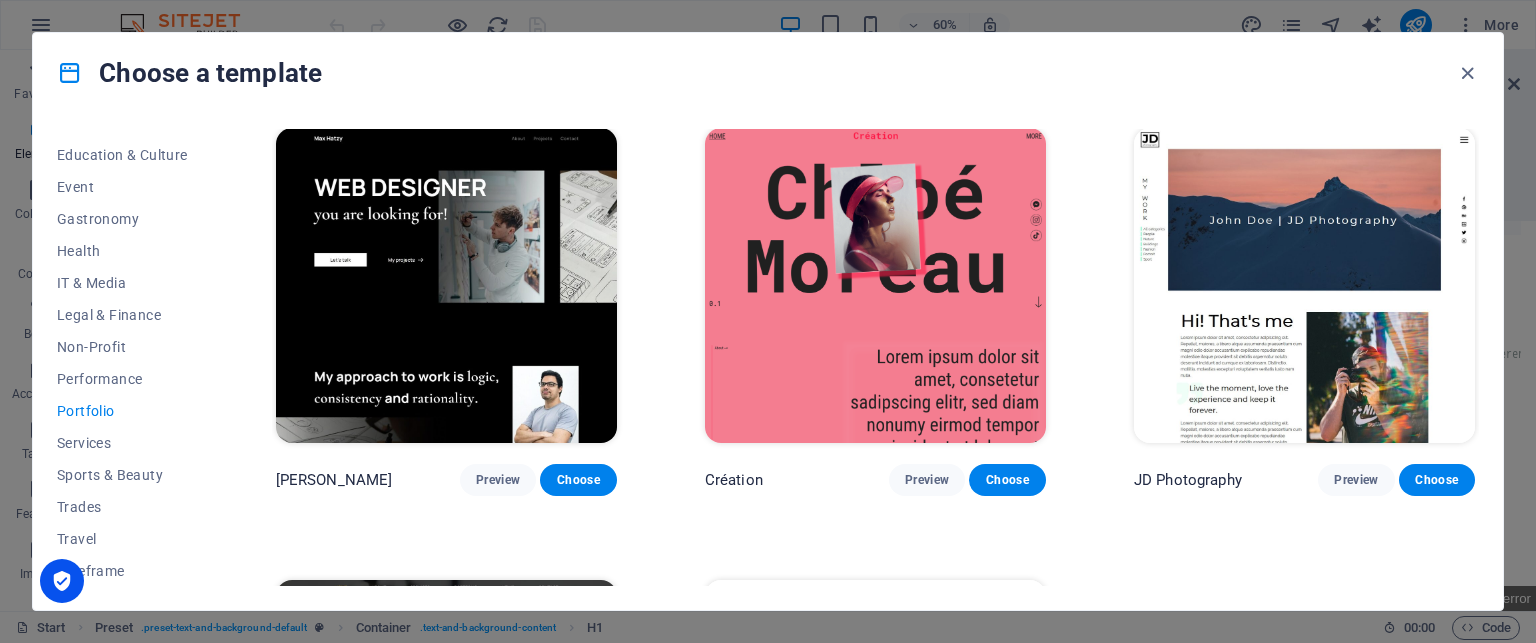 scroll, scrollTop: 512, scrollLeft: 0, axis: vertical 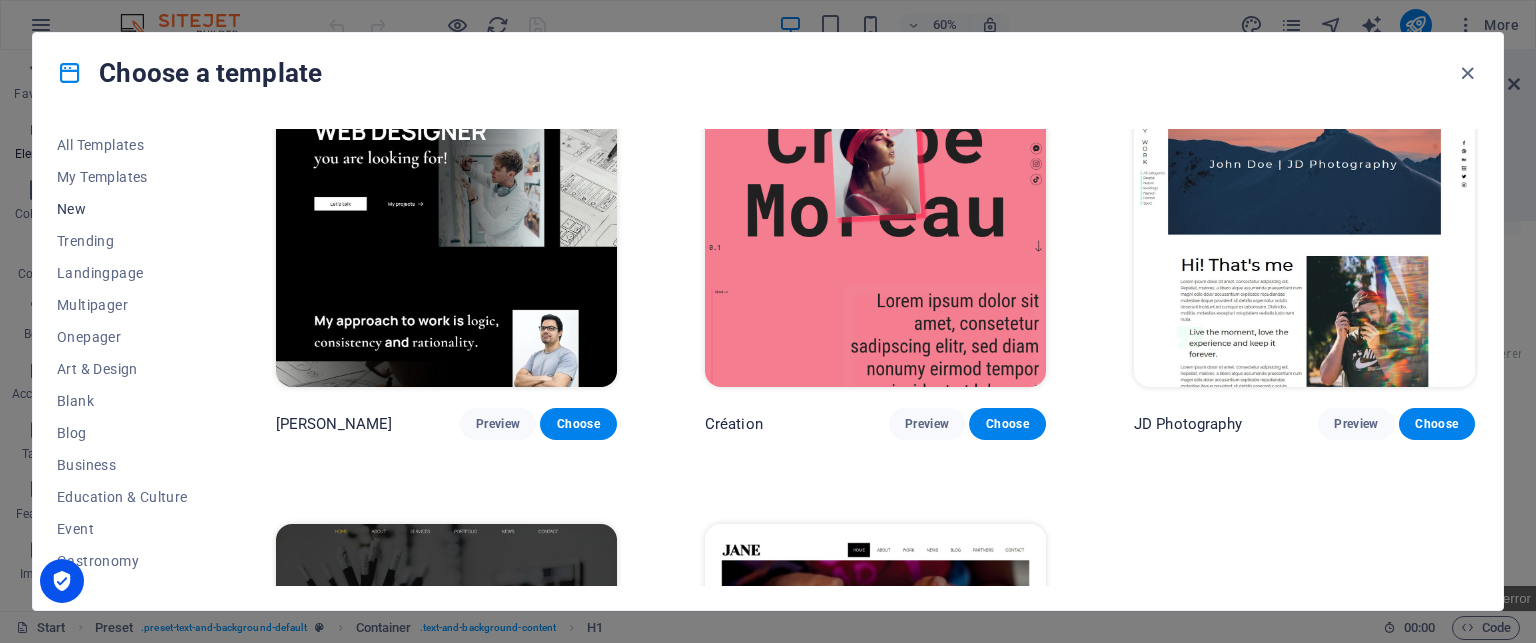 click on "New" at bounding box center (122, 209) 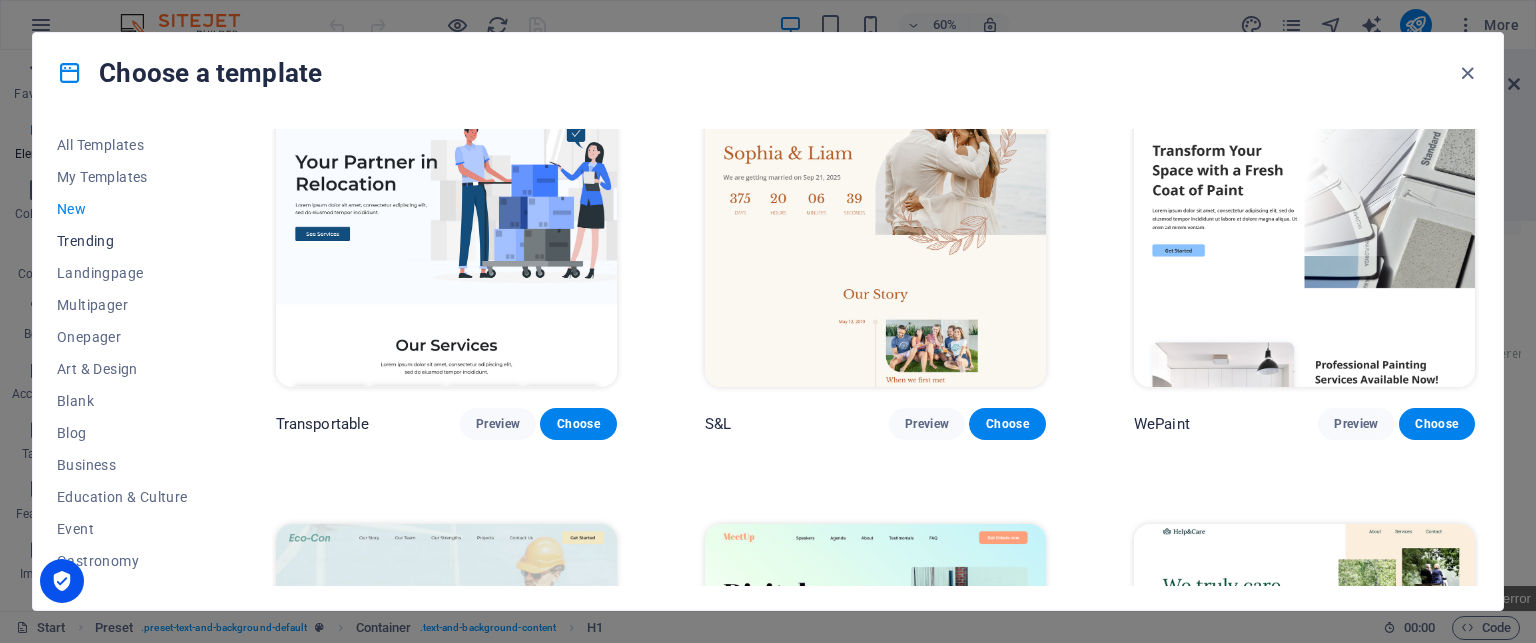click on "Trending" at bounding box center [122, 241] 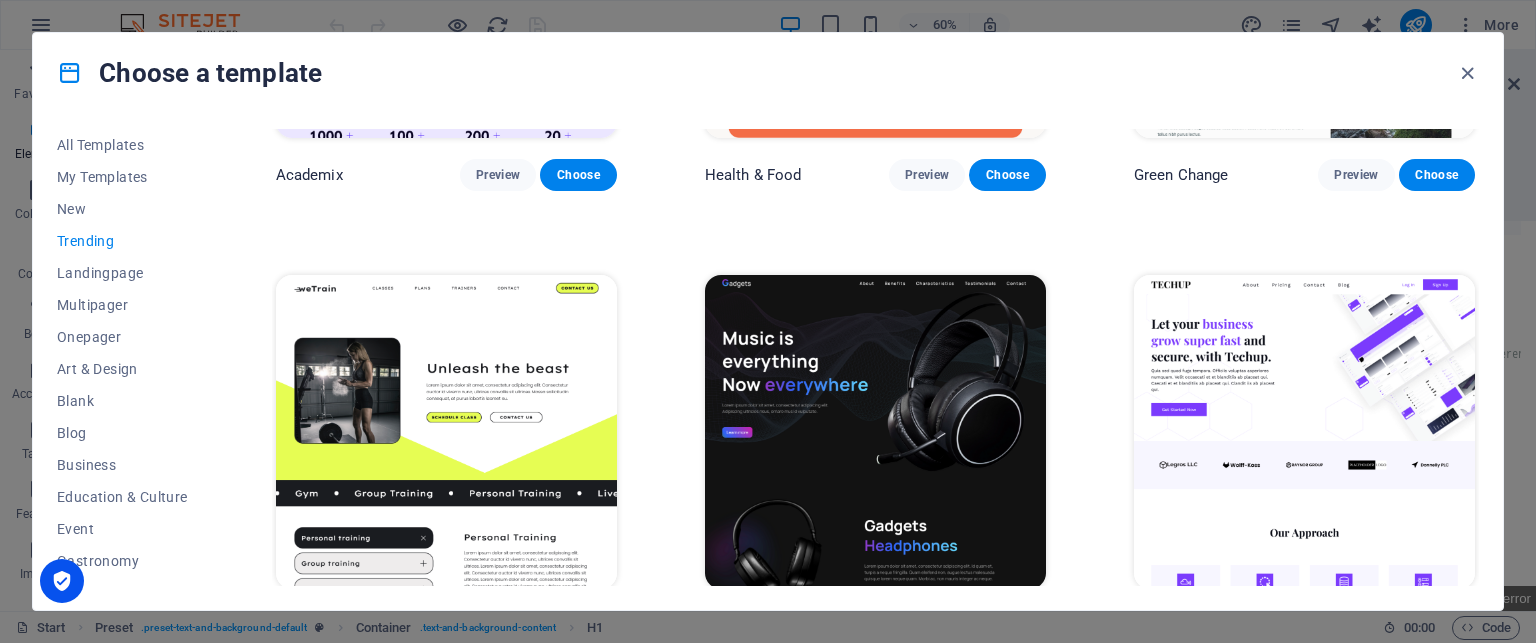 scroll, scrollTop: 1215, scrollLeft: 0, axis: vertical 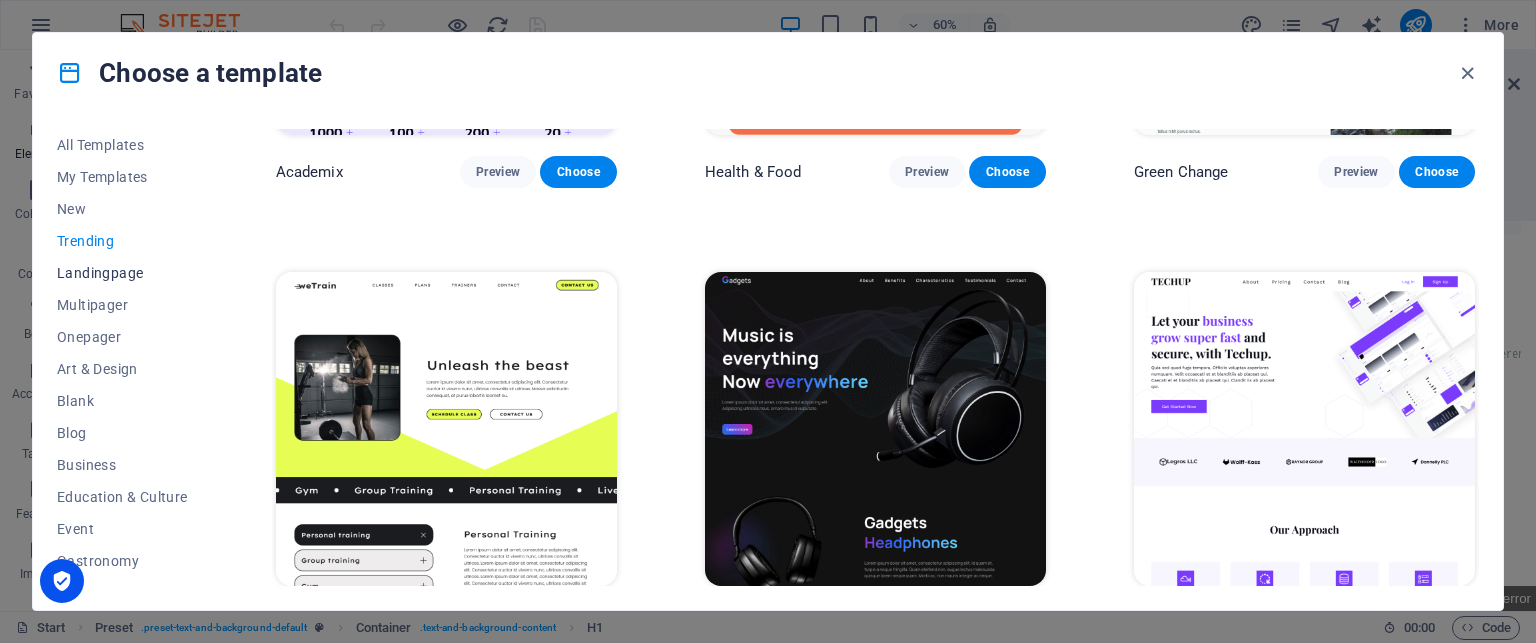 click on "Landingpage" at bounding box center [122, 273] 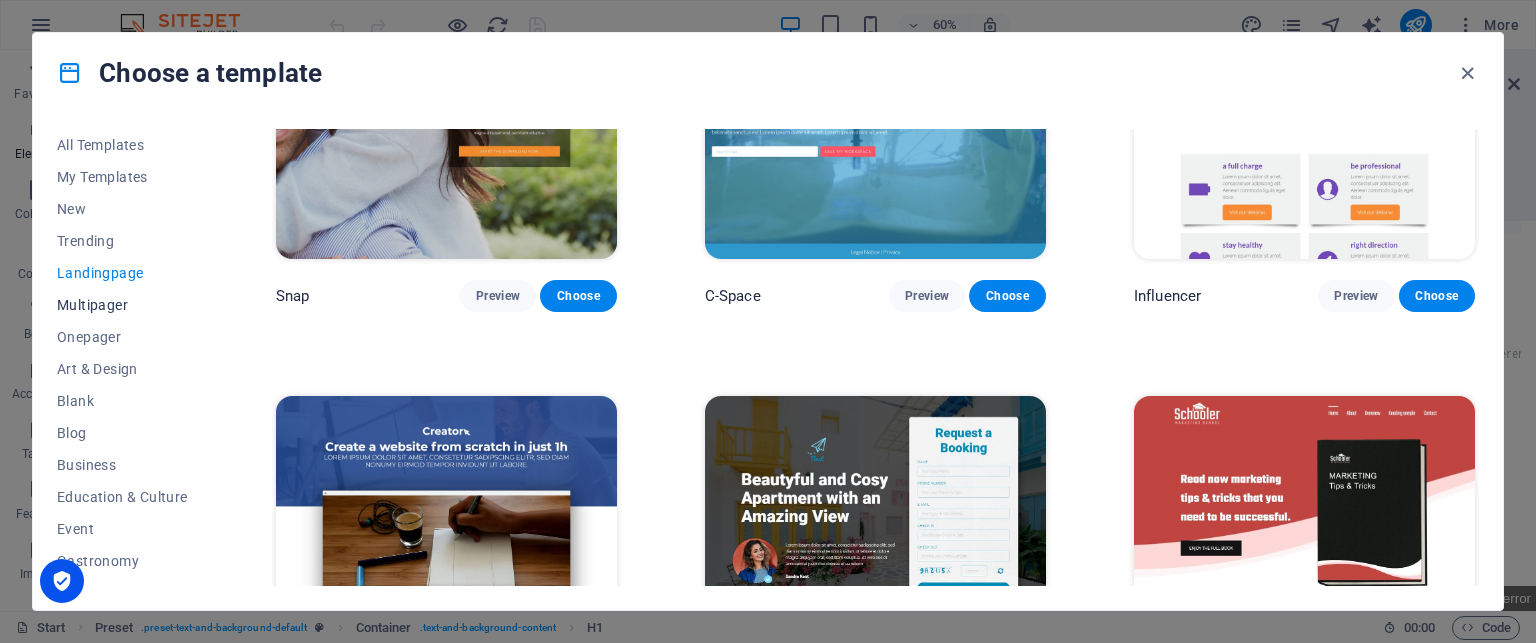 scroll, scrollTop: 1995, scrollLeft: 0, axis: vertical 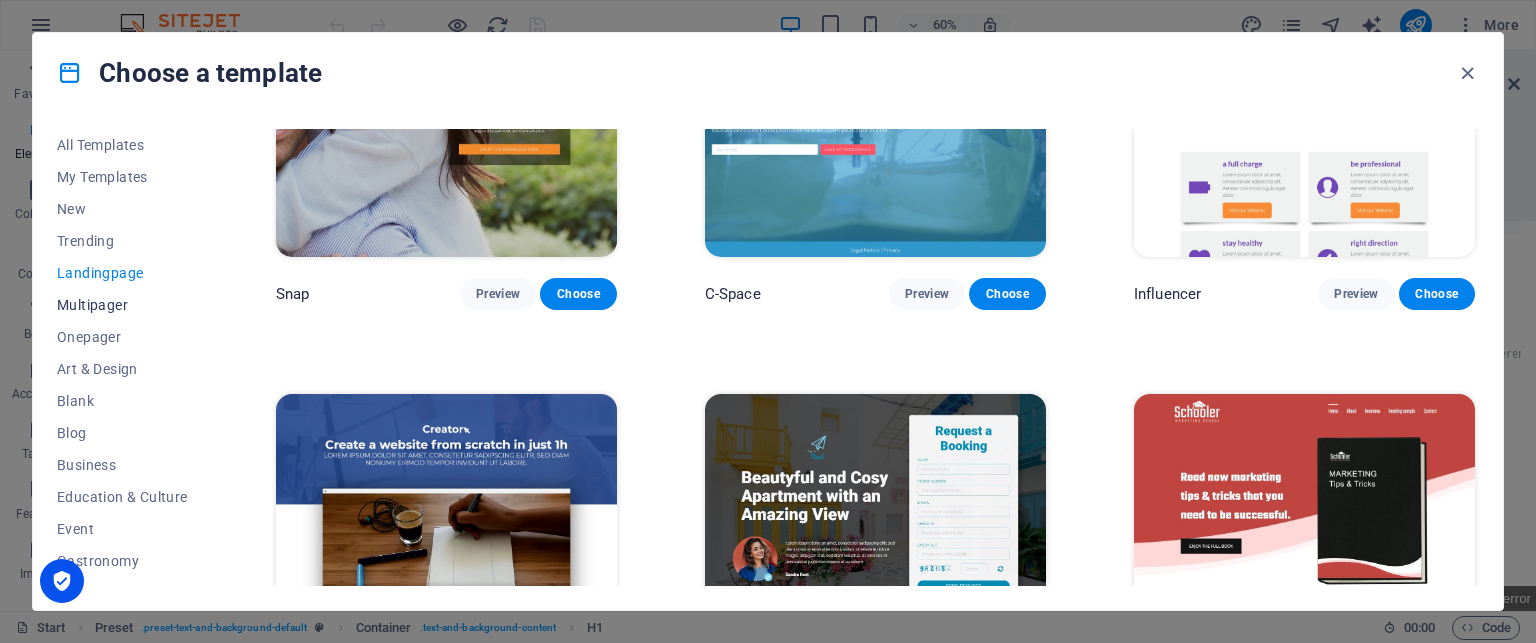 click on "Multipager" at bounding box center (122, 305) 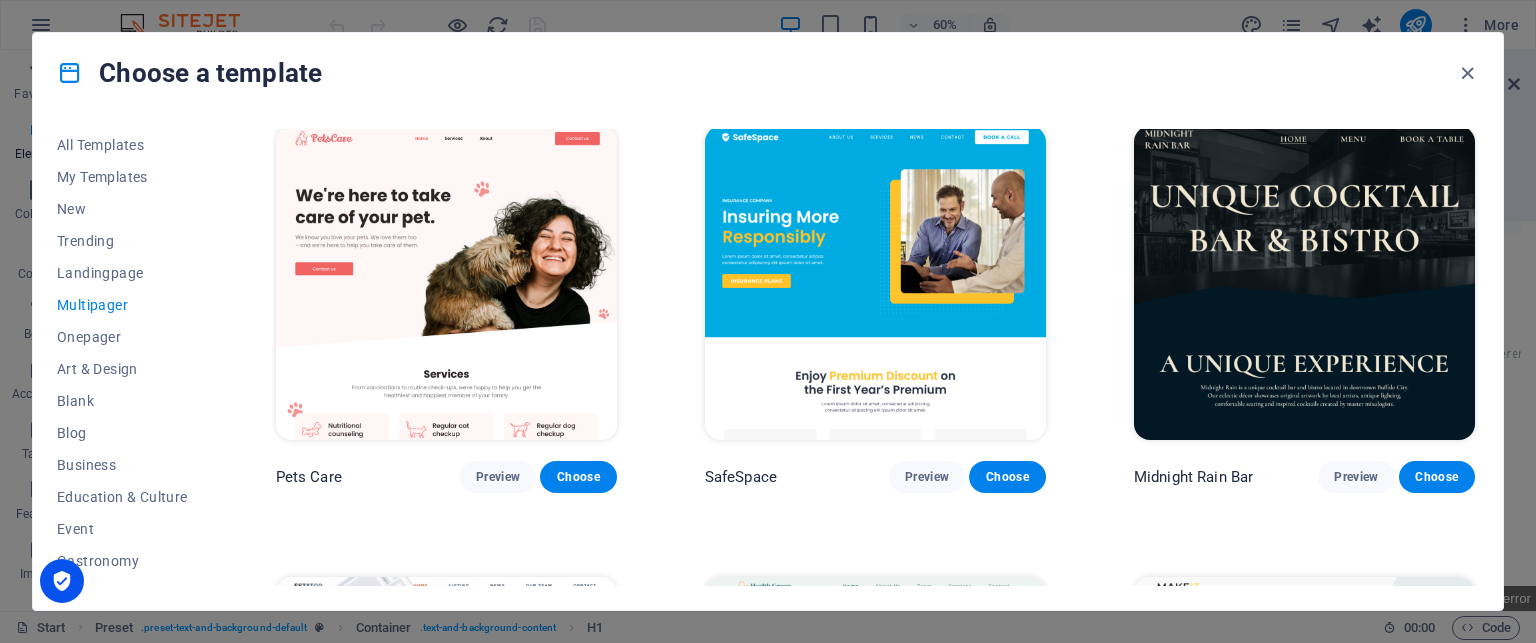 scroll, scrollTop: 1700, scrollLeft: 0, axis: vertical 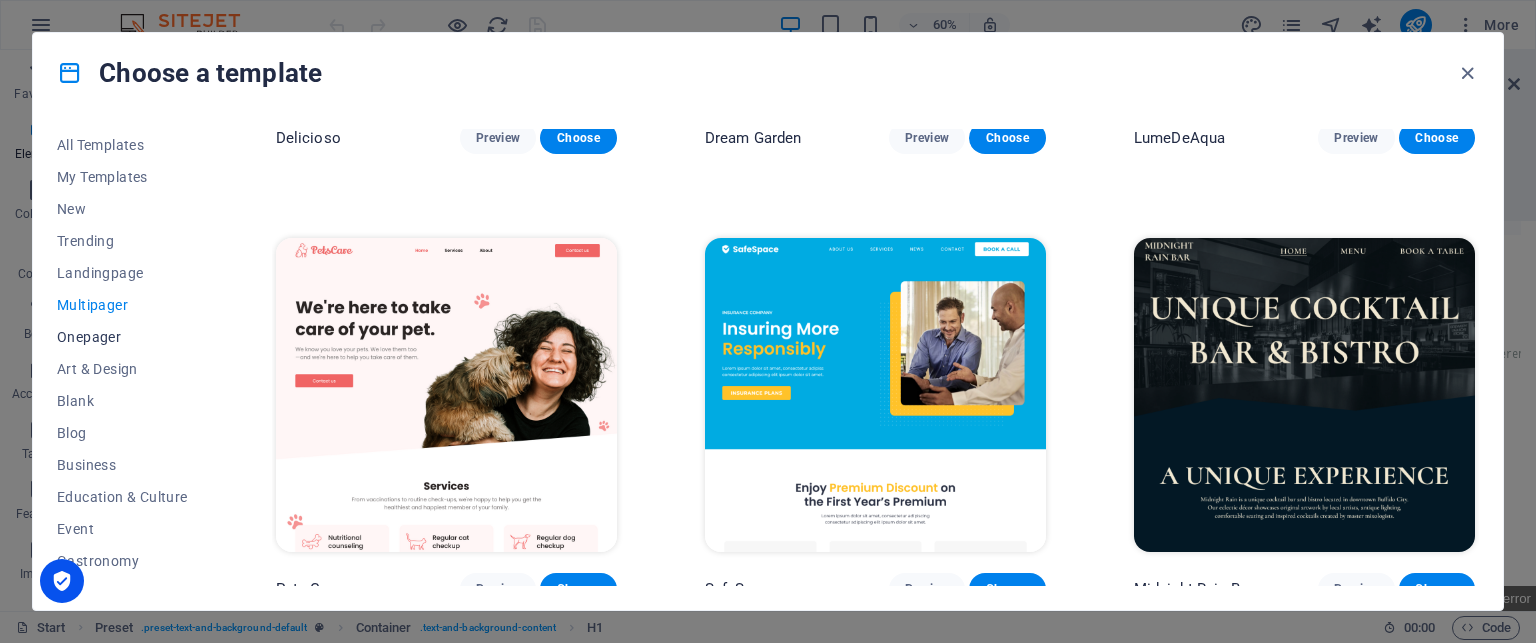 click on "Onepager" at bounding box center [122, 337] 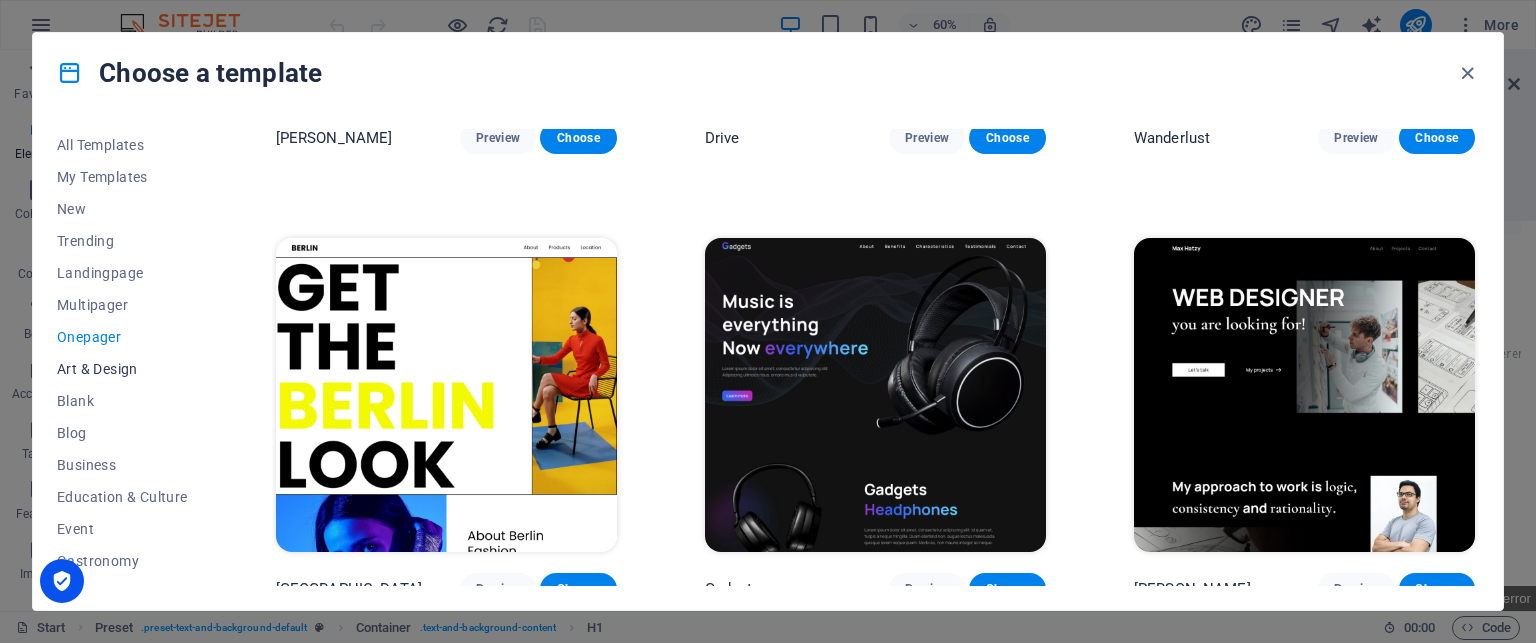 click on "Art & Design" at bounding box center (122, 369) 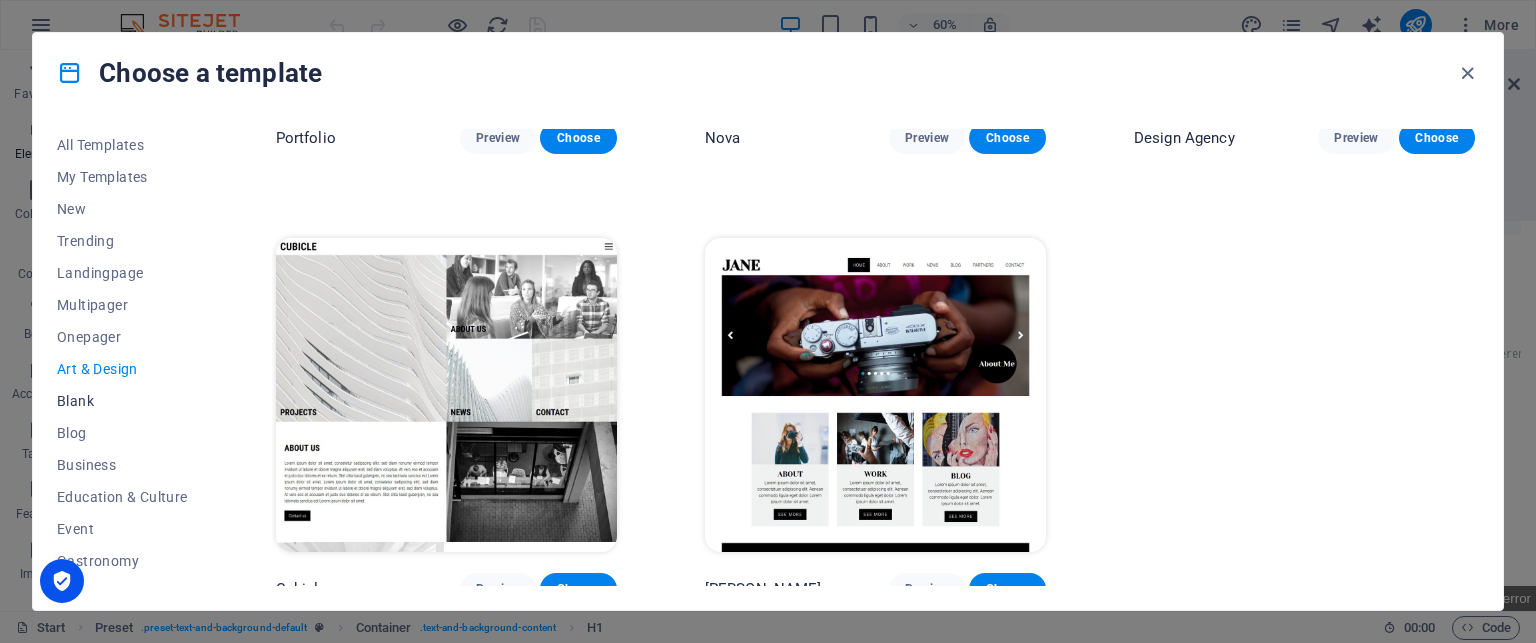 click on "Blank" at bounding box center [122, 401] 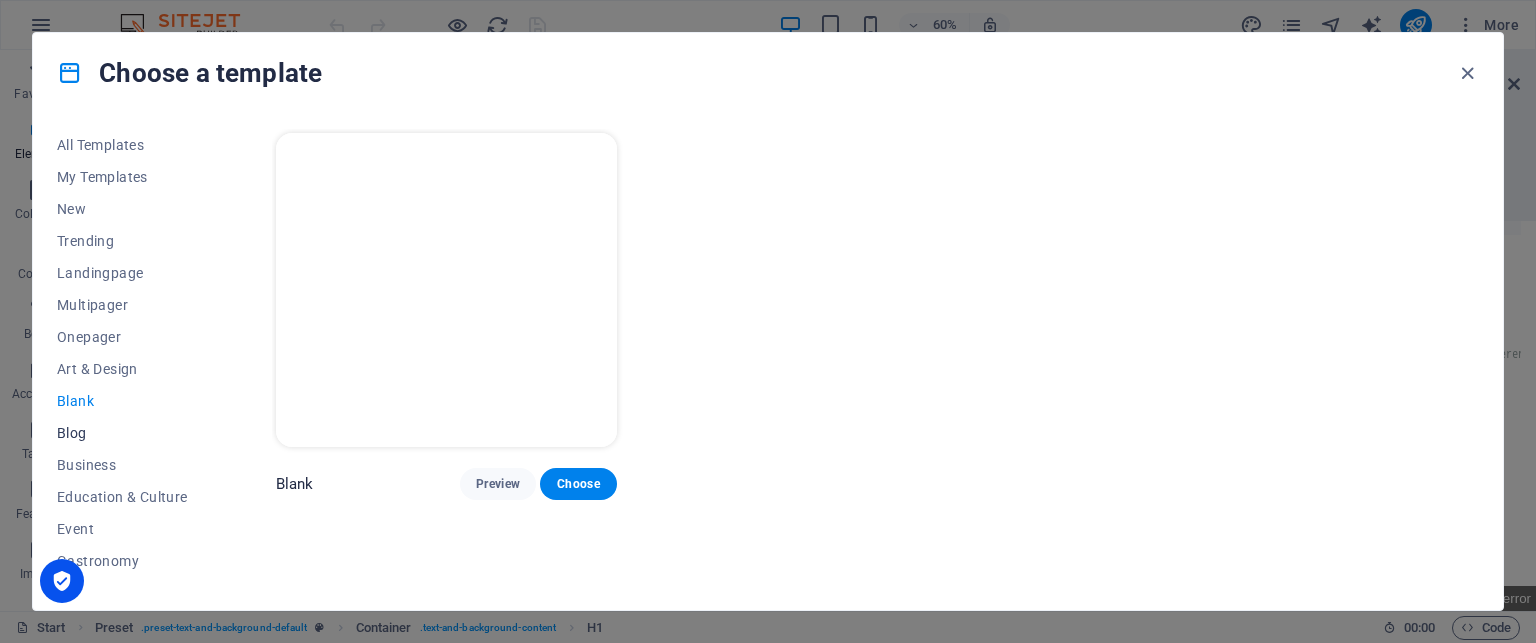 click on "Blog" at bounding box center [122, 433] 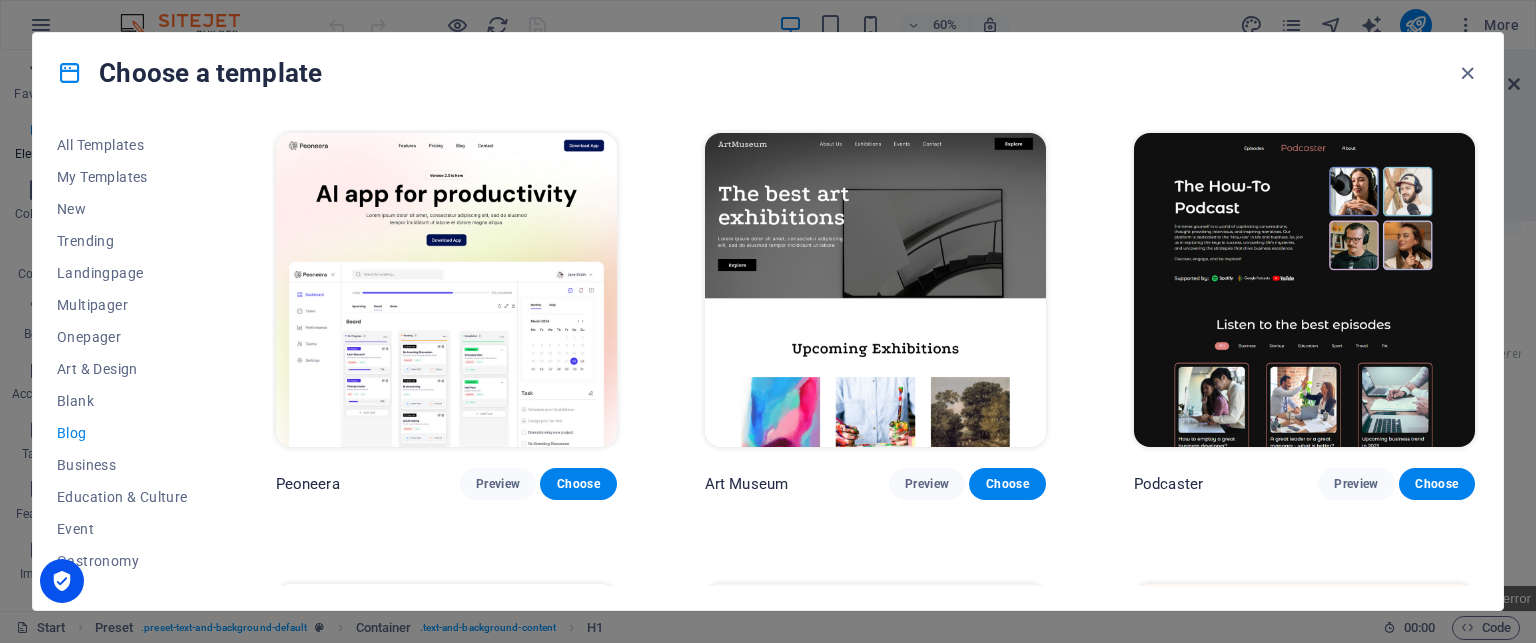 scroll, scrollTop: 124, scrollLeft: 0, axis: vertical 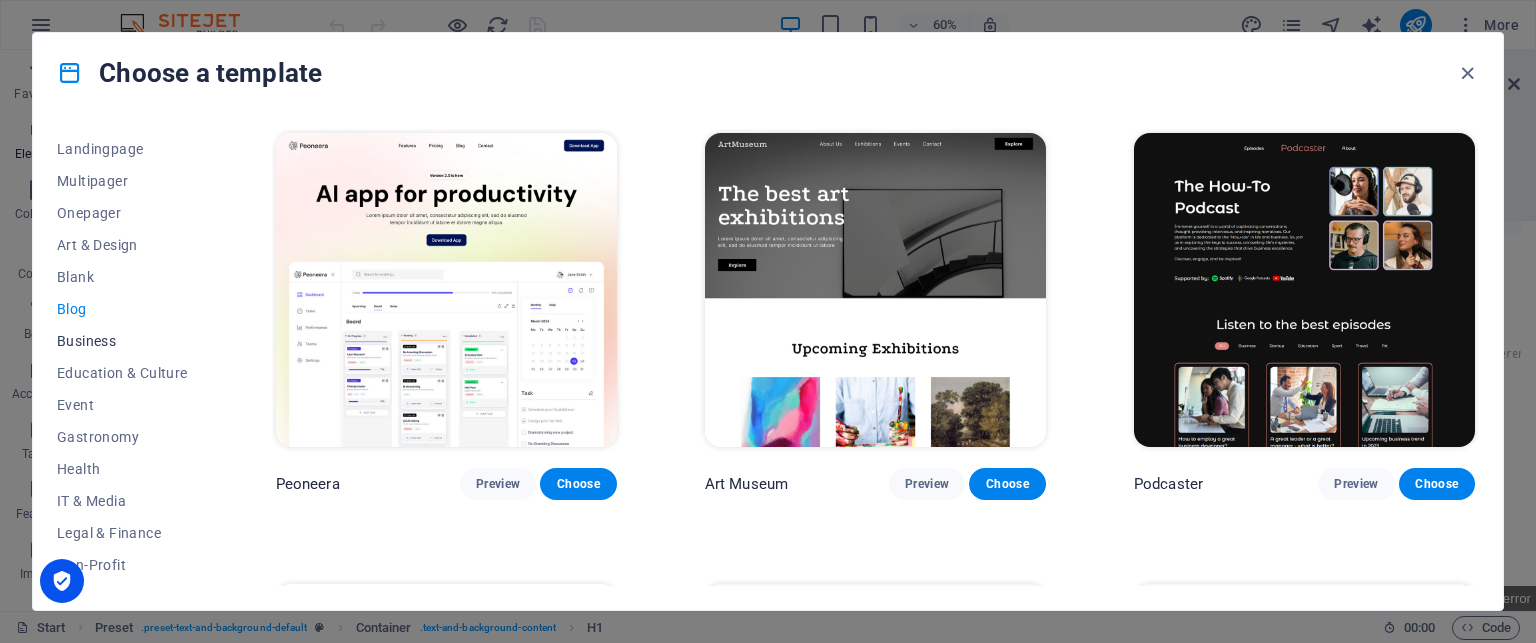 click on "Business" at bounding box center [122, 341] 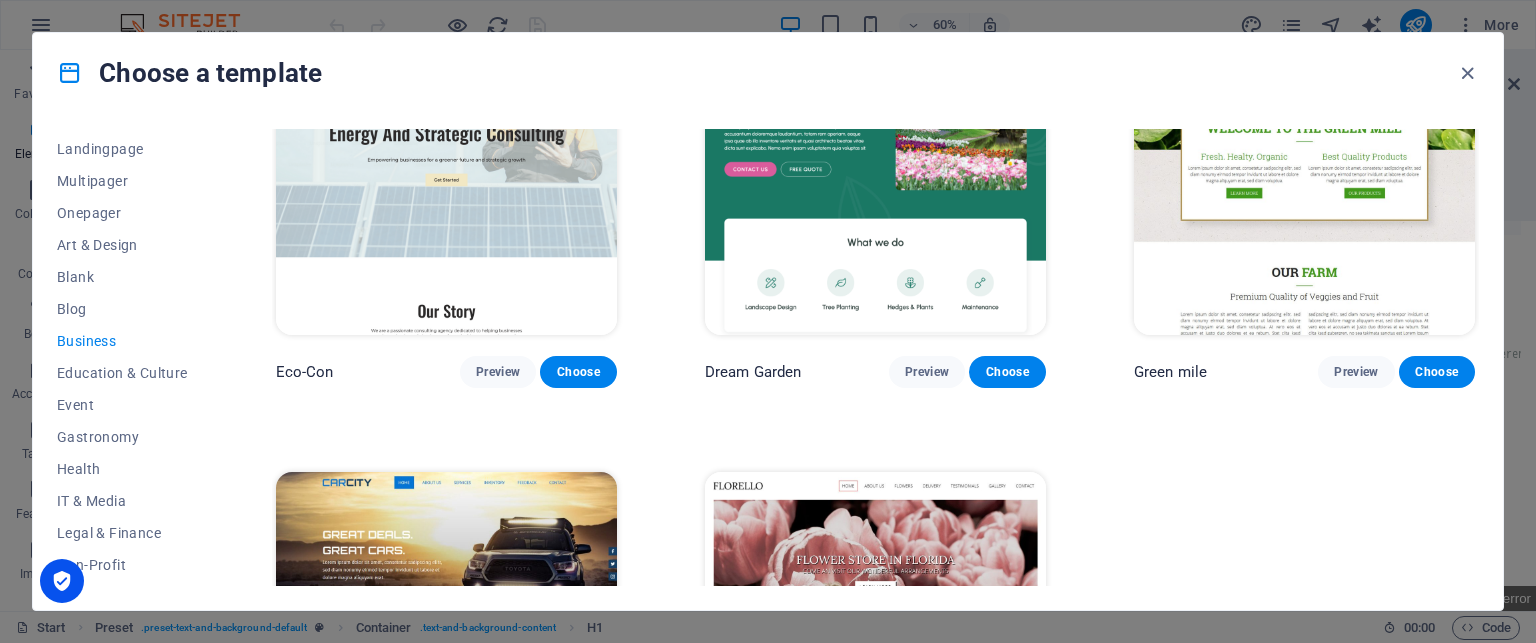 scroll, scrollTop: 108, scrollLeft: 0, axis: vertical 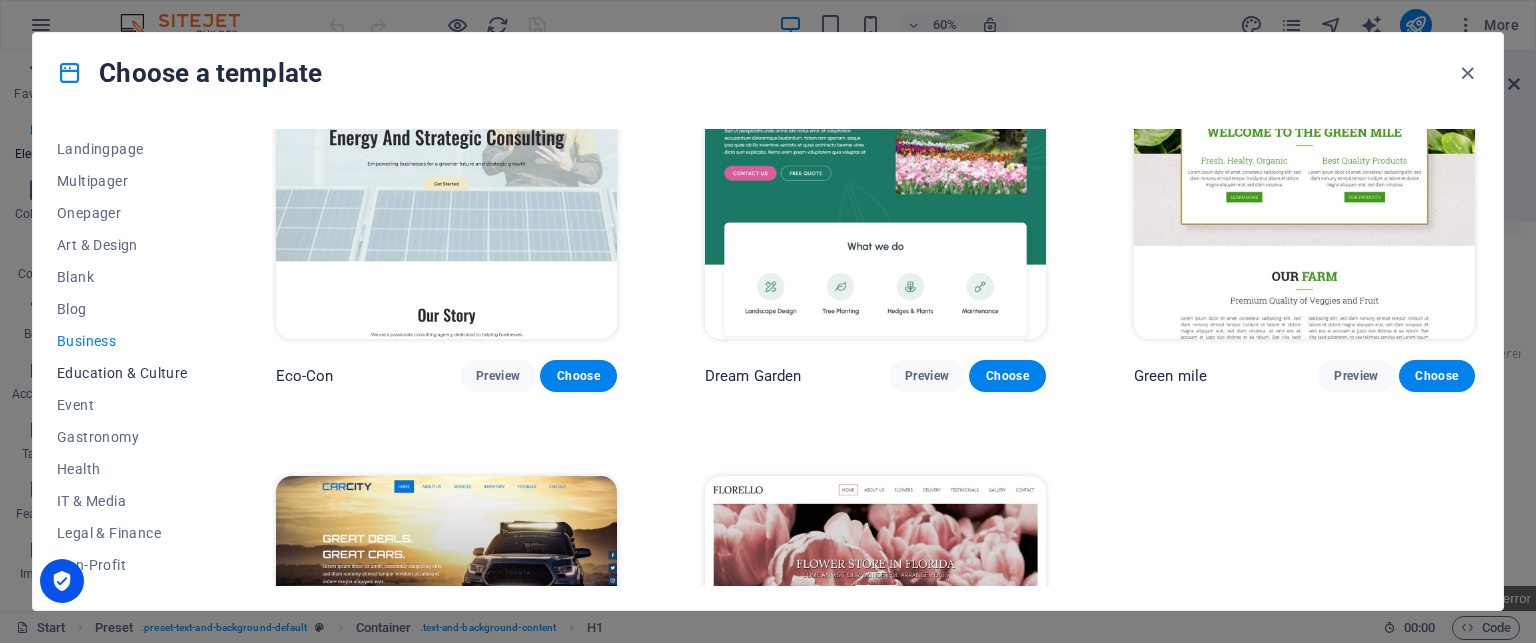 click on "Education & Culture" at bounding box center [122, 373] 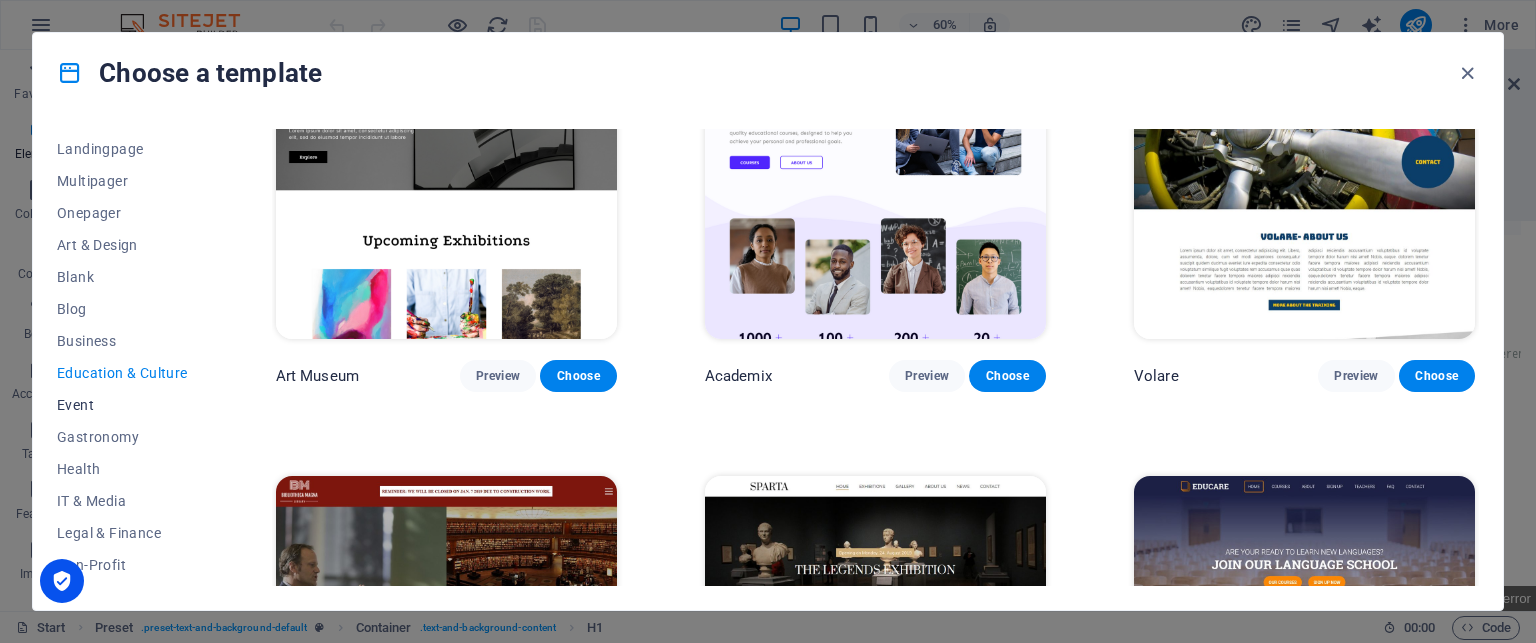 click on "Event" at bounding box center (122, 405) 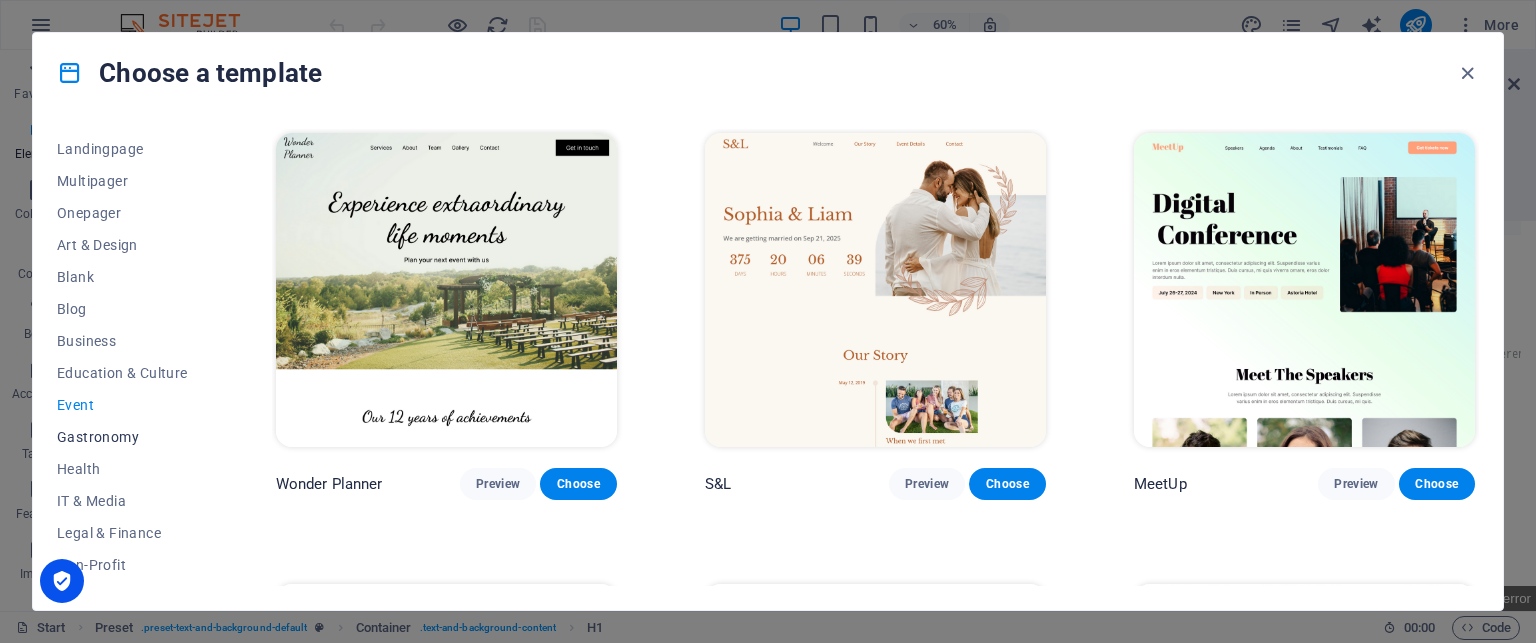 click on "Gastronomy" at bounding box center (122, 437) 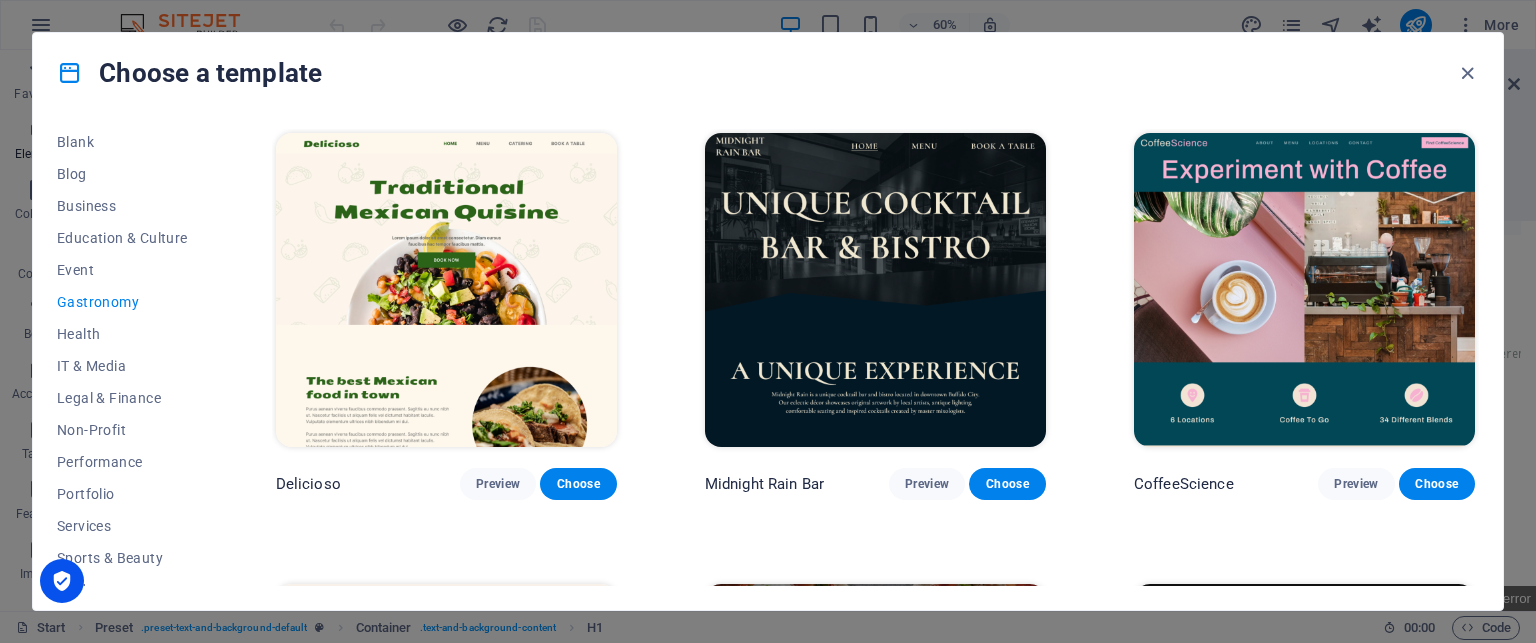 scroll, scrollTop: 271, scrollLeft: 0, axis: vertical 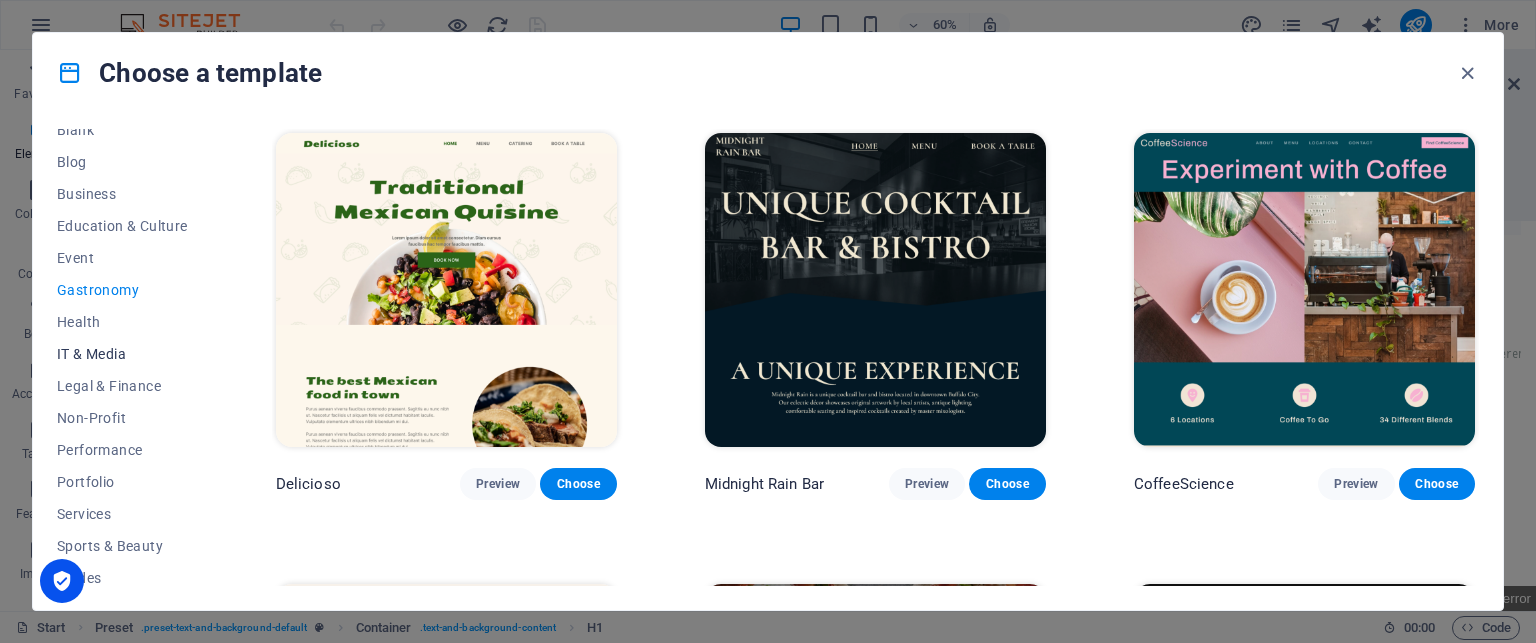 click on "IT & Media" at bounding box center (122, 354) 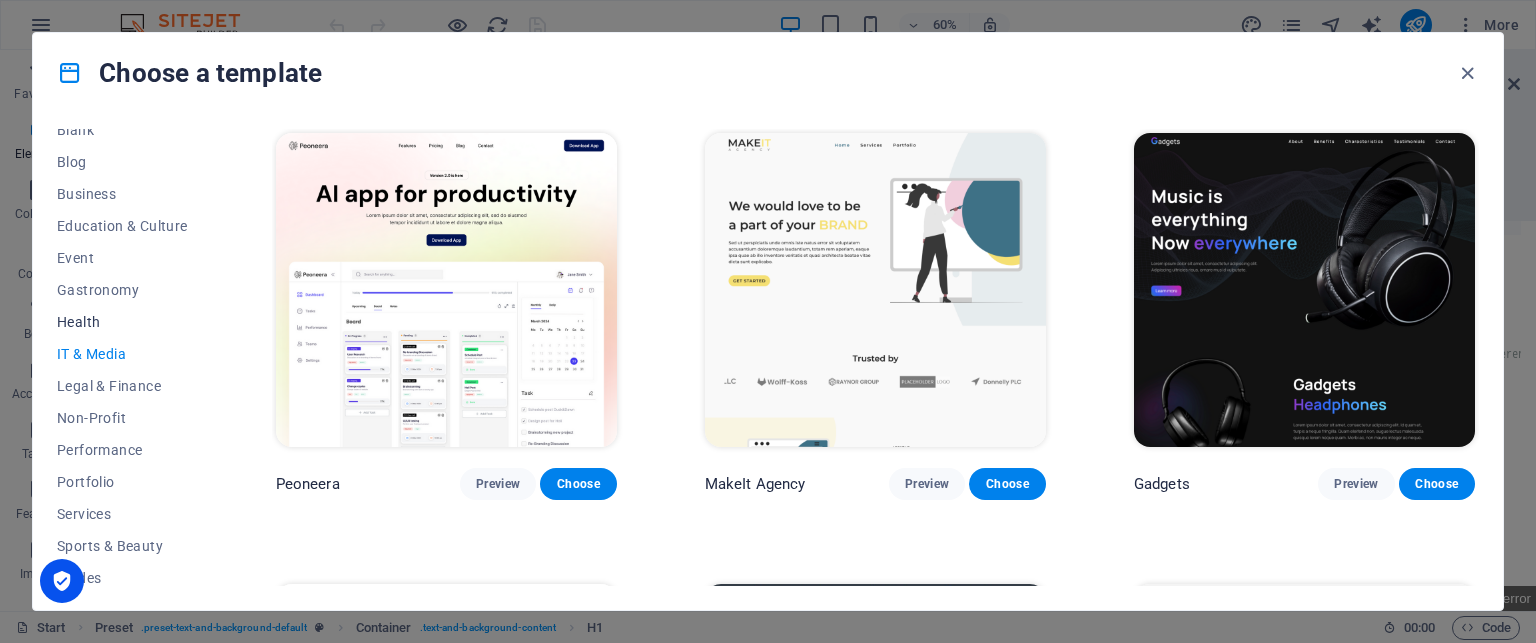 click on "Health" at bounding box center [122, 322] 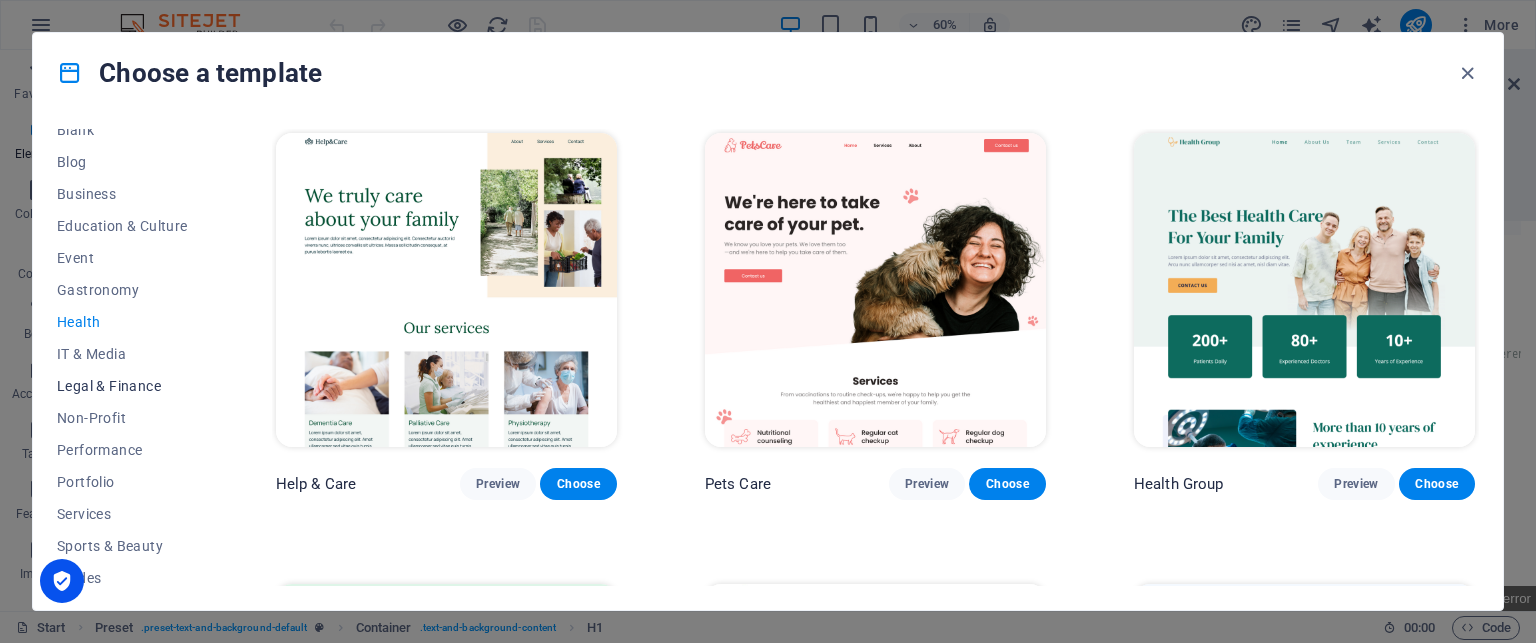 click on "Legal & Finance" at bounding box center (122, 386) 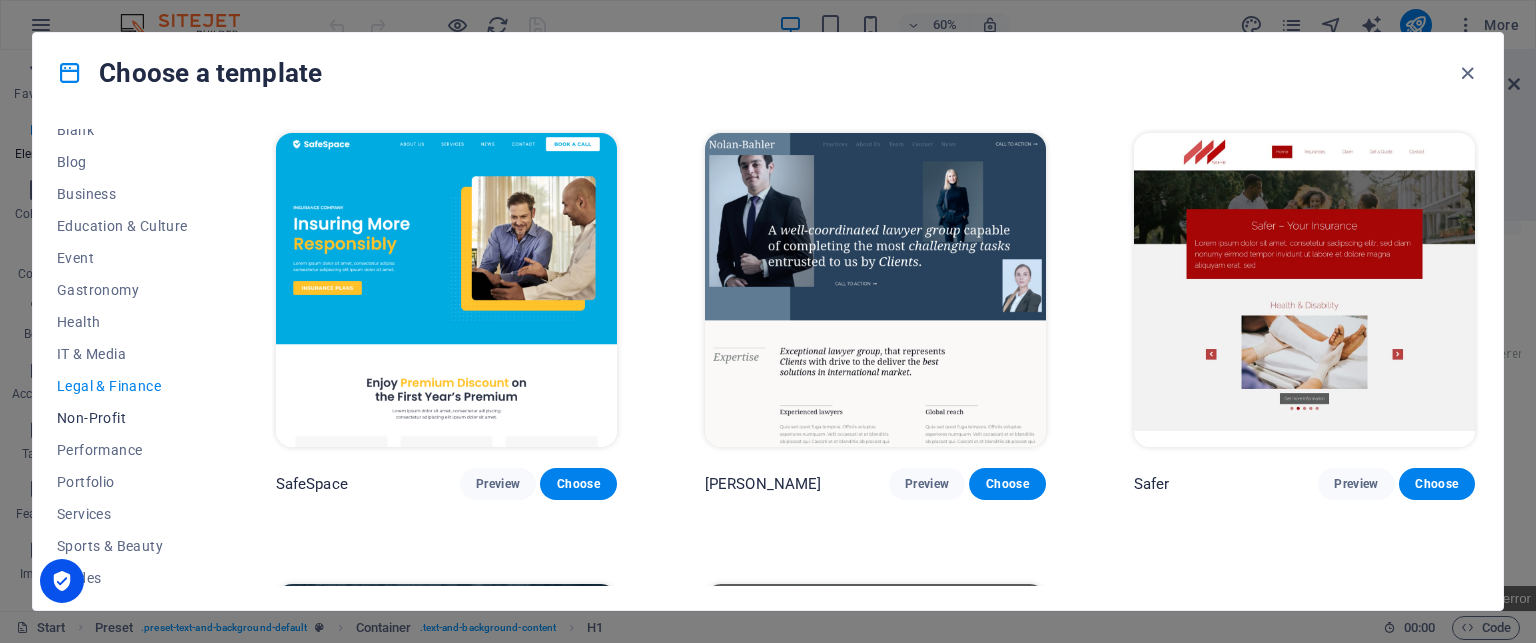 click on "Non-Profit" at bounding box center [122, 418] 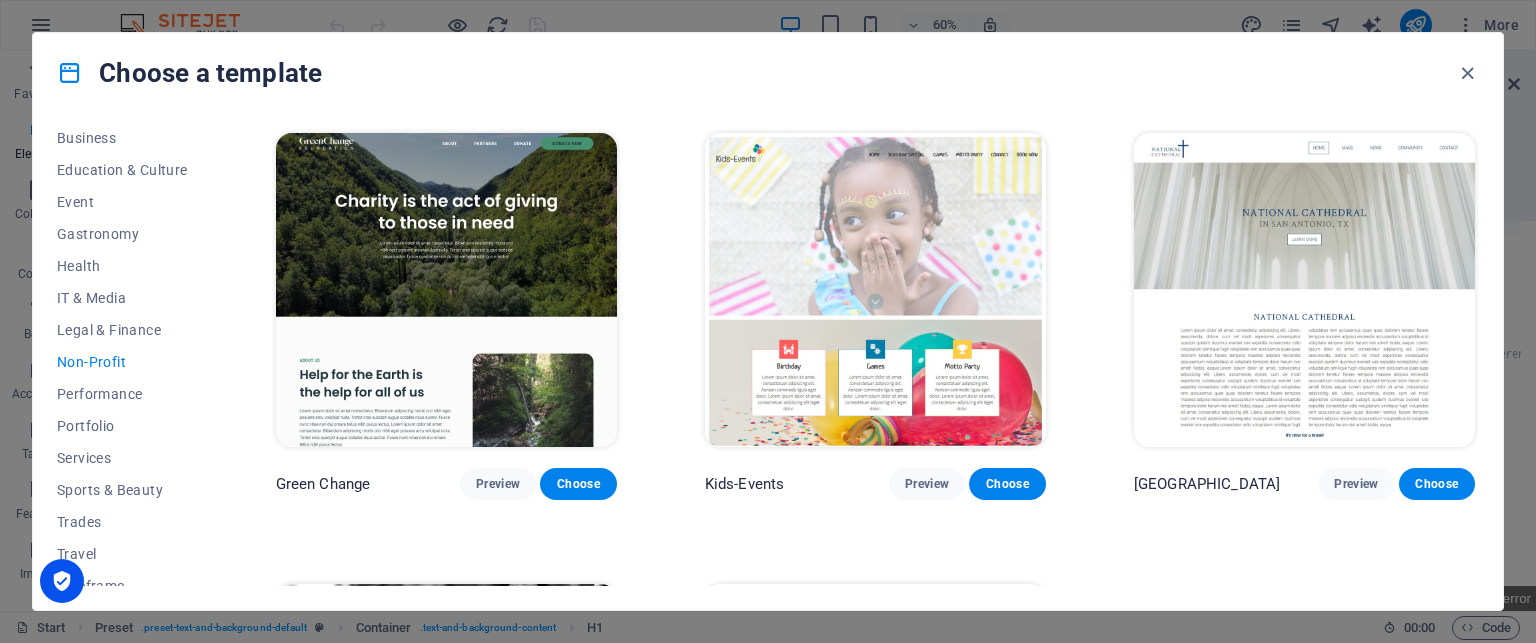 scroll, scrollTop: 342, scrollLeft: 0, axis: vertical 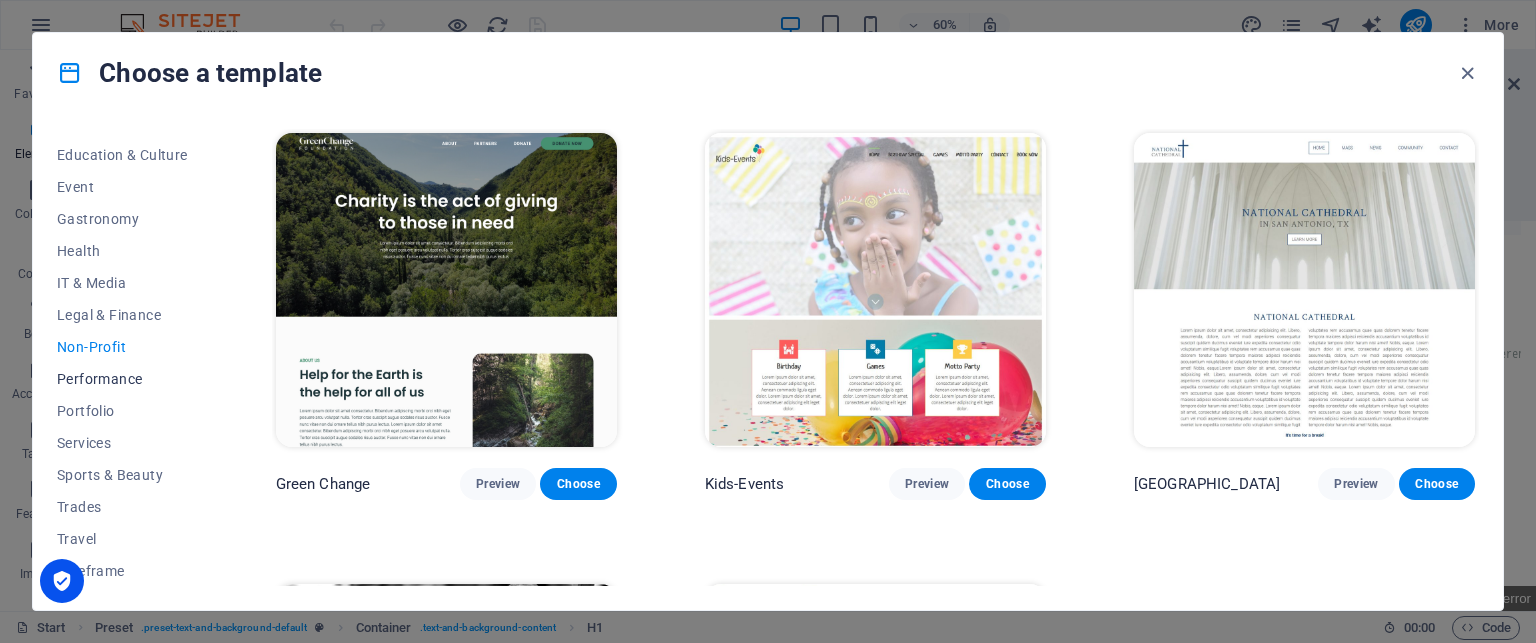 click on "Performance" at bounding box center (122, 379) 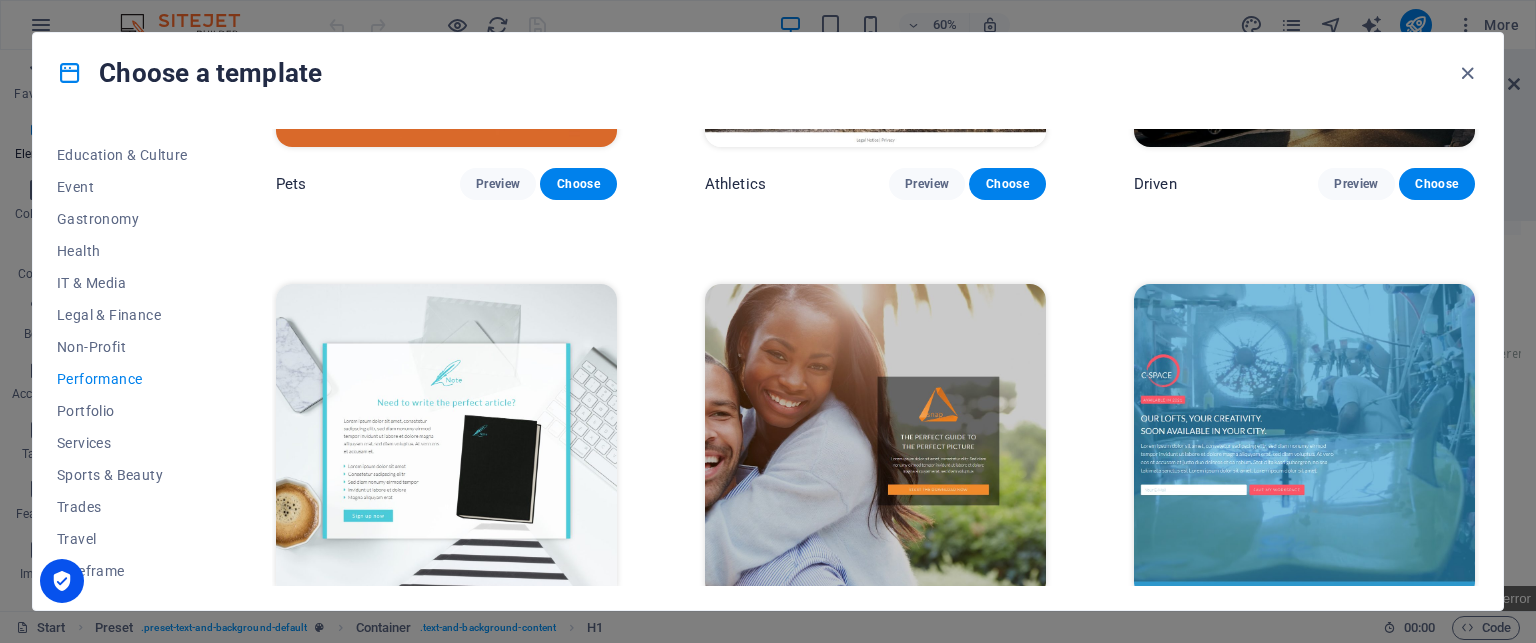 scroll, scrollTop: 1040, scrollLeft: 0, axis: vertical 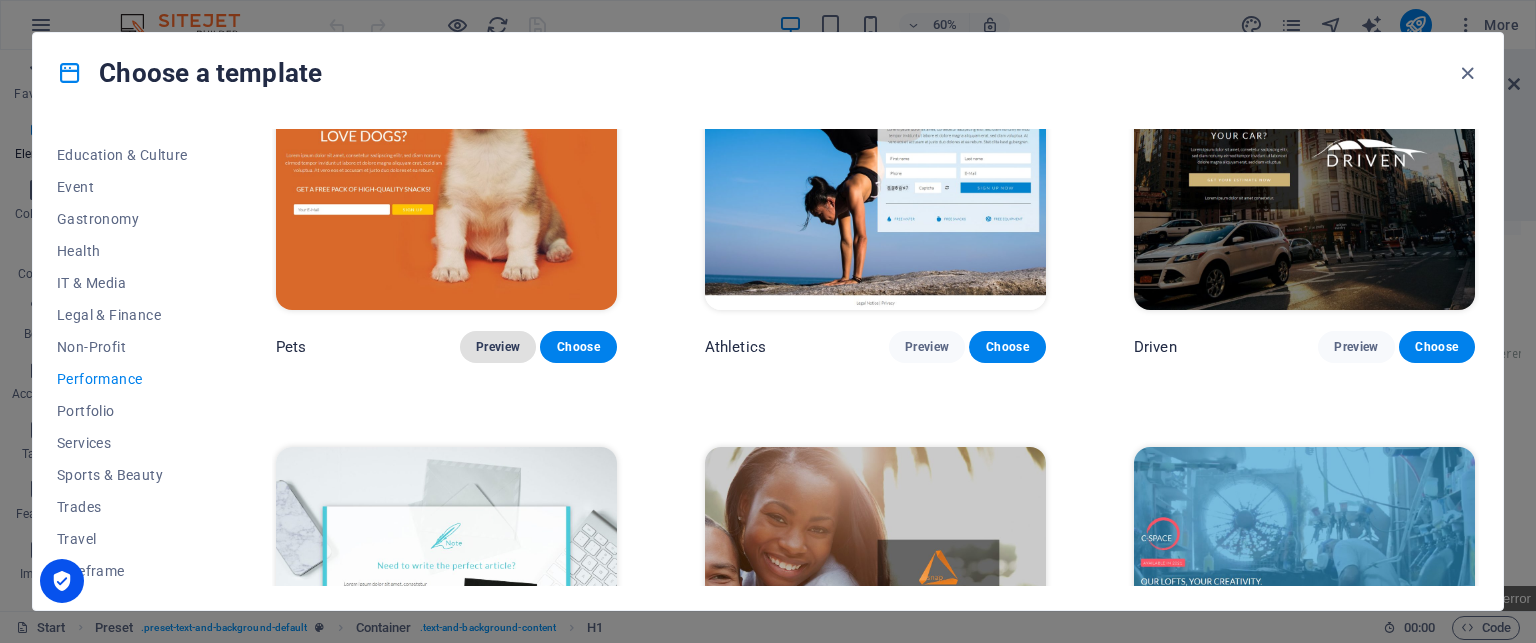 click on "Preview" at bounding box center (498, 347) 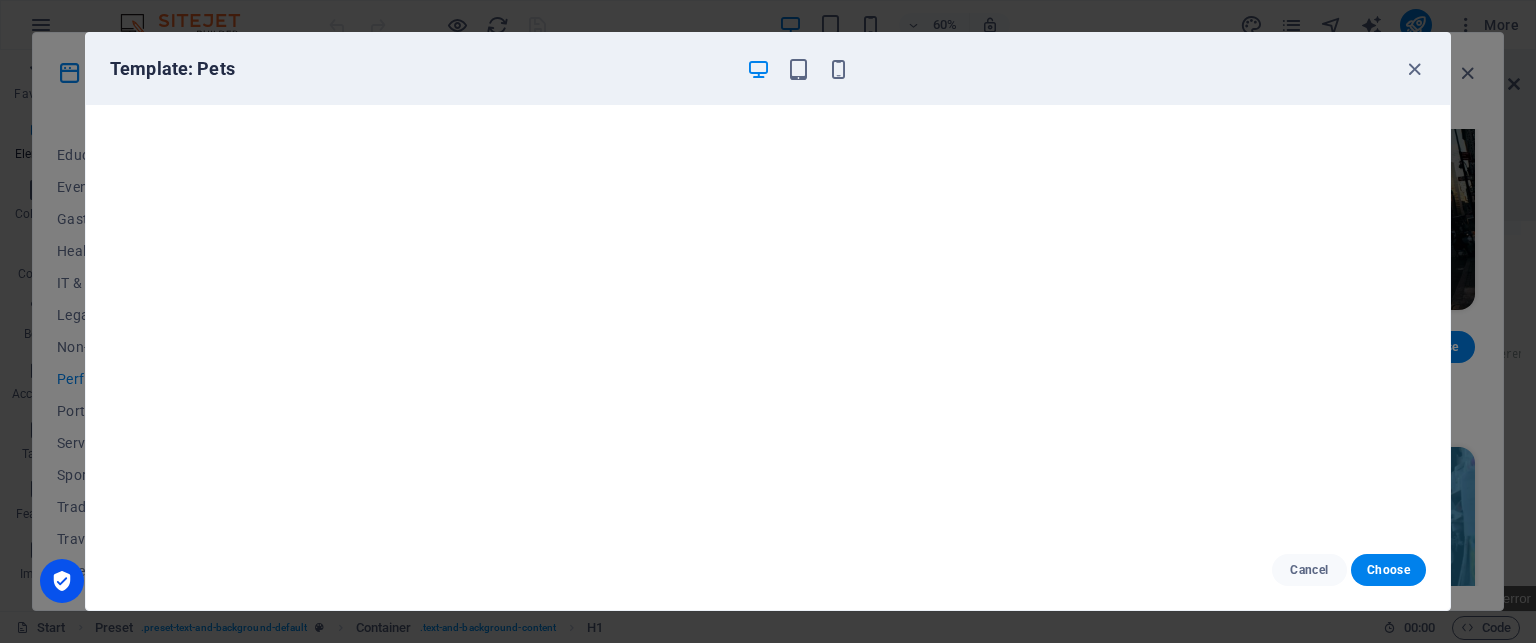 scroll, scrollTop: 0, scrollLeft: 0, axis: both 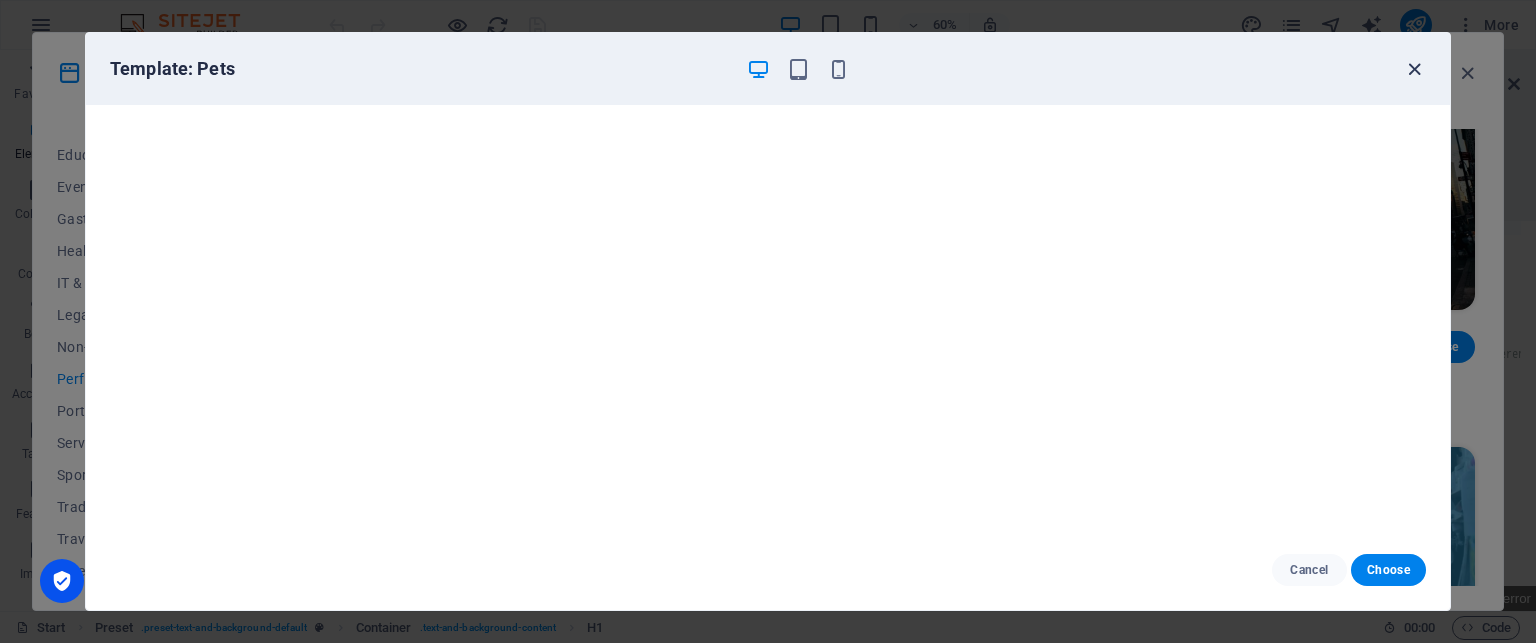 click at bounding box center [1414, 69] 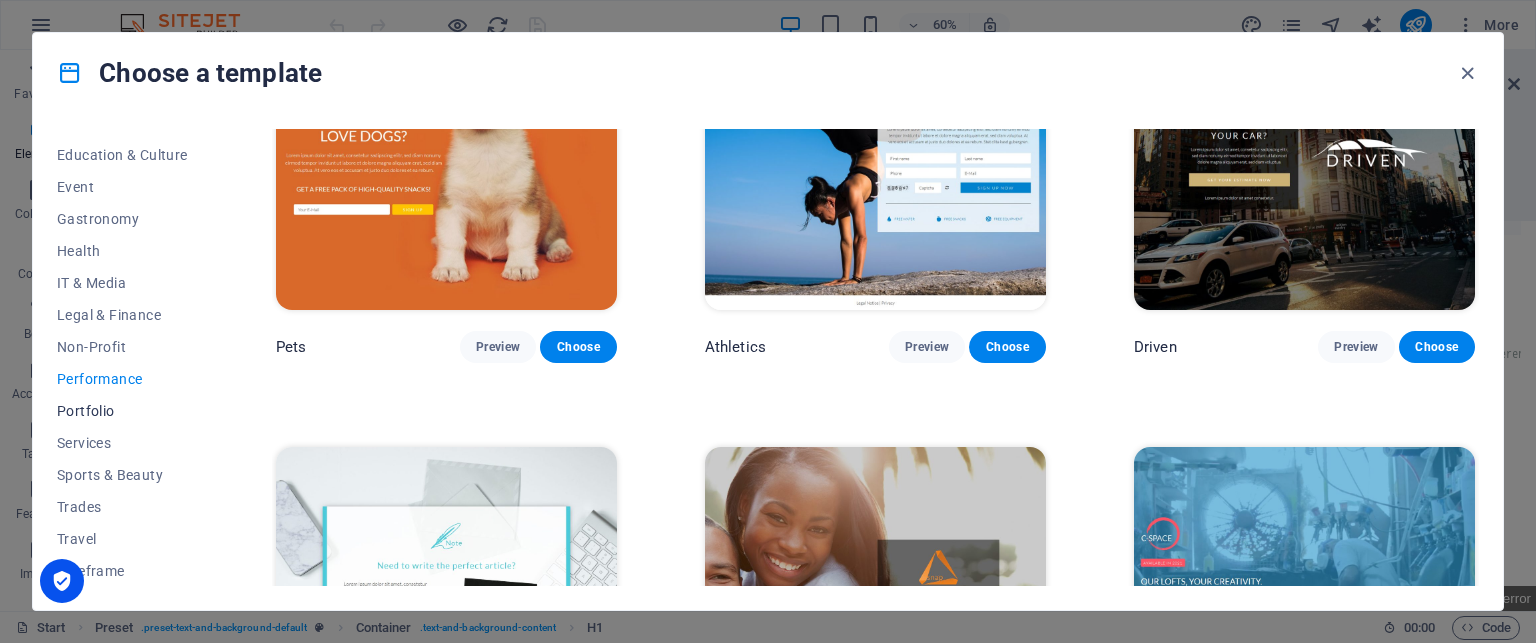 click on "Portfolio" at bounding box center [122, 411] 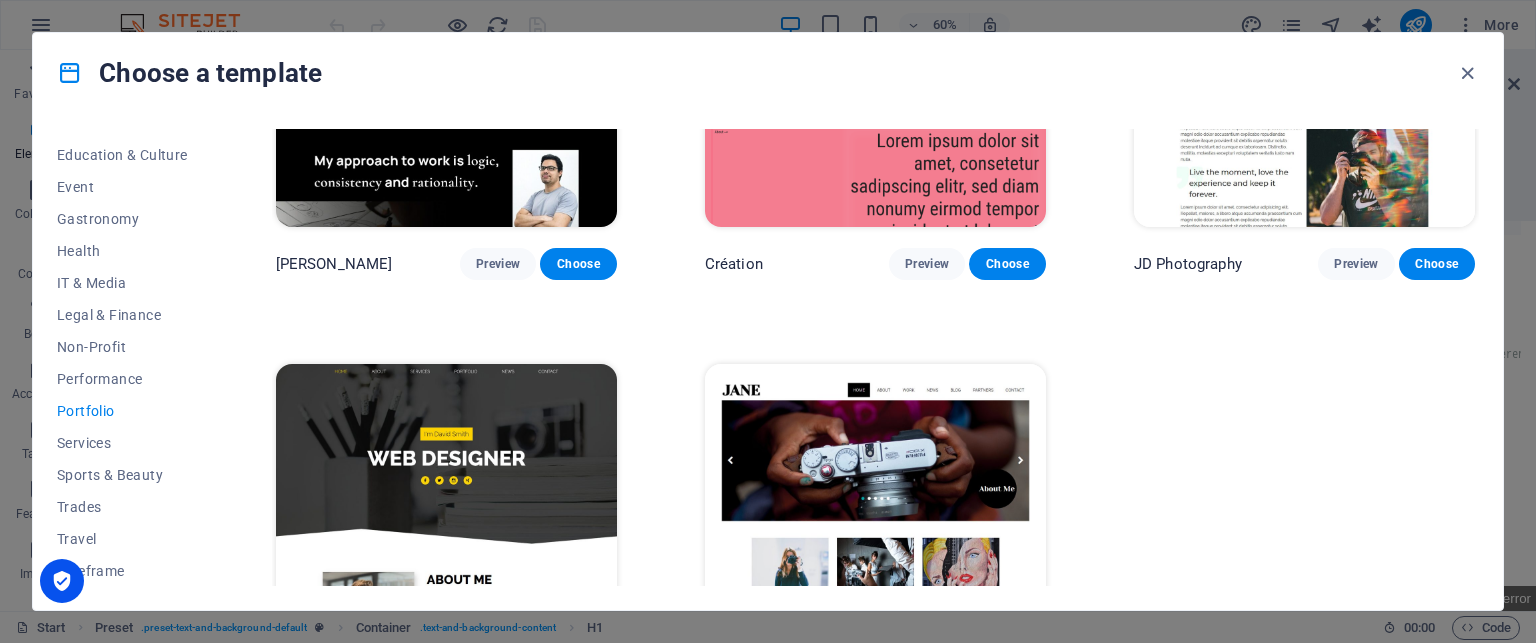 scroll, scrollTop: 810, scrollLeft: 0, axis: vertical 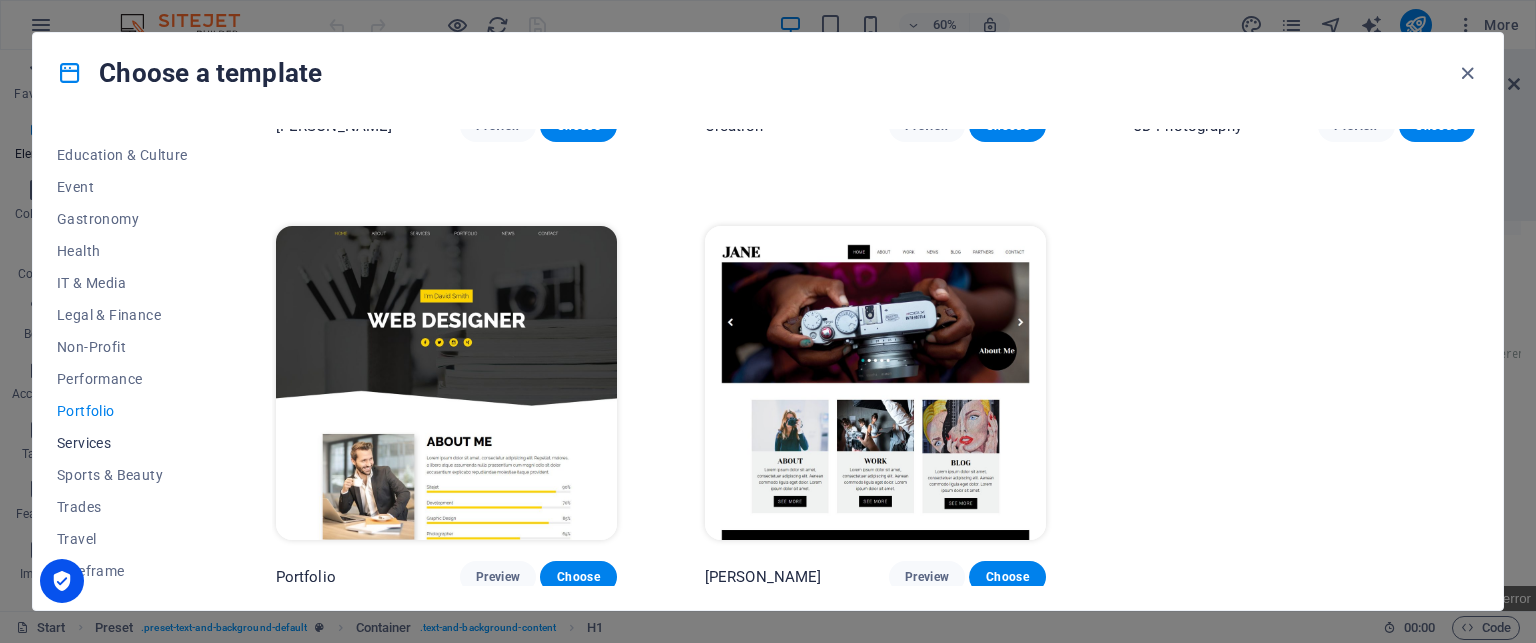 click on "Services" at bounding box center (122, 443) 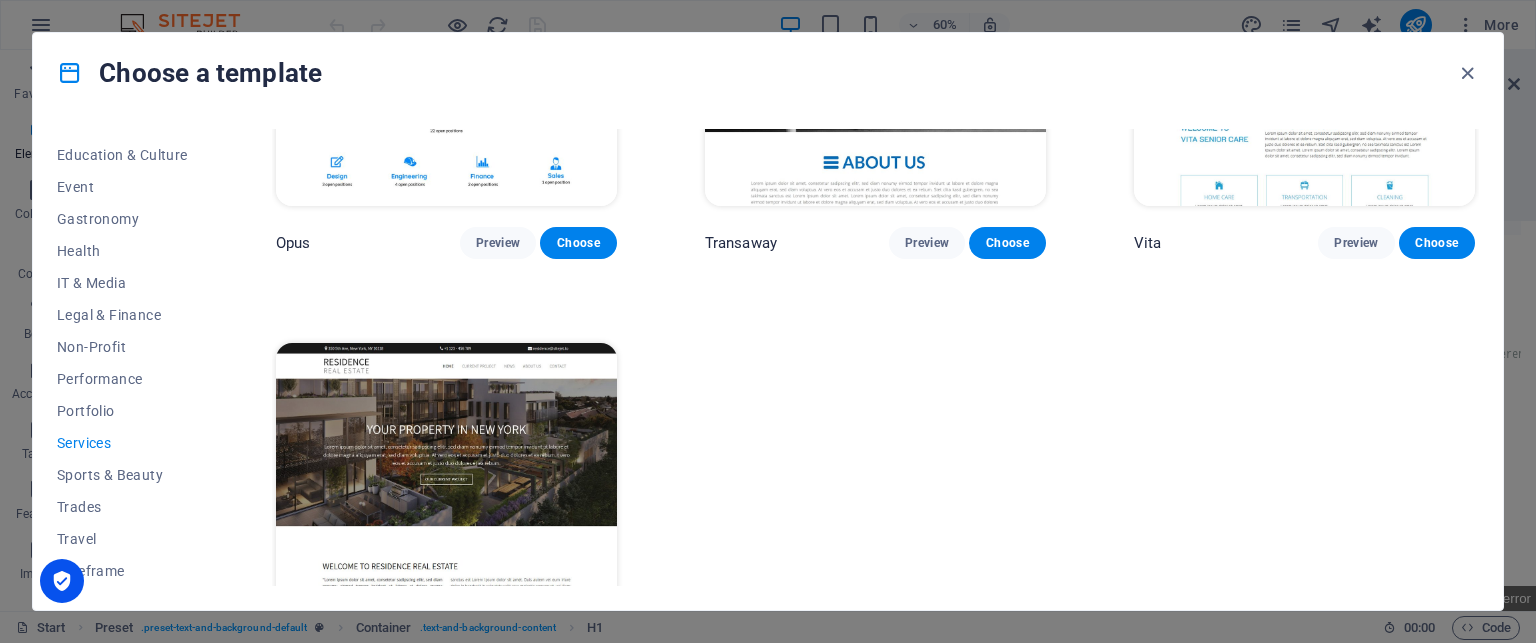 scroll, scrollTop: 2608, scrollLeft: 0, axis: vertical 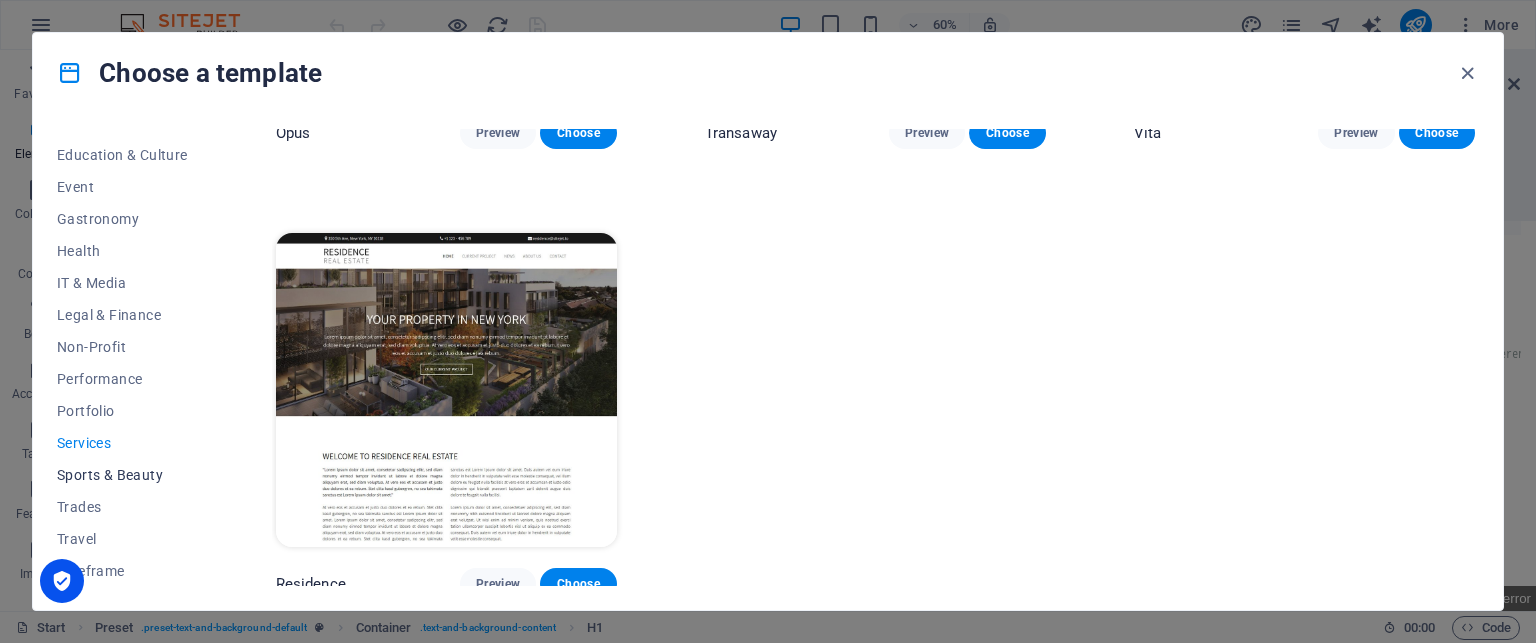 click on "Sports & Beauty" at bounding box center (122, 475) 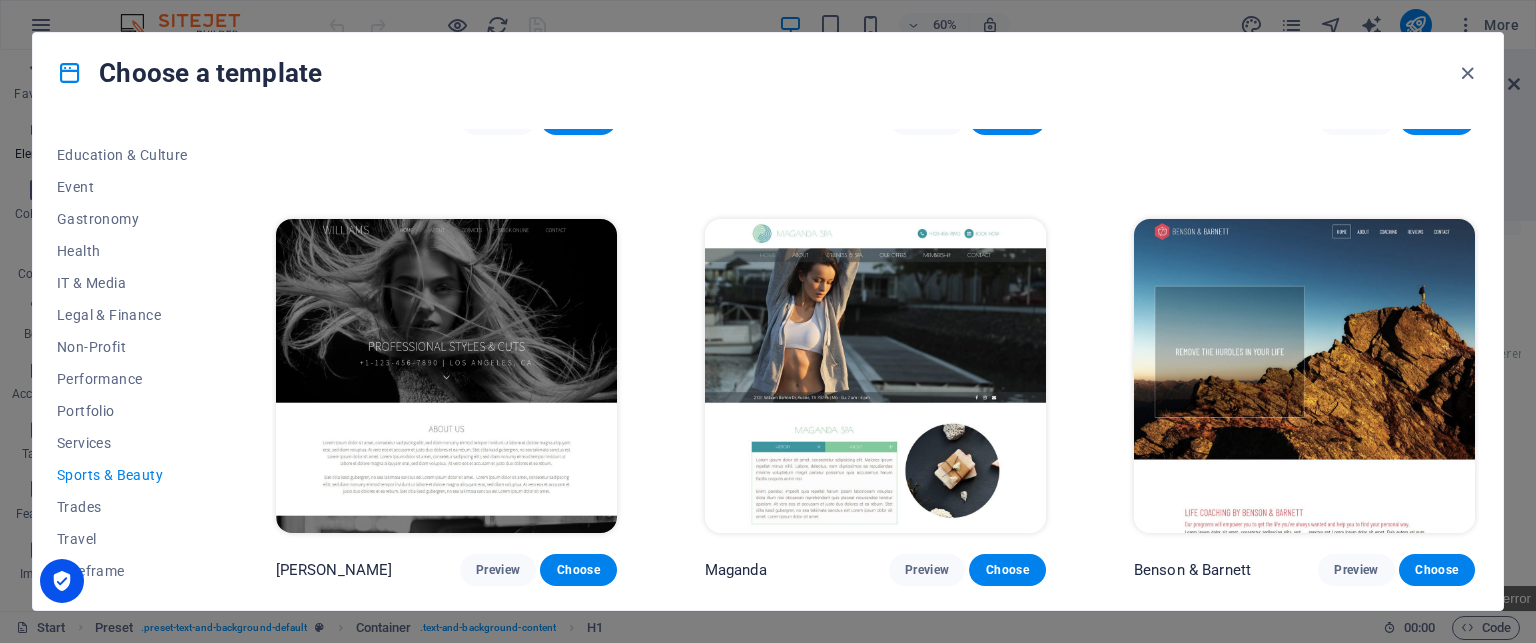 scroll, scrollTop: 1709, scrollLeft: 0, axis: vertical 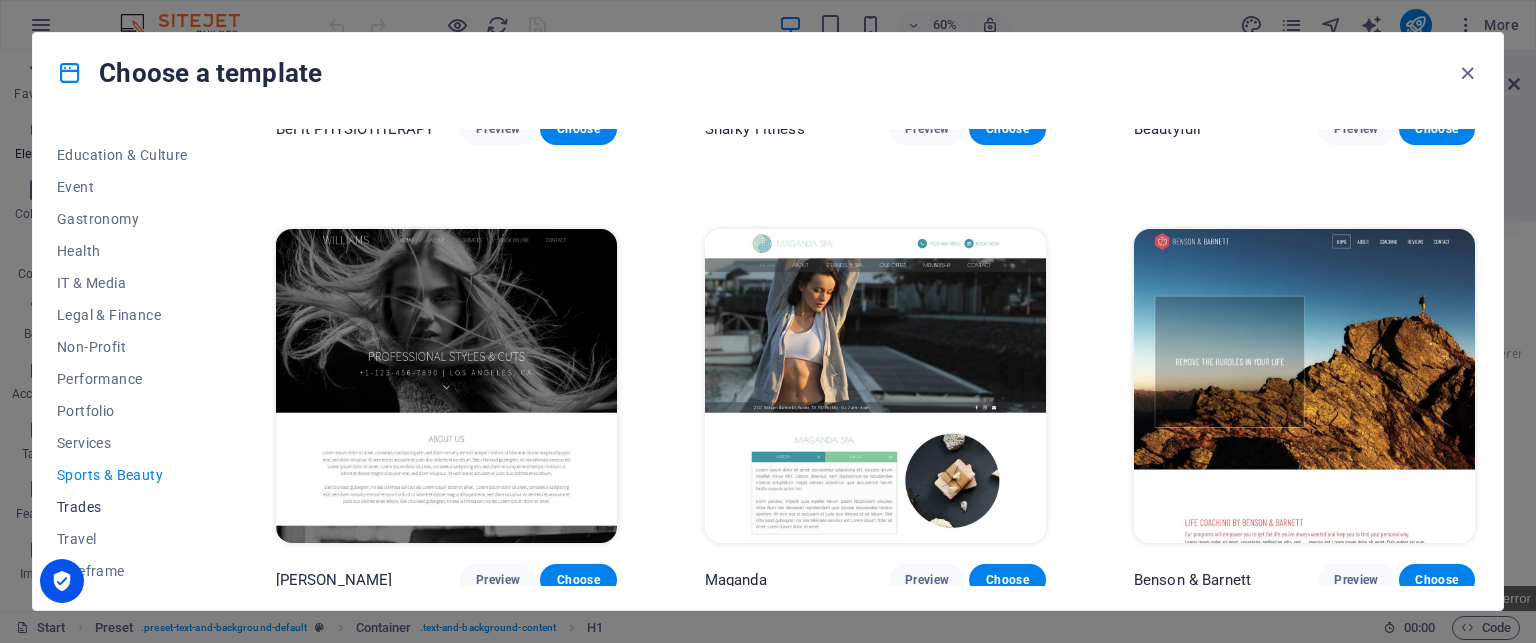 click on "Trades" at bounding box center [122, 507] 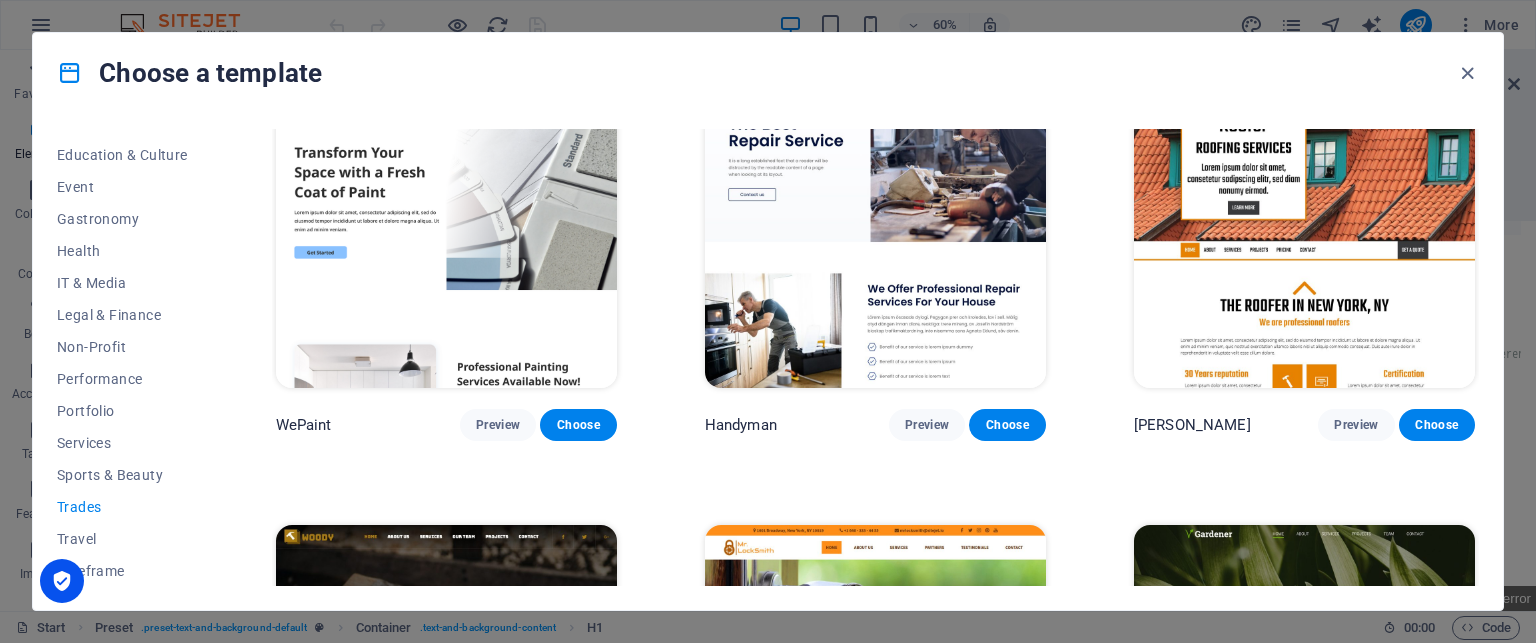 scroll, scrollTop: 0, scrollLeft: 0, axis: both 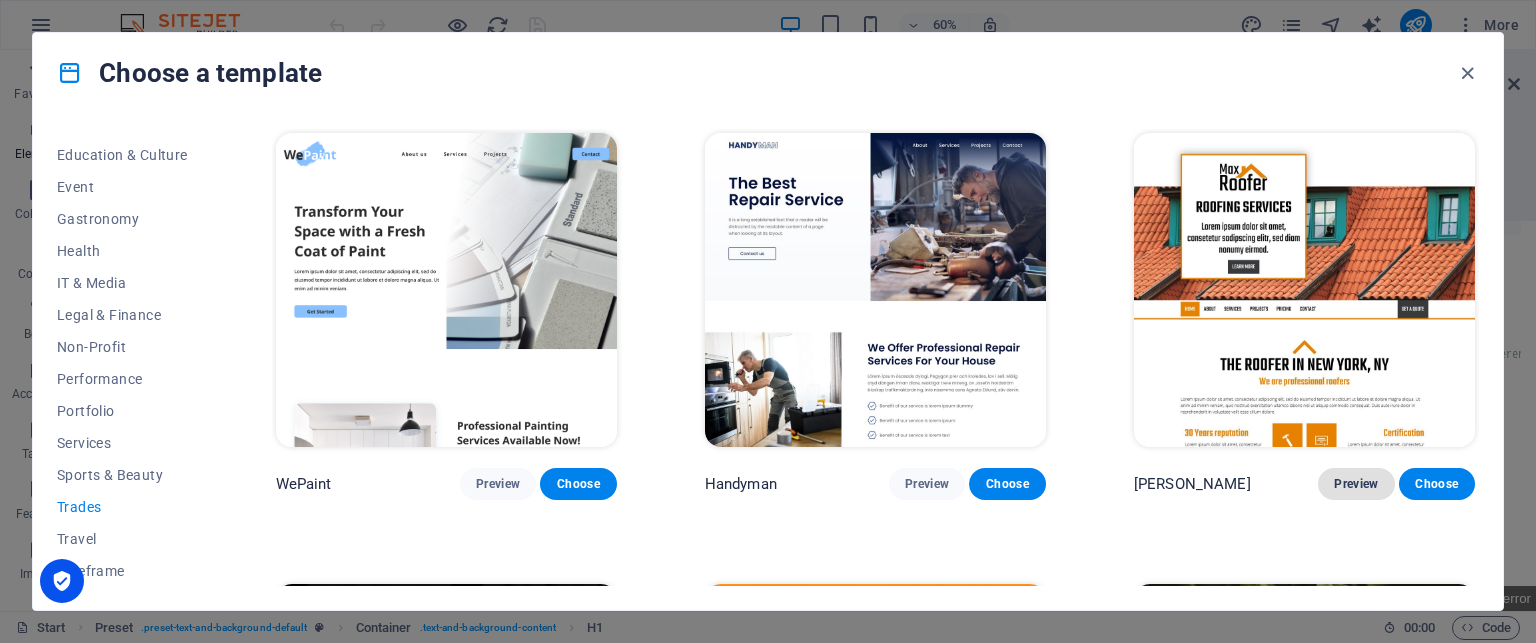 click on "Preview" at bounding box center [1356, 484] 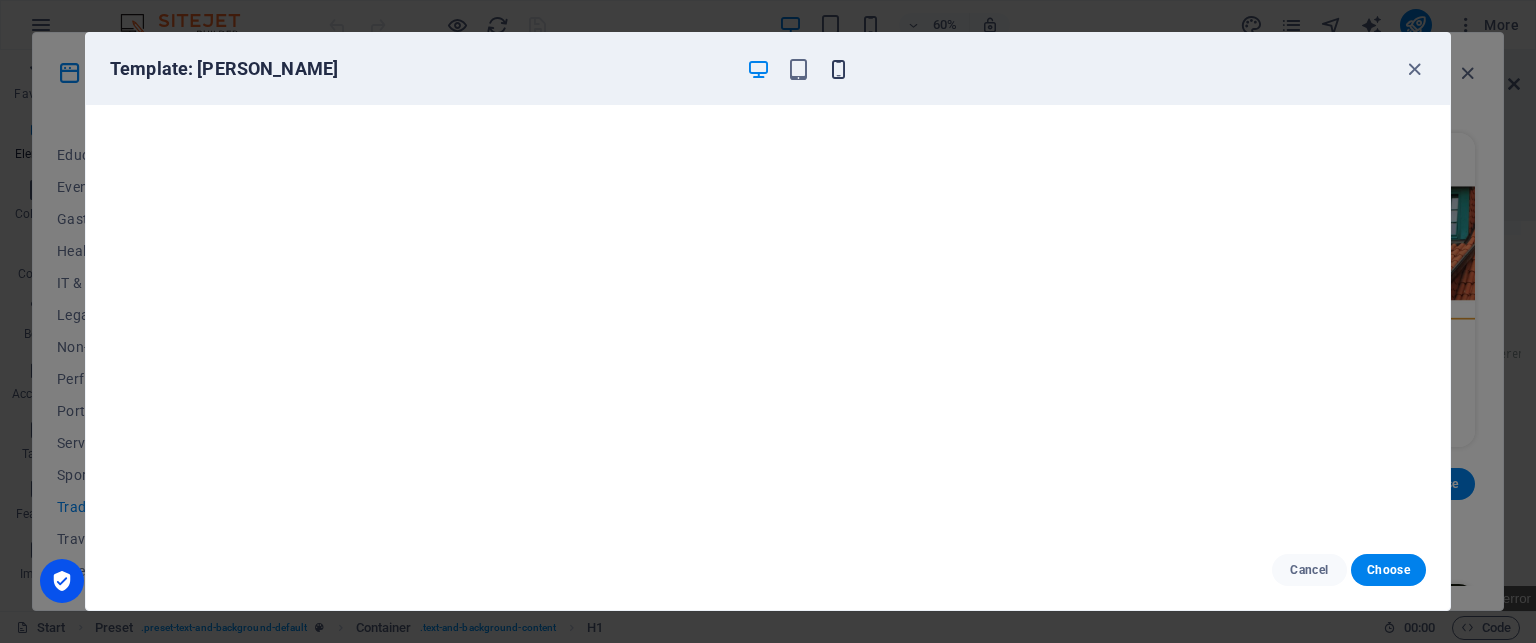 click at bounding box center [838, 69] 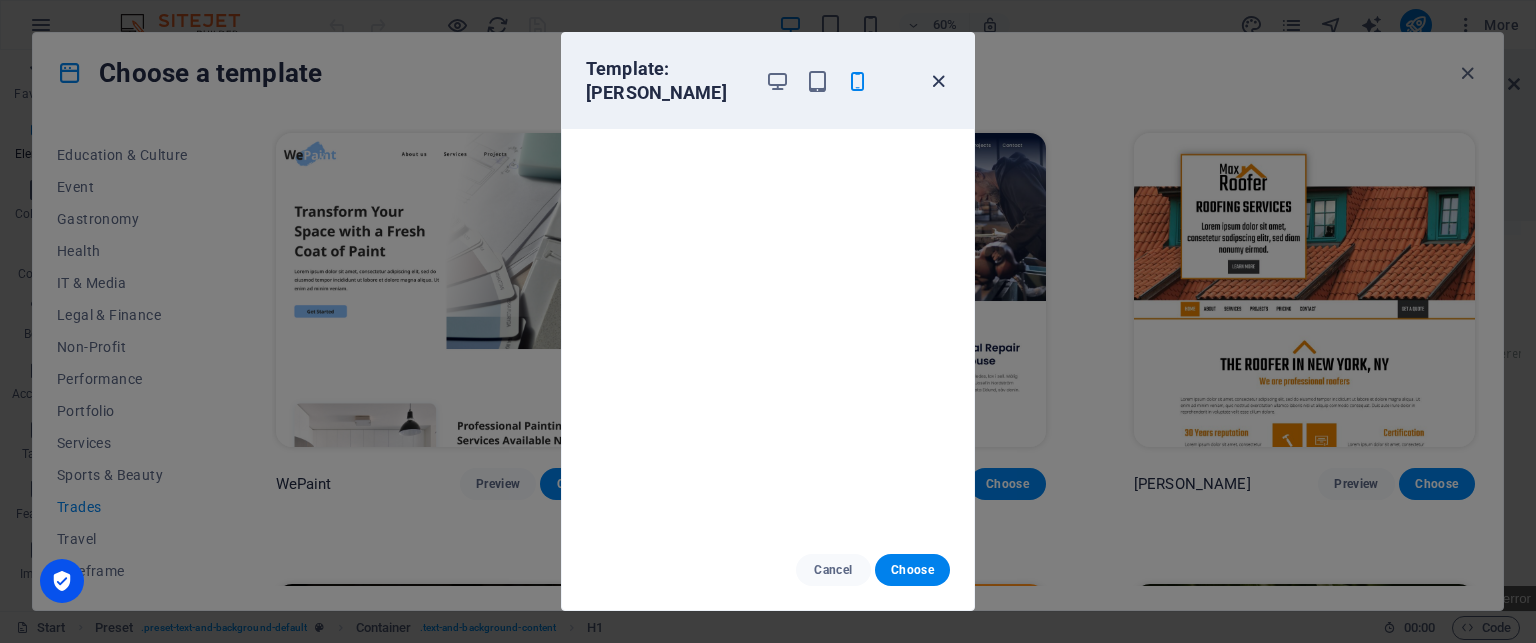 click at bounding box center (938, 81) 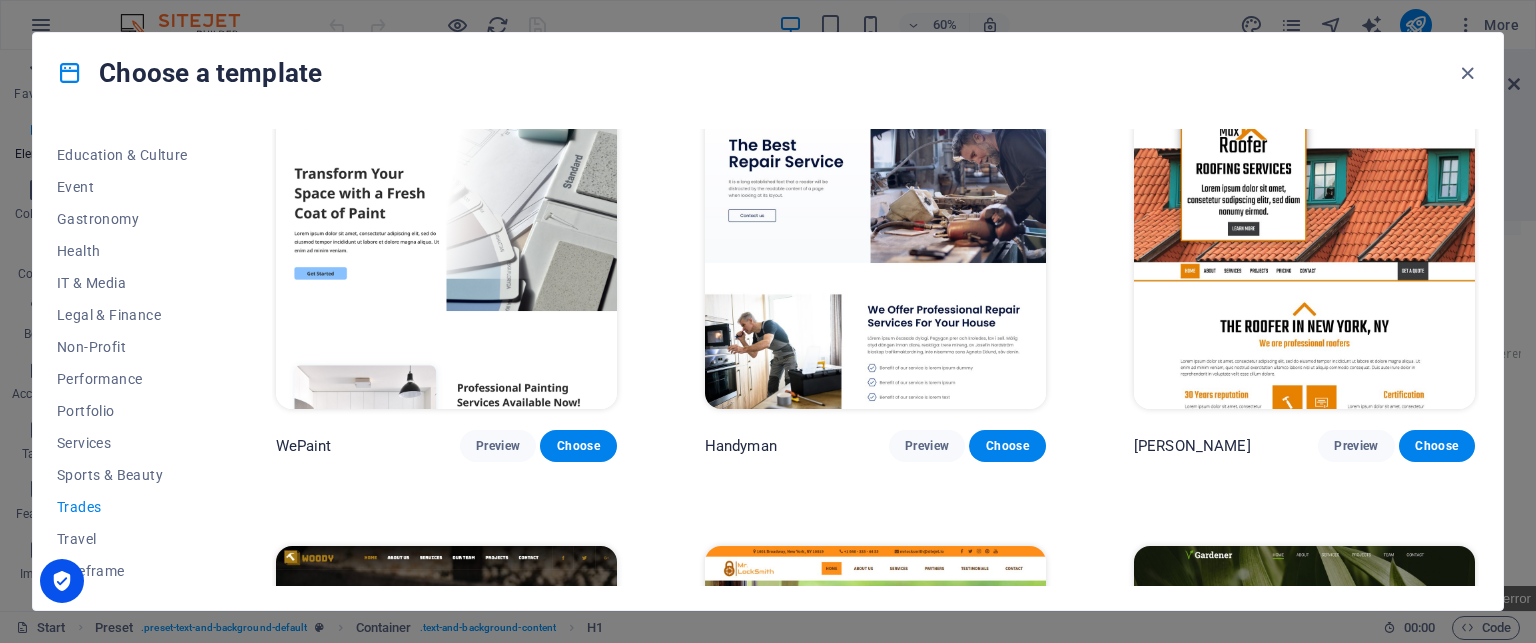 scroll, scrollTop: 40, scrollLeft: 0, axis: vertical 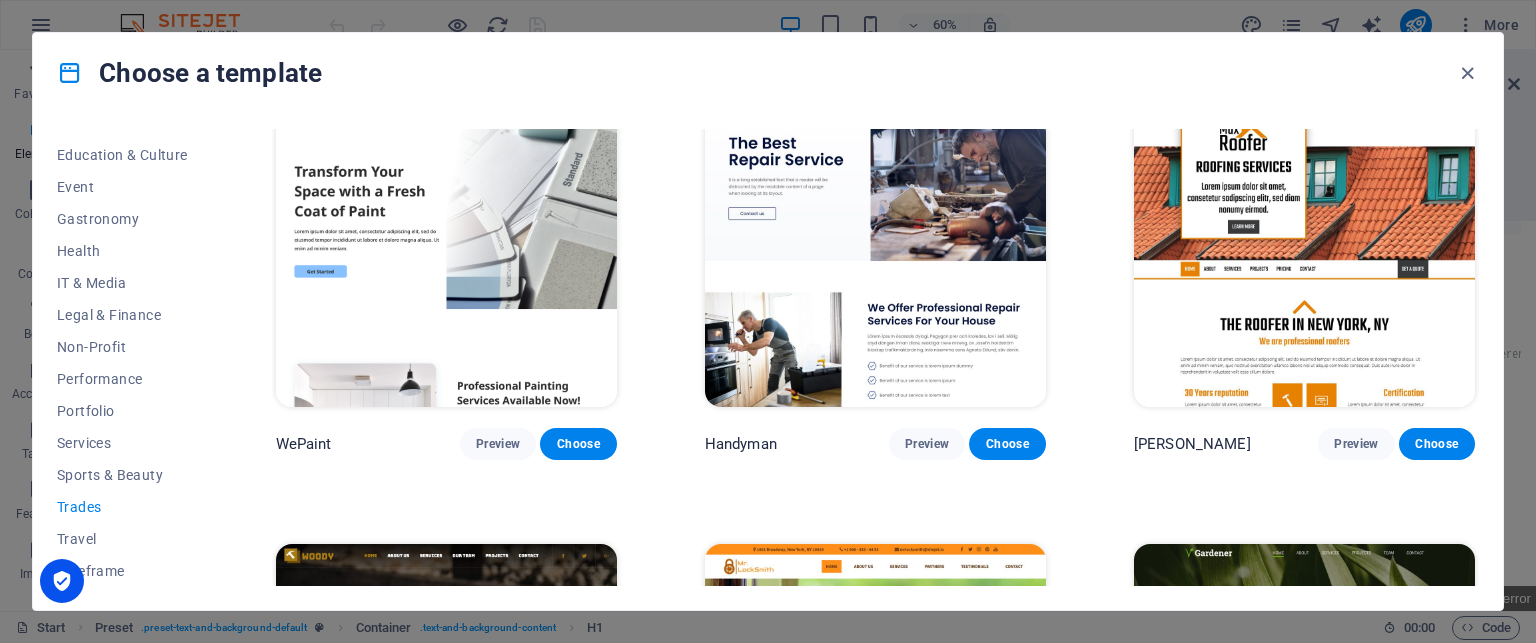 click at bounding box center (446, 250) 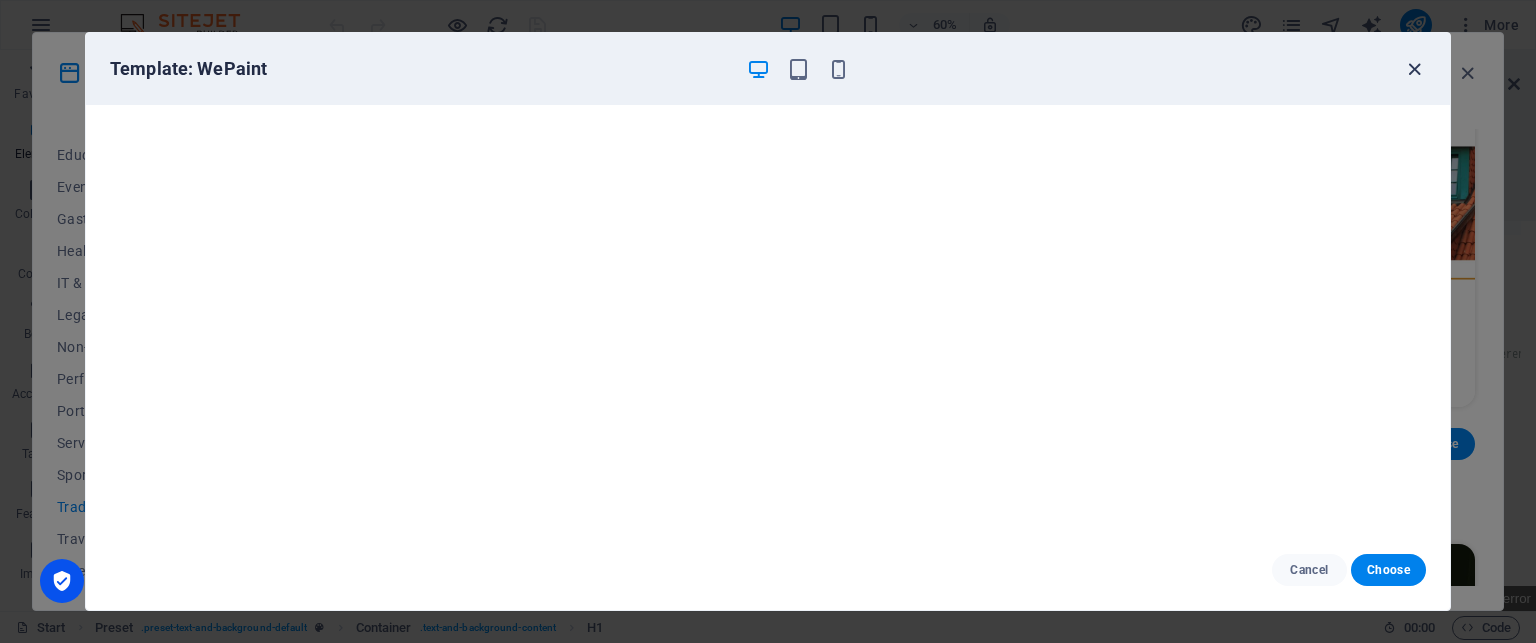 click at bounding box center (1414, 69) 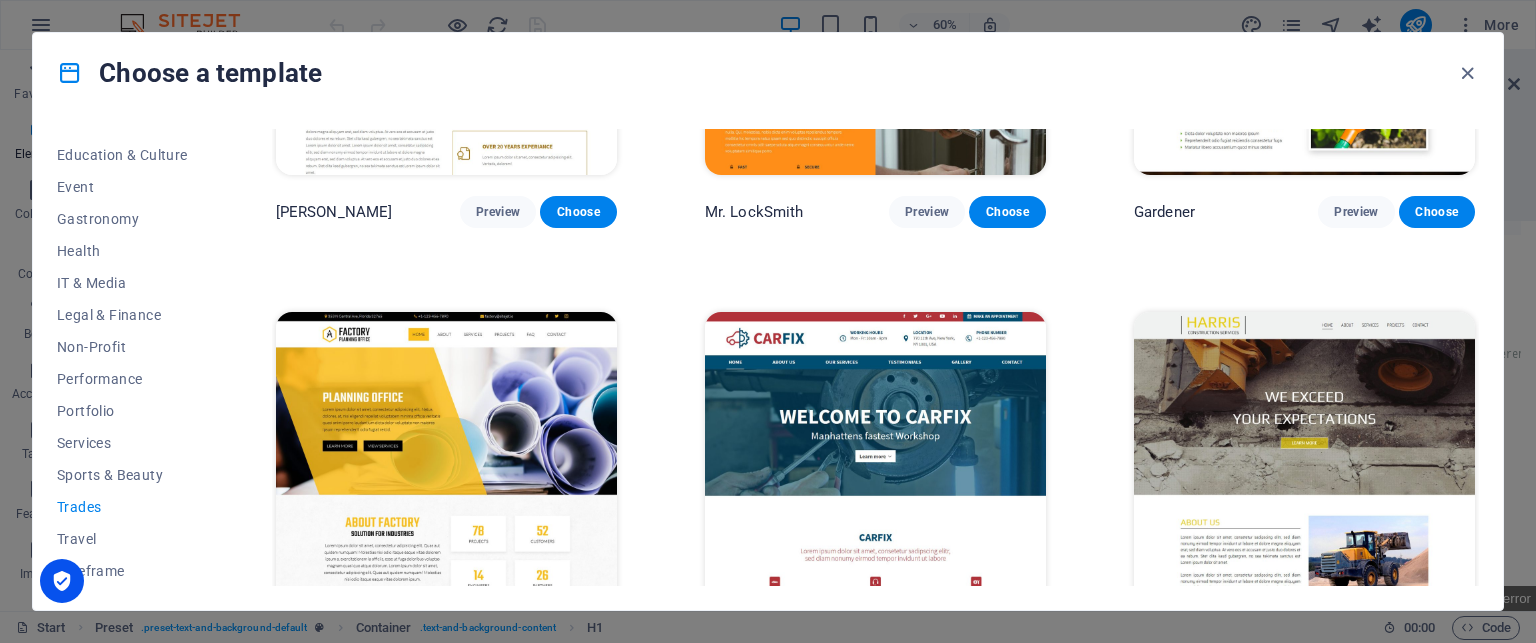 scroll, scrollTop: 810, scrollLeft: 0, axis: vertical 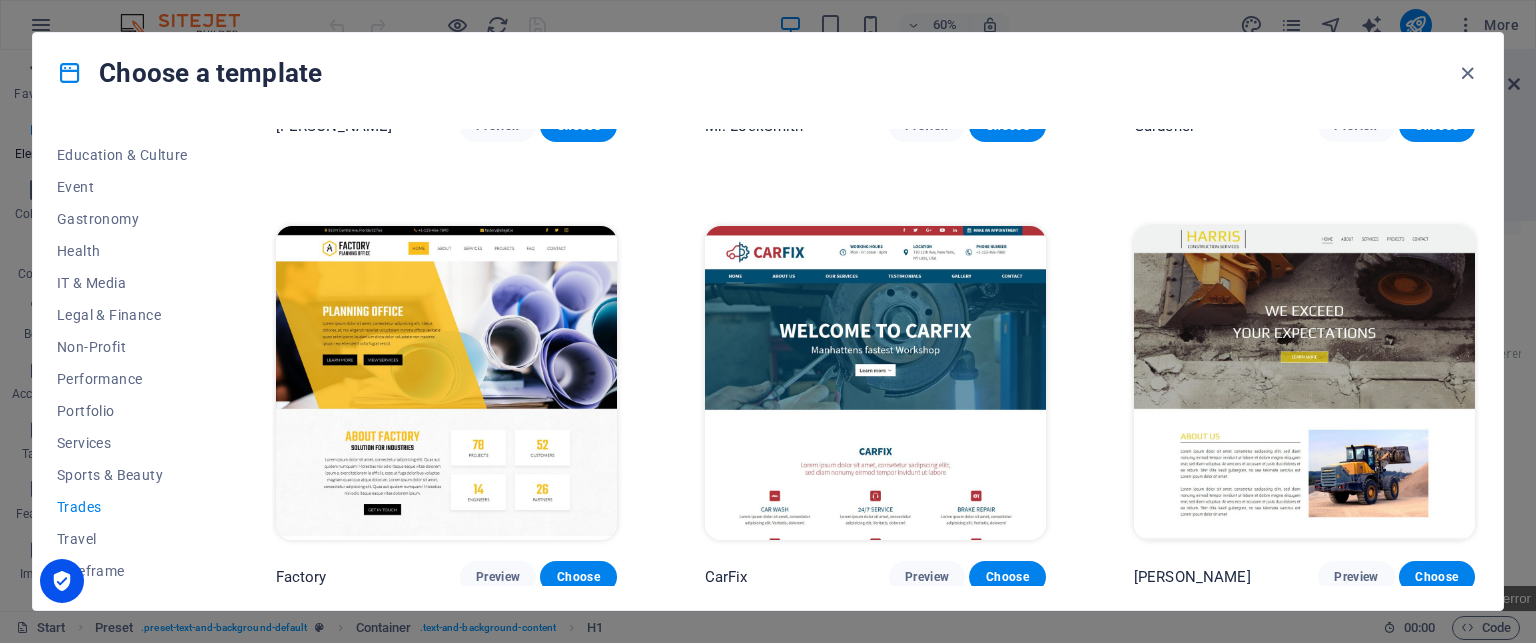 click at bounding box center [1304, 383] 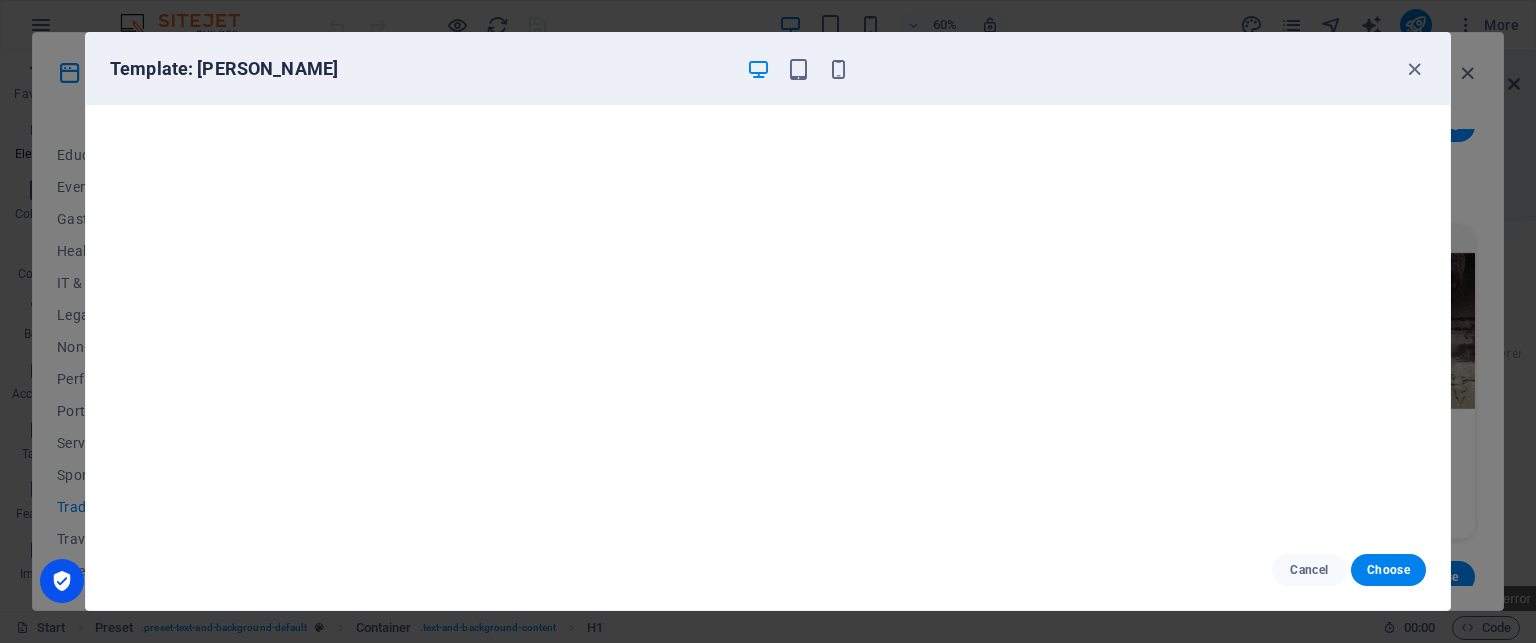 scroll, scrollTop: 5, scrollLeft: 0, axis: vertical 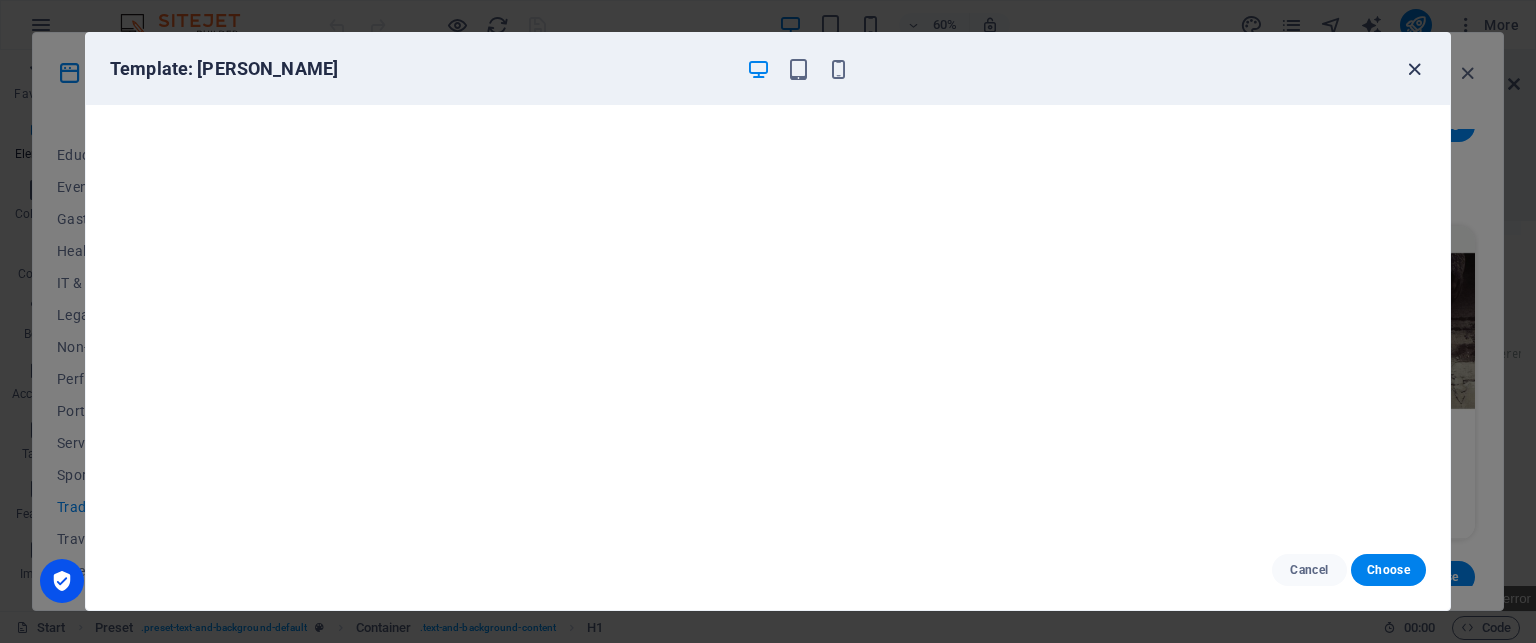 click at bounding box center (1414, 69) 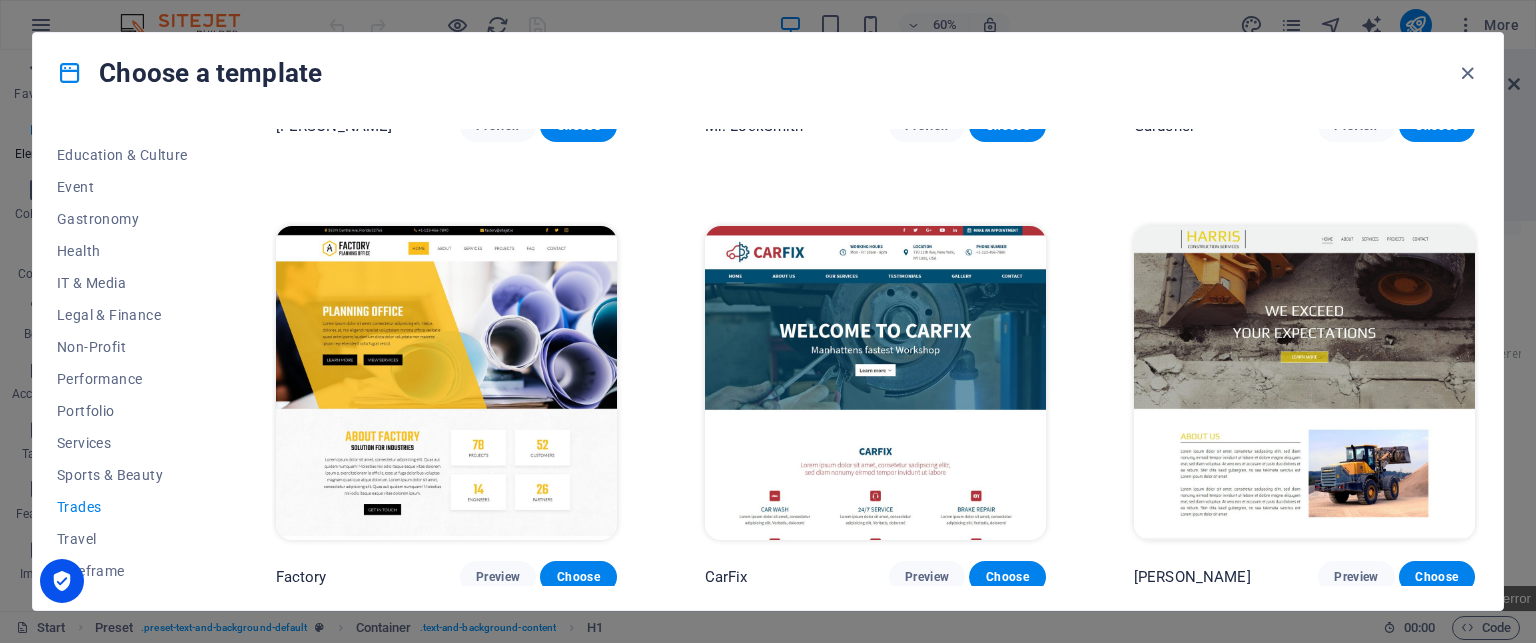 click at bounding box center [875, 383] 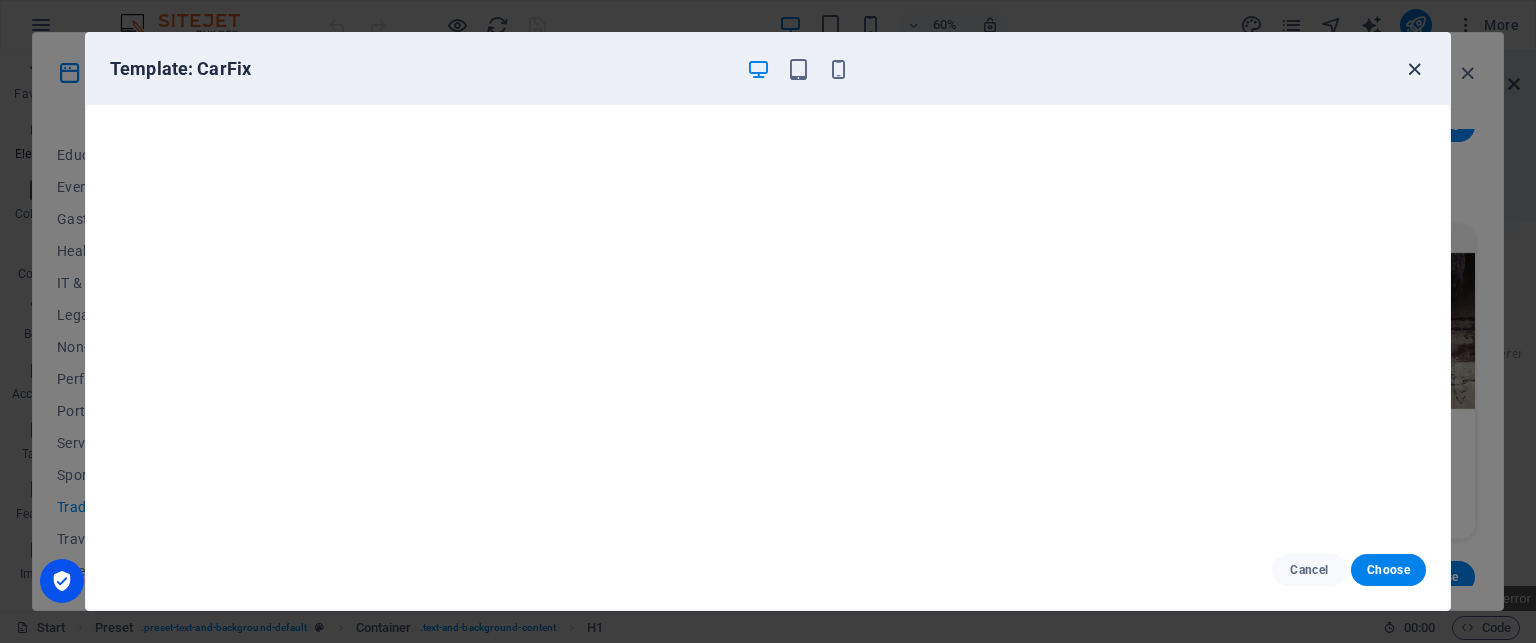 click at bounding box center (1414, 69) 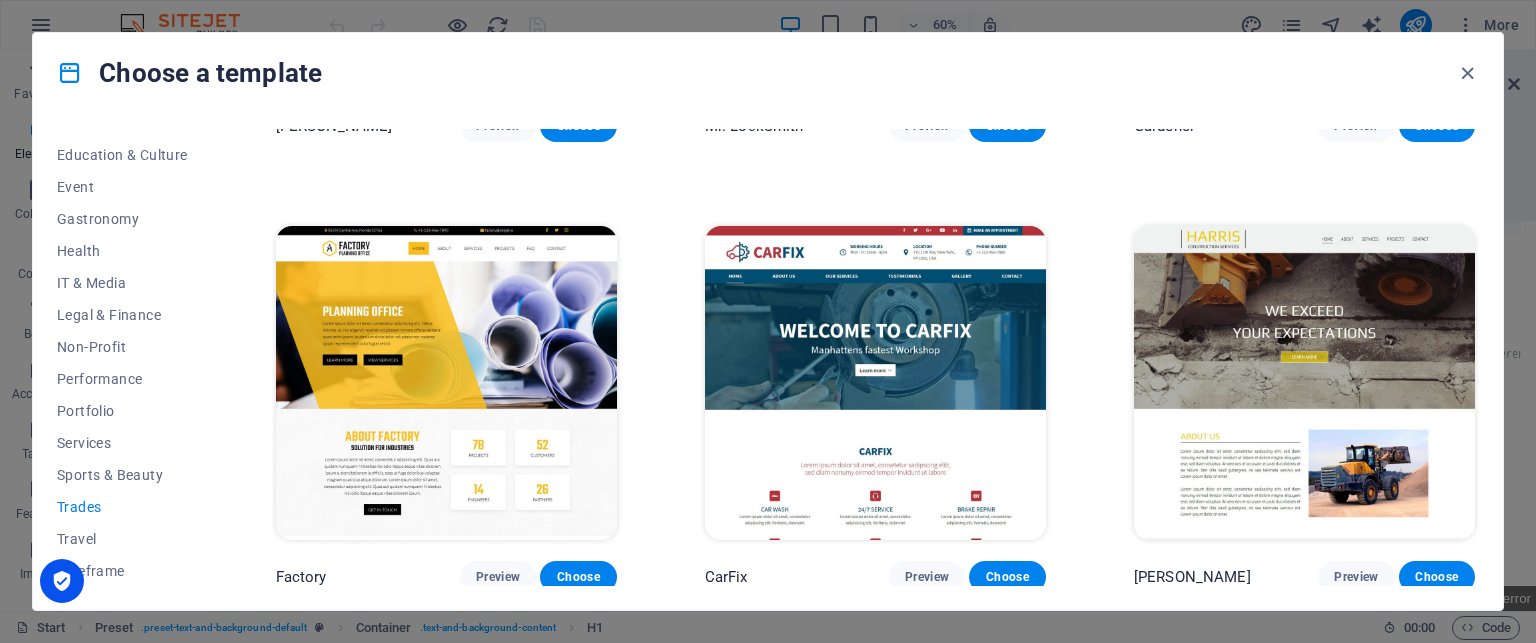 click at bounding box center [446, 383] 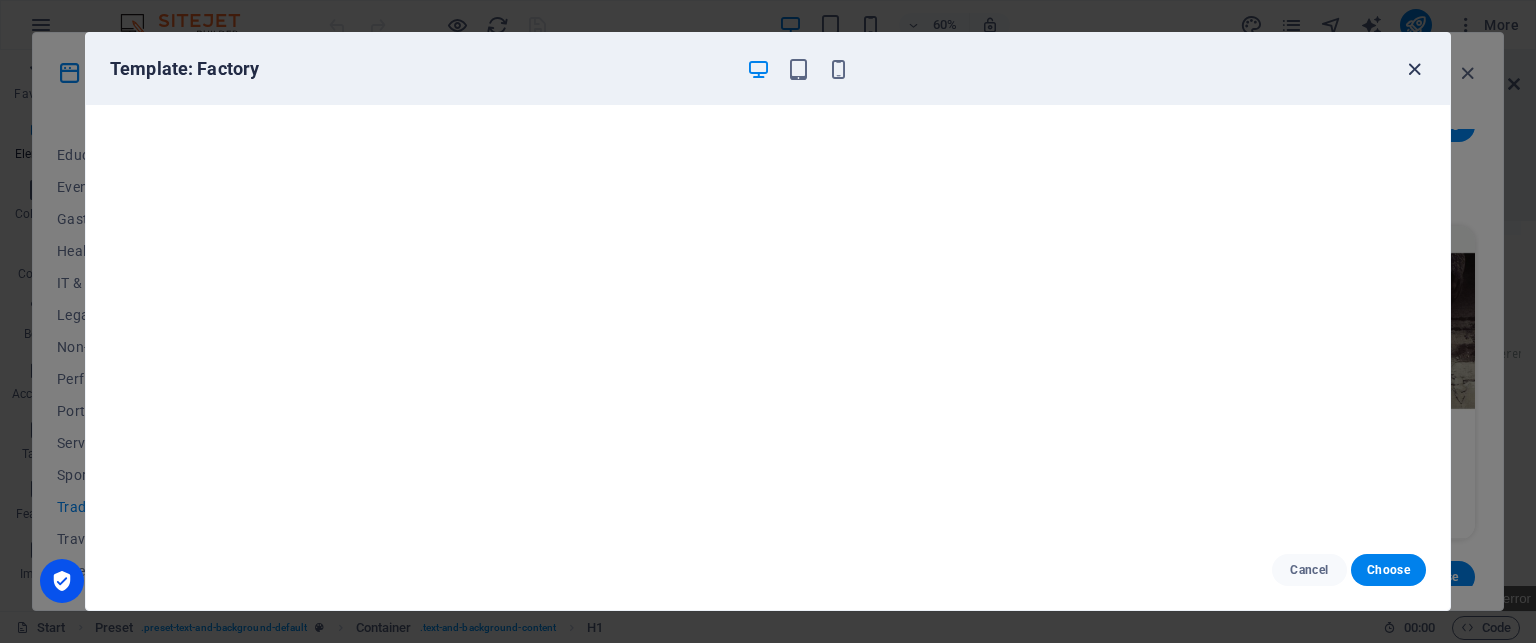 click at bounding box center (1414, 69) 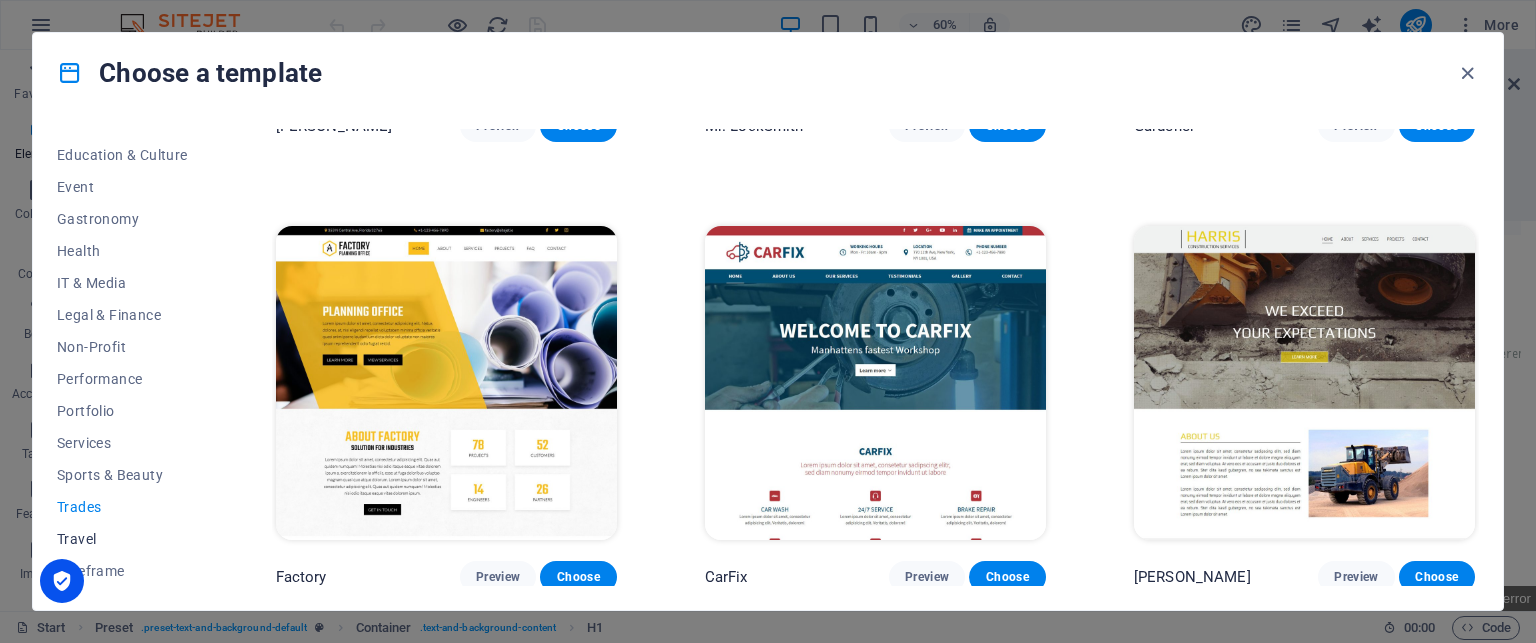 click on "Travel" at bounding box center (122, 539) 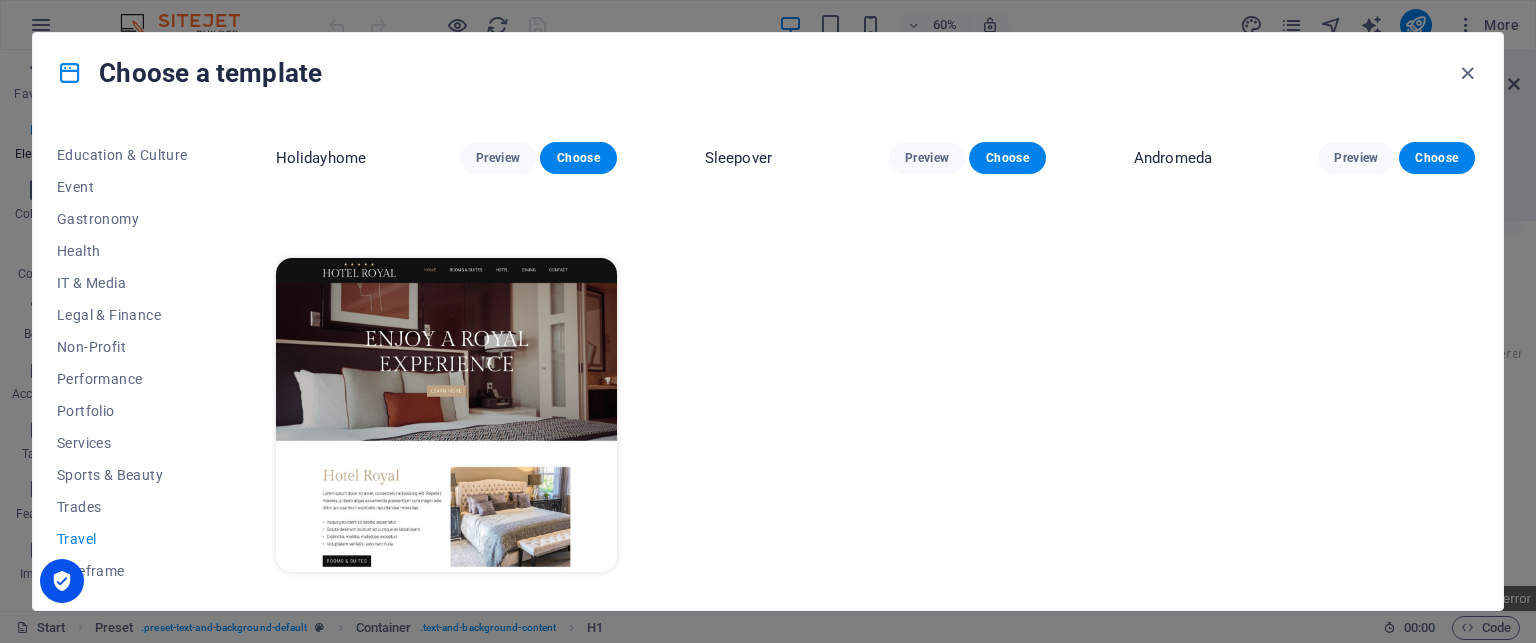 scroll, scrollTop: 784, scrollLeft: 0, axis: vertical 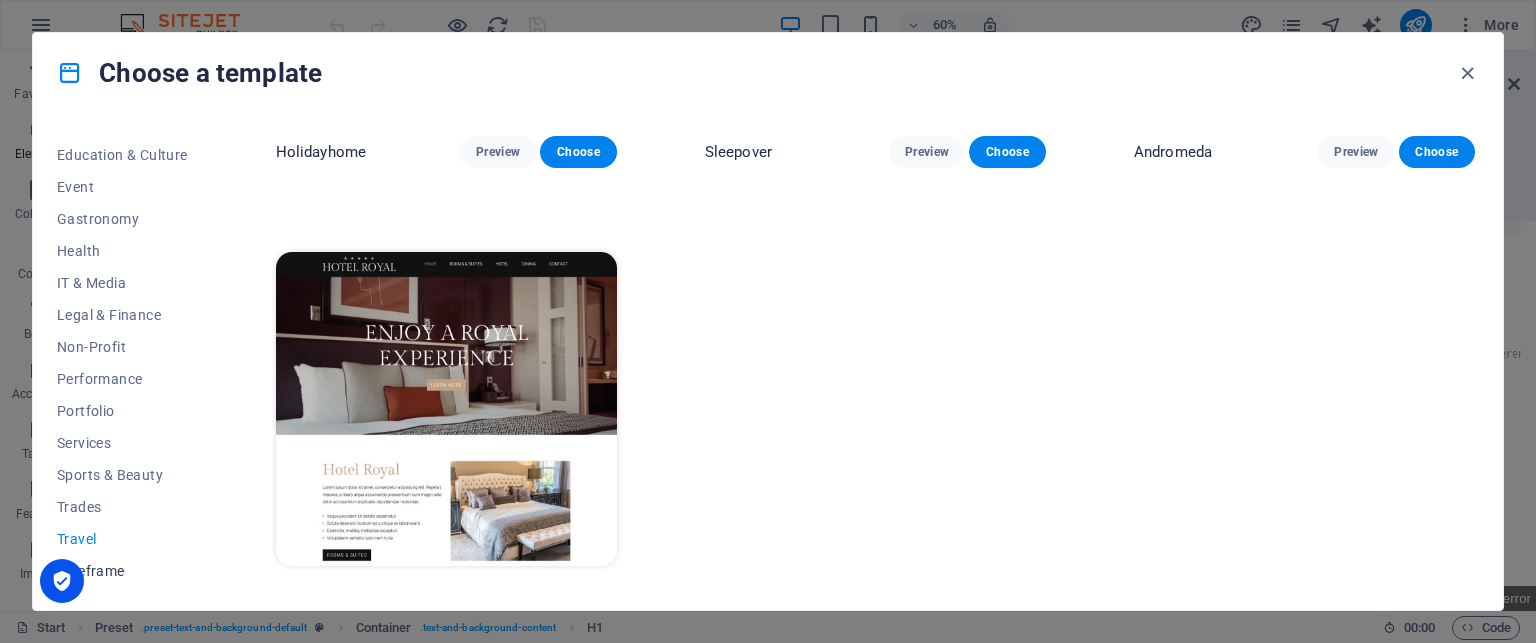 click on "Wireframe" at bounding box center [122, 571] 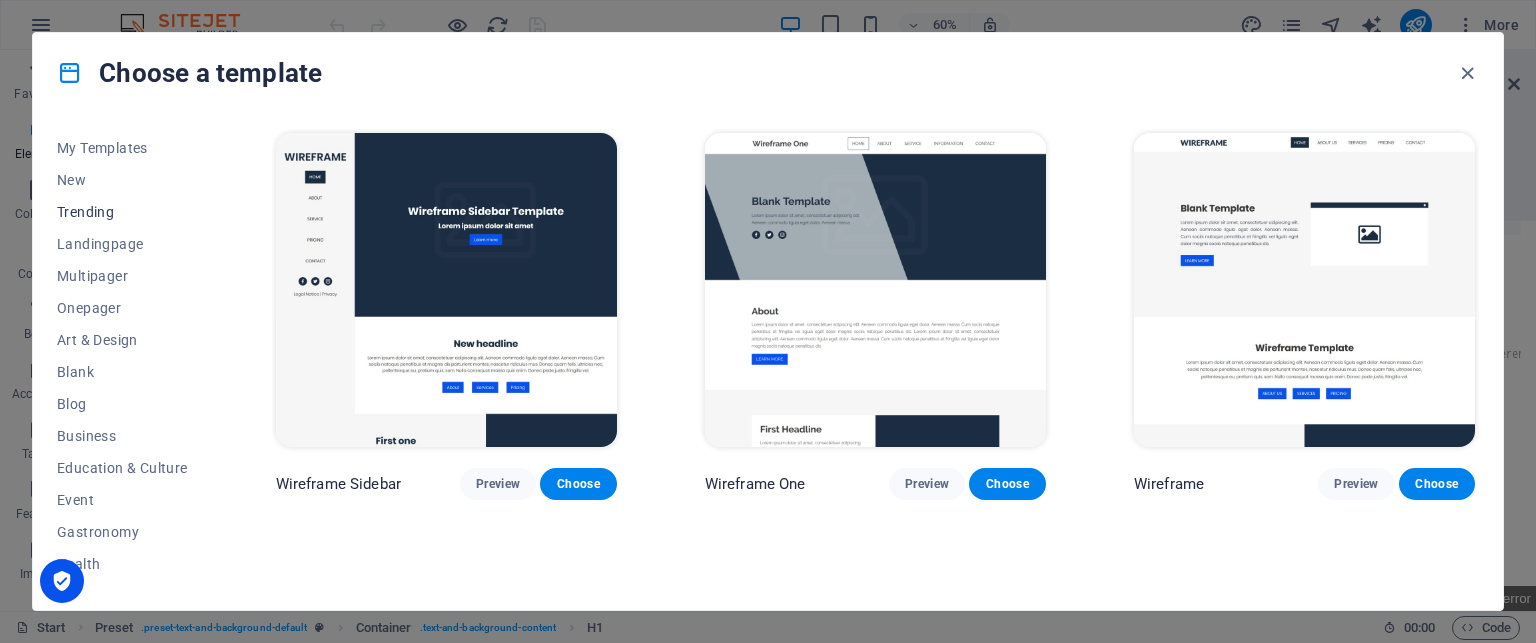scroll, scrollTop: 0, scrollLeft: 0, axis: both 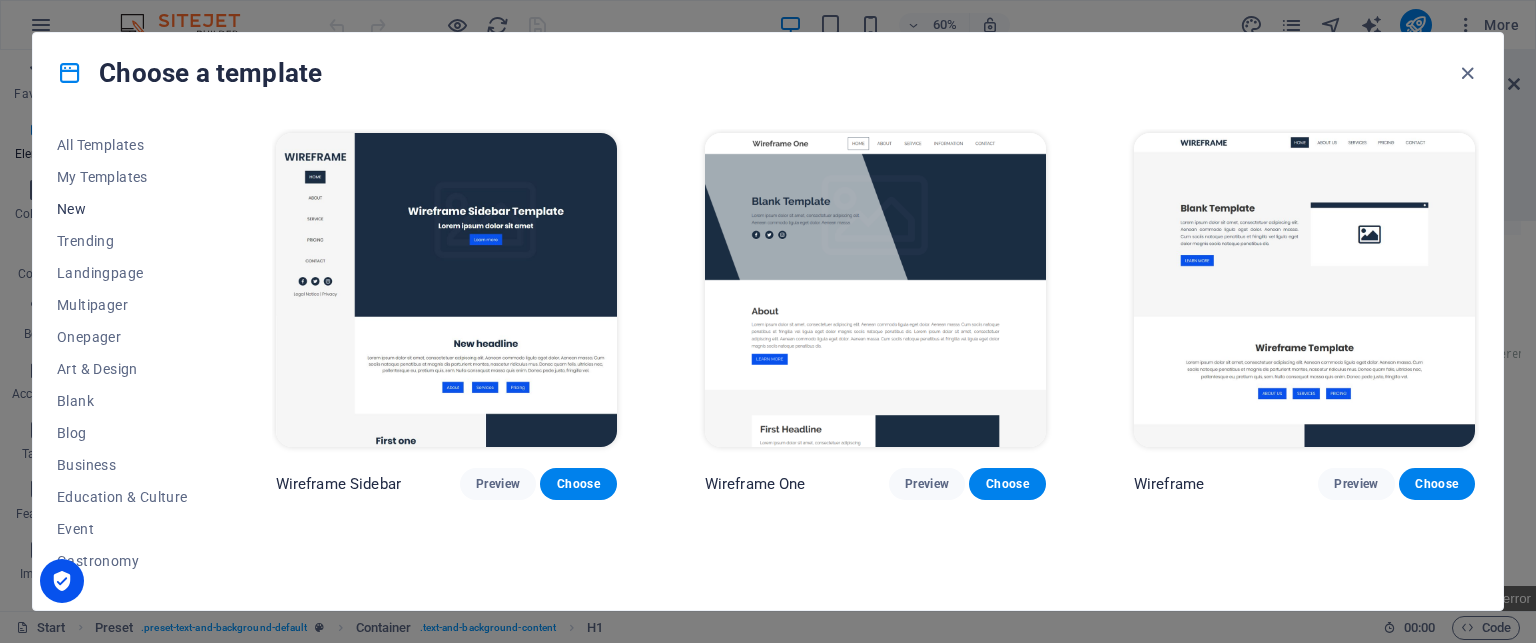 click on "New" at bounding box center (122, 209) 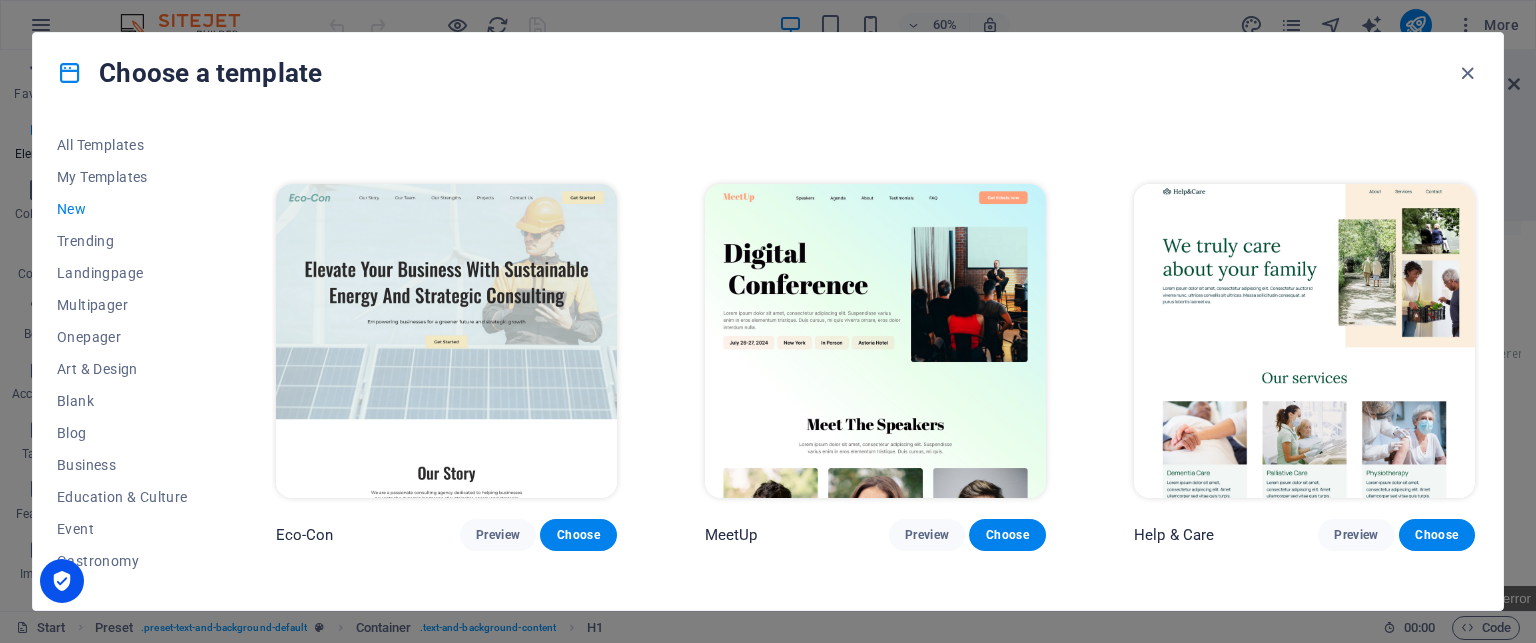 scroll, scrollTop: 856, scrollLeft: 0, axis: vertical 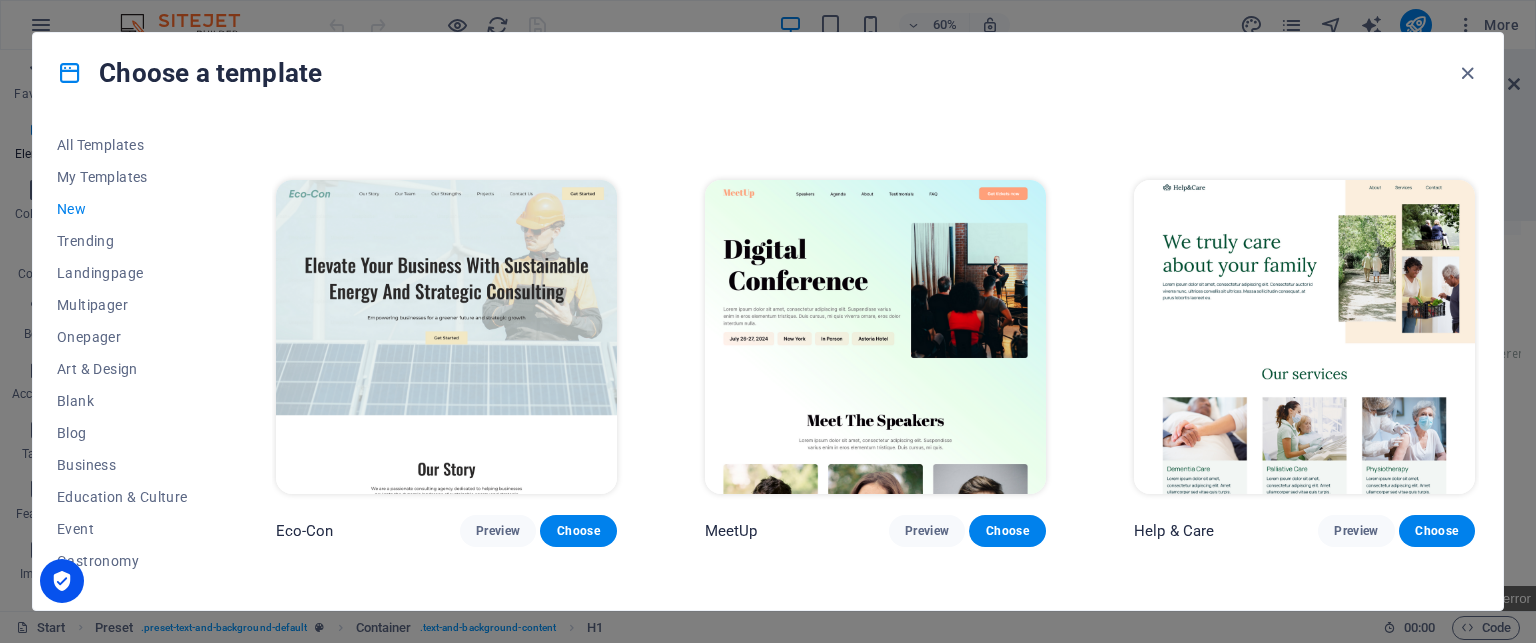 click at bounding box center [446, 337] 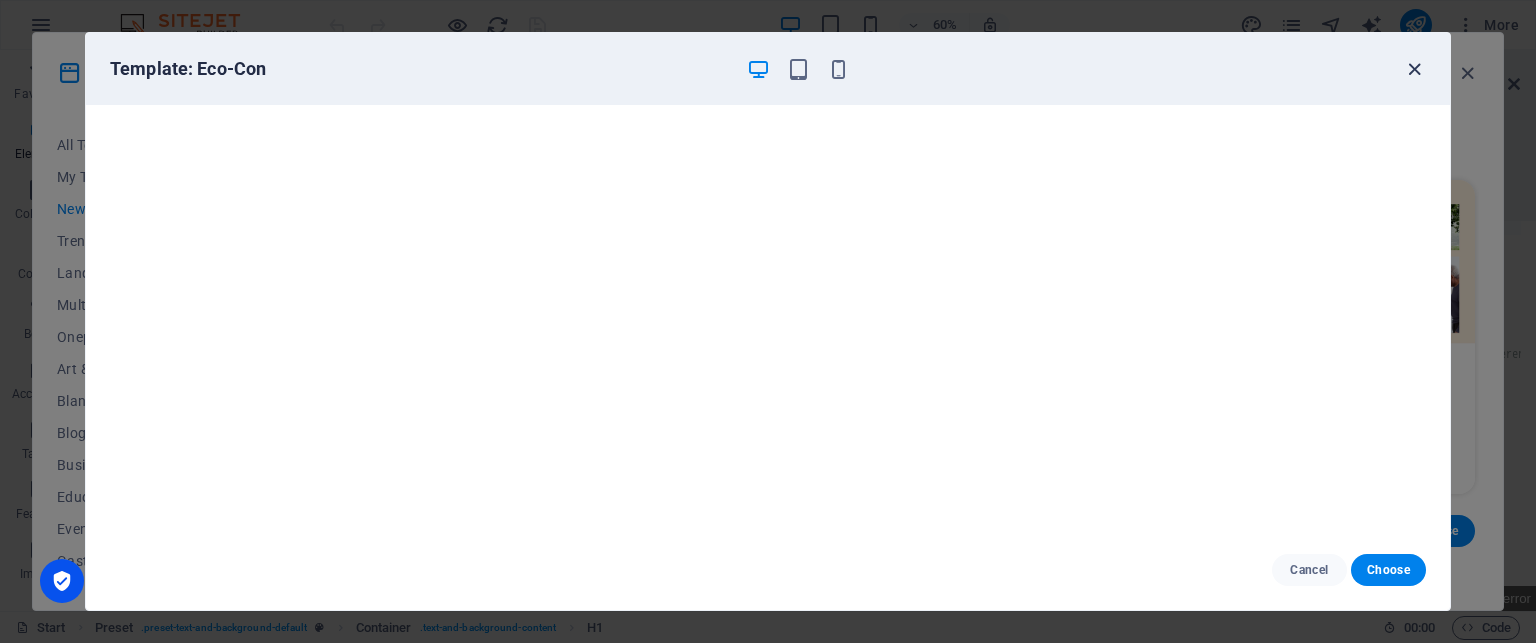 click at bounding box center (1414, 69) 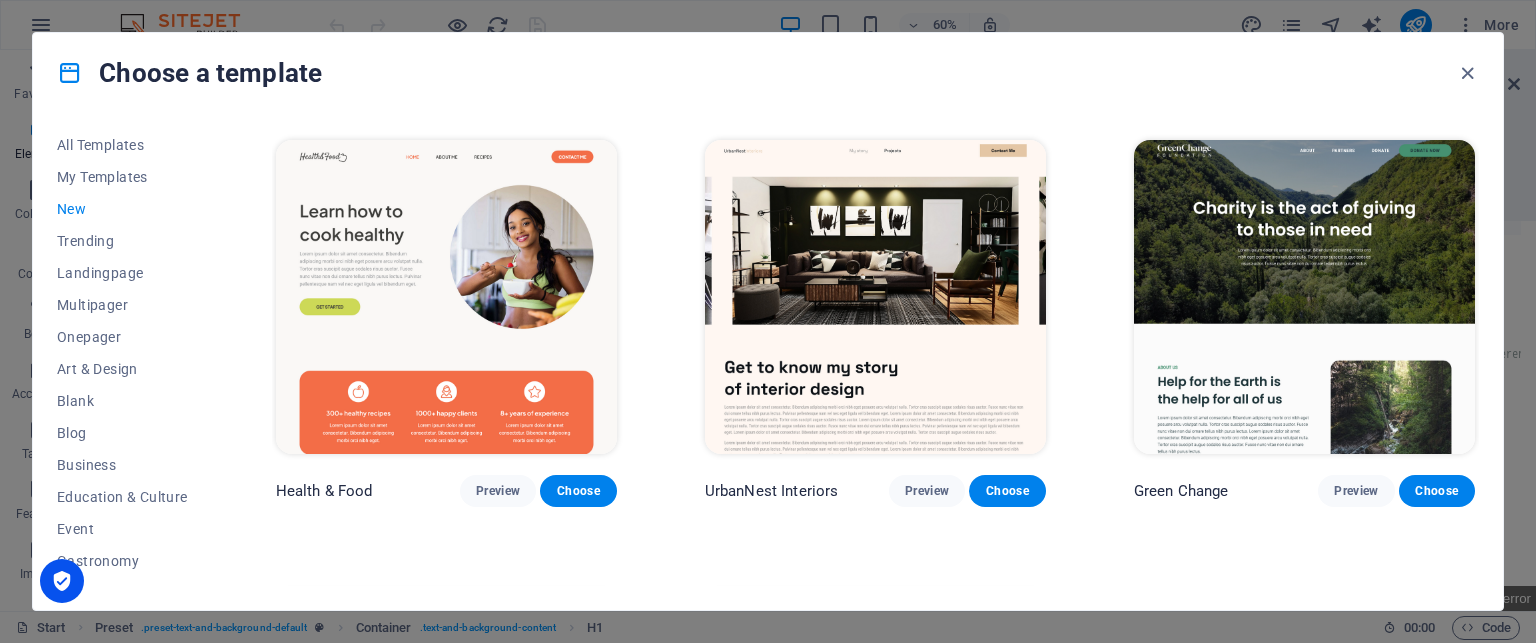 scroll, scrollTop: 1800, scrollLeft: 0, axis: vertical 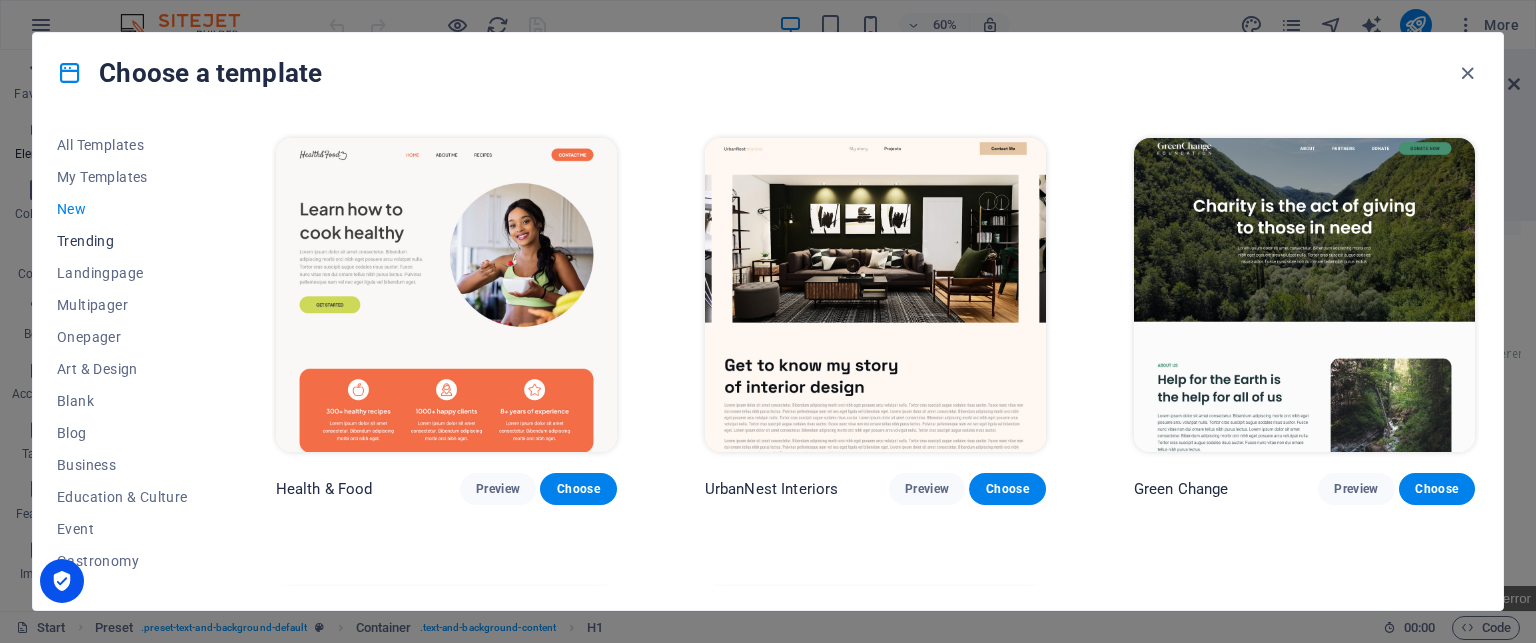 click on "Trending" at bounding box center (122, 241) 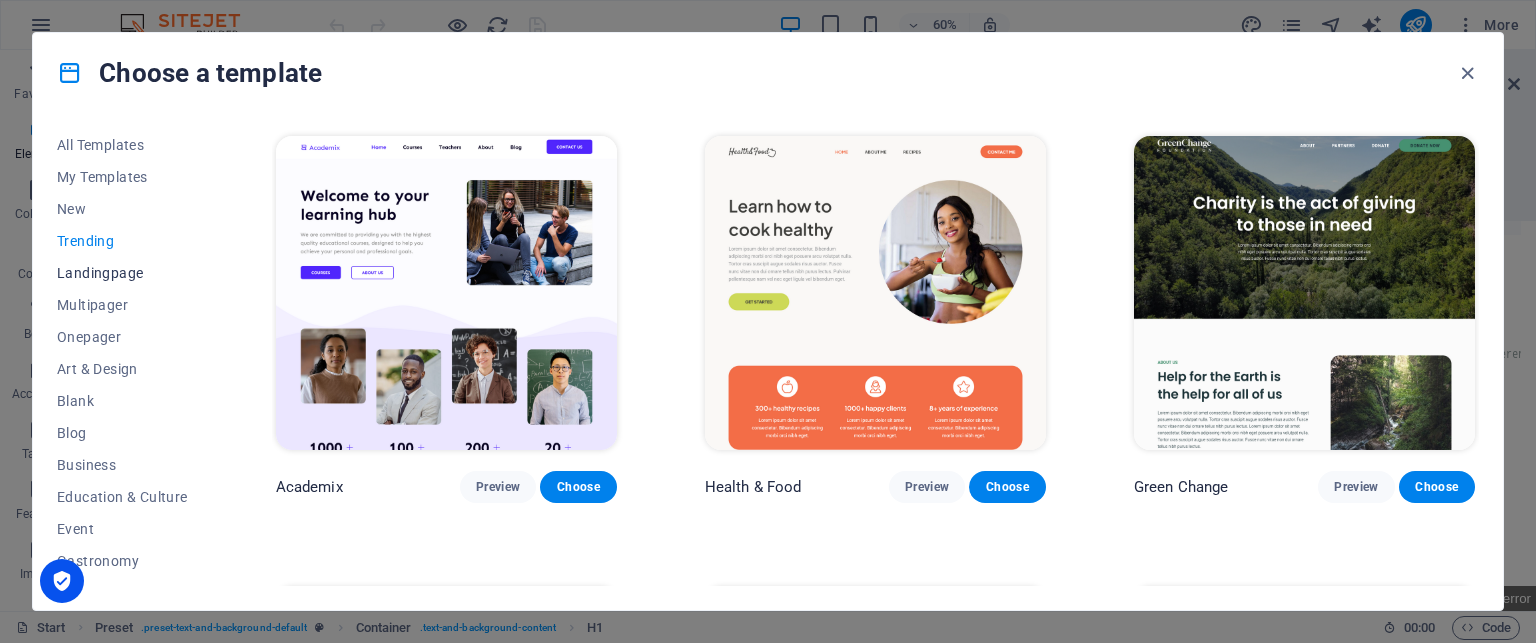 click on "Landingpage" at bounding box center (122, 273) 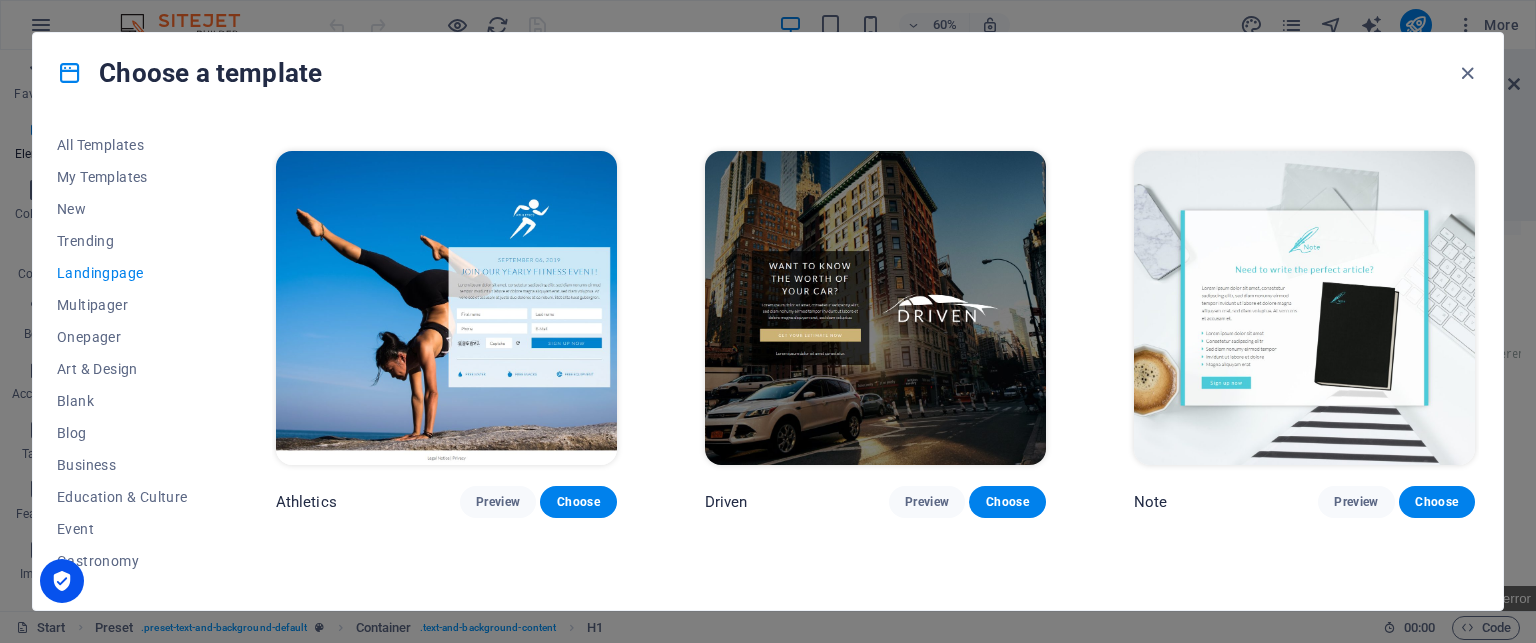 scroll, scrollTop: 1336, scrollLeft: 0, axis: vertical 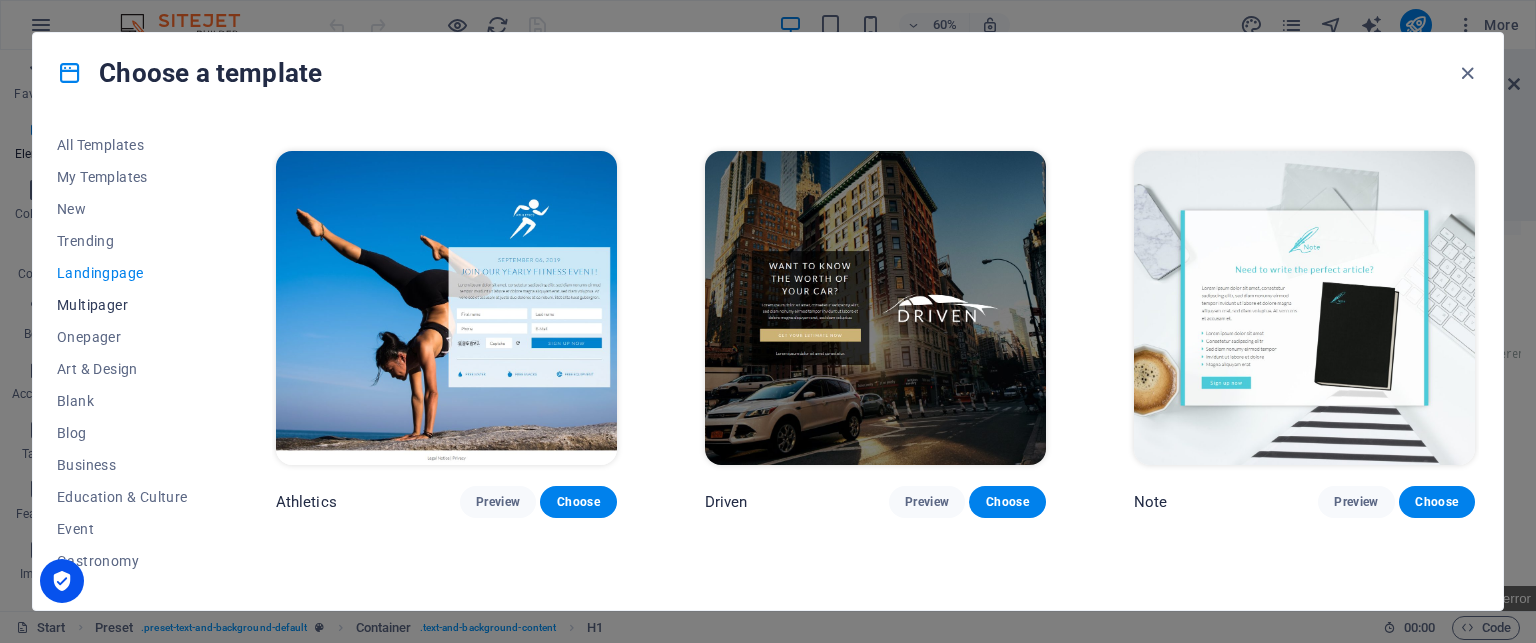 click on "Multipager" at bounding box center [122, 305] 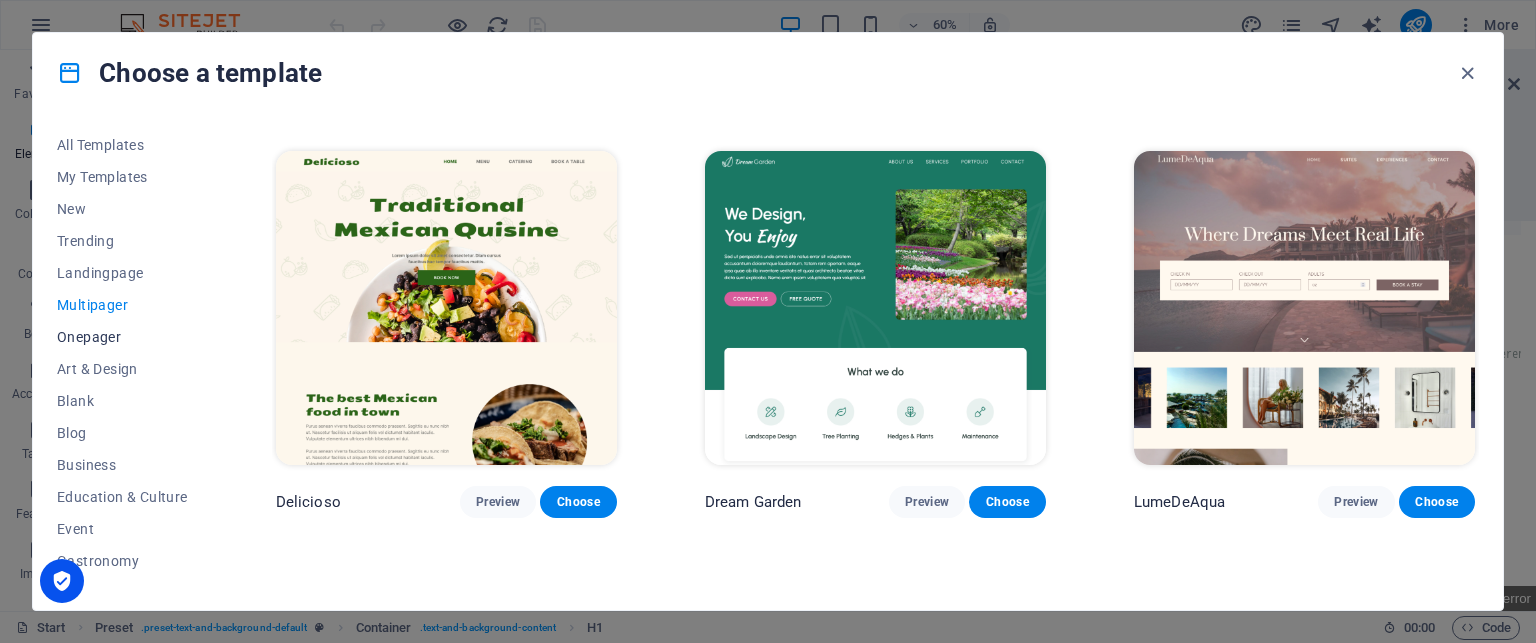 click on "Onepager" at bounding box center [122, 337] 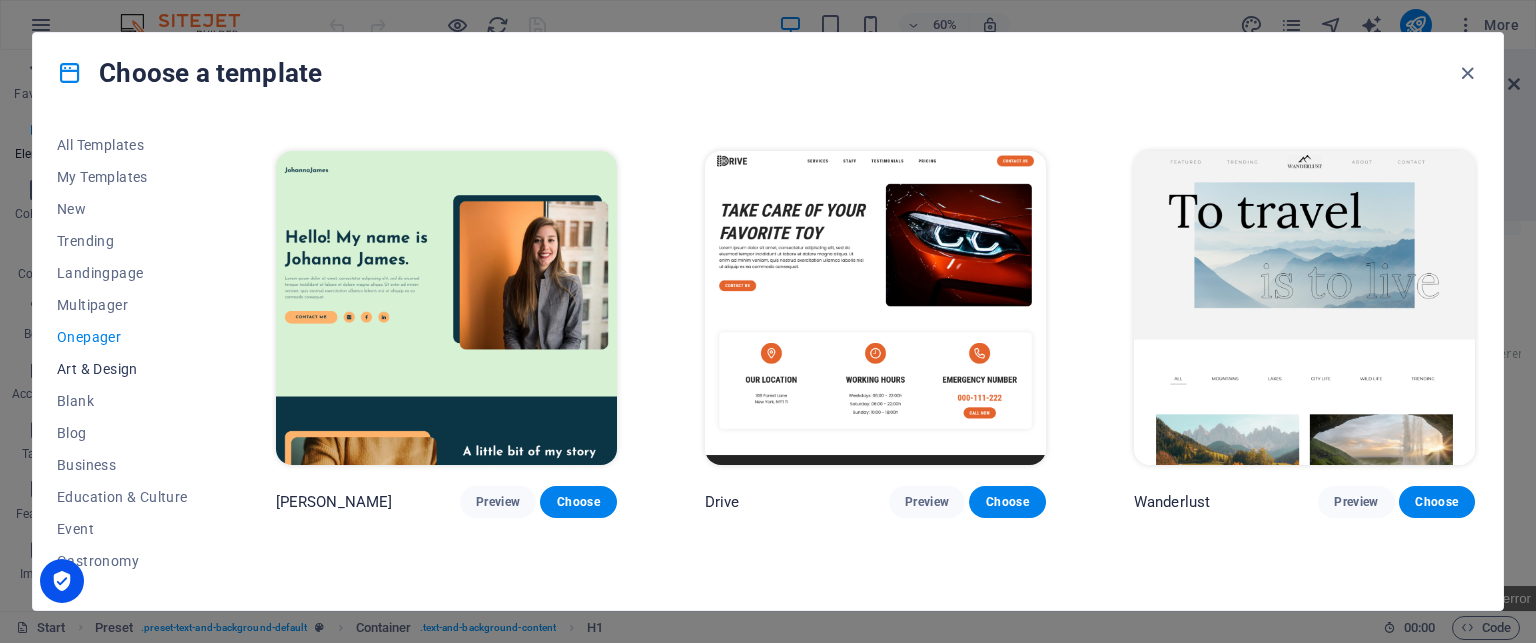 click on "Art & Design" at bounding box center [122, 369] 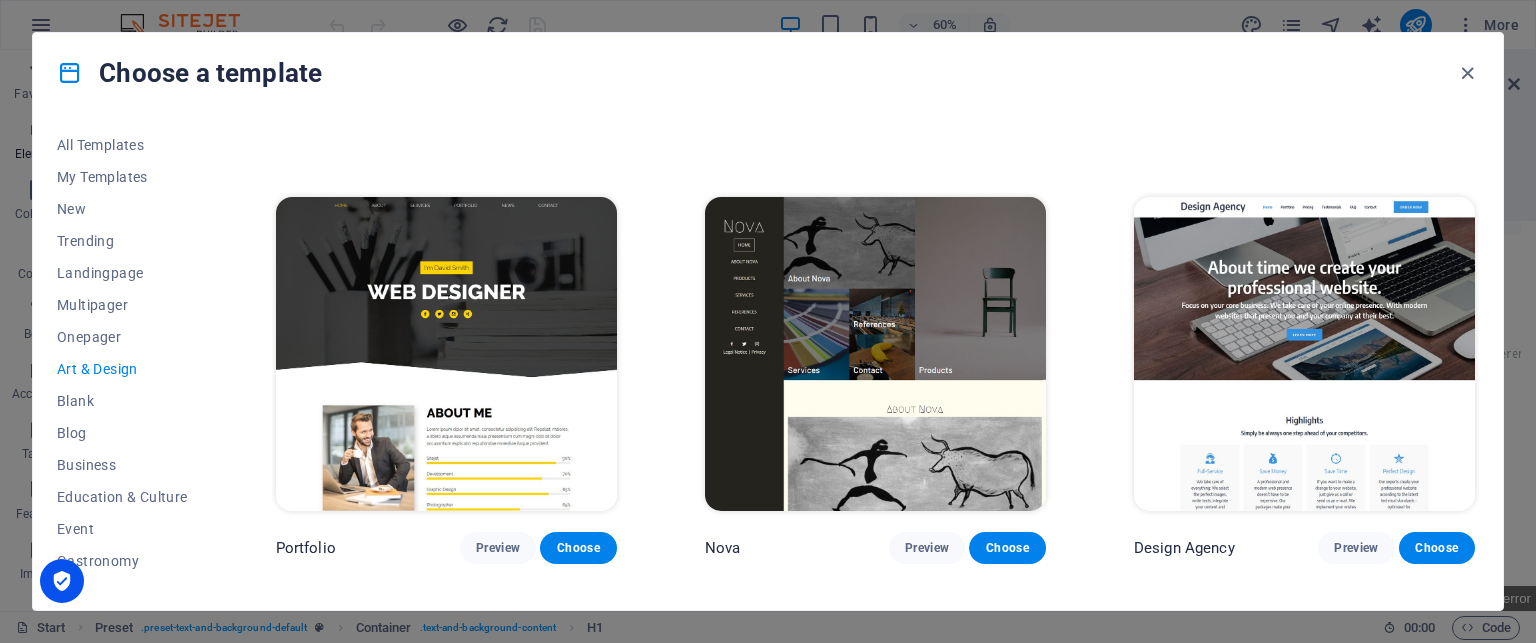 scroll, scrollTop: 1288, scrollLeft: 0, axis: vertical 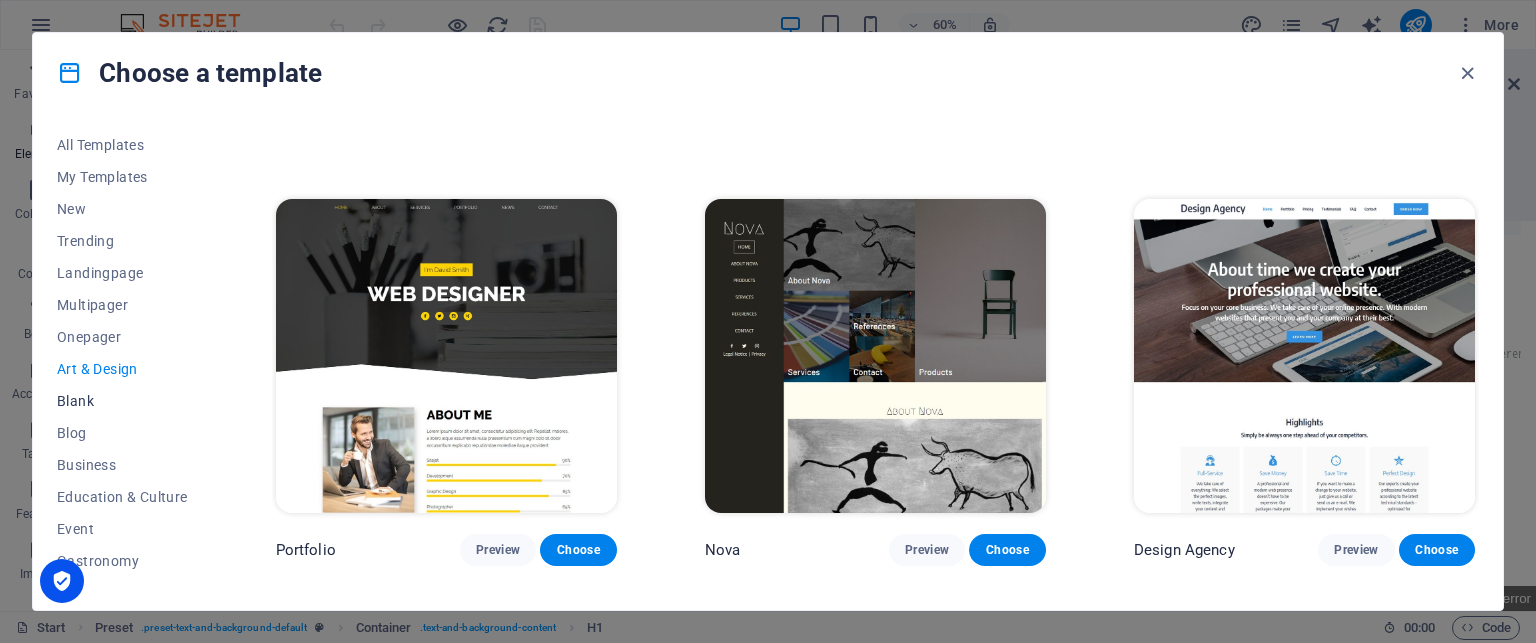 click on "Blank" at bounding box center [122, 401] 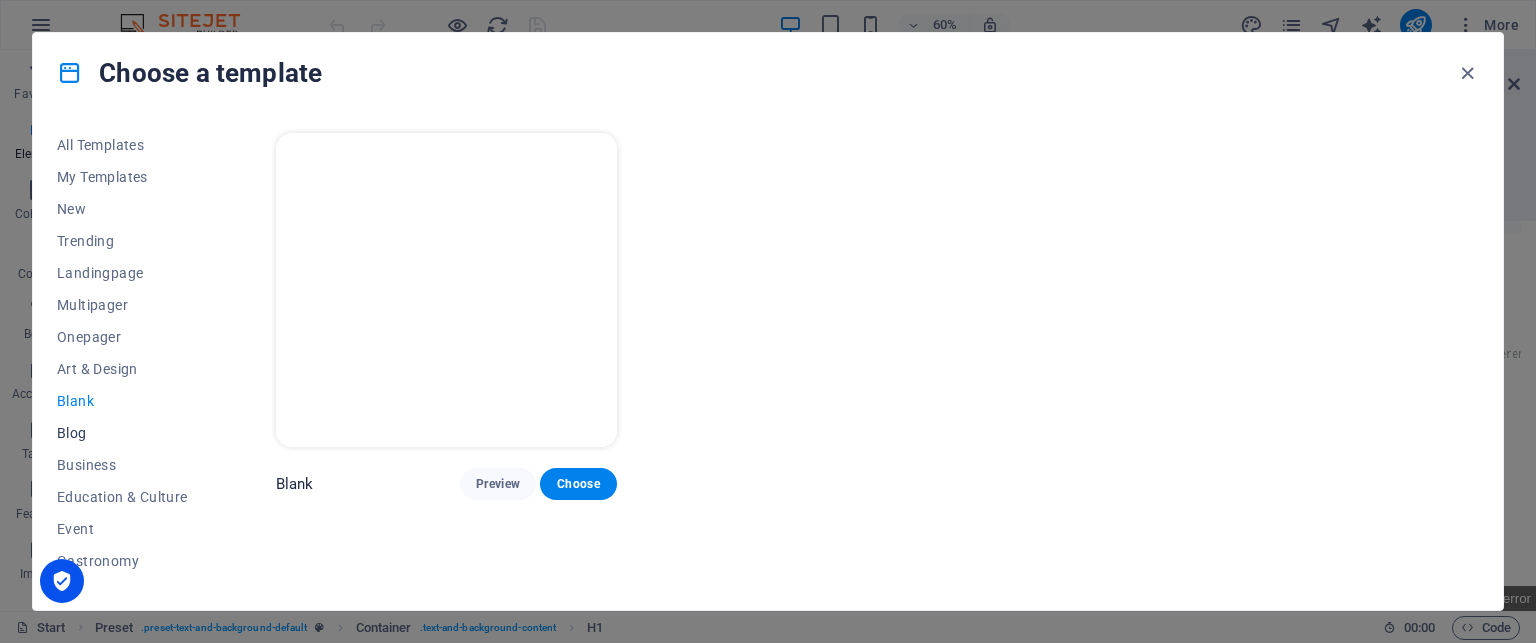 click on "Blog" at bounding box center [122, 433] 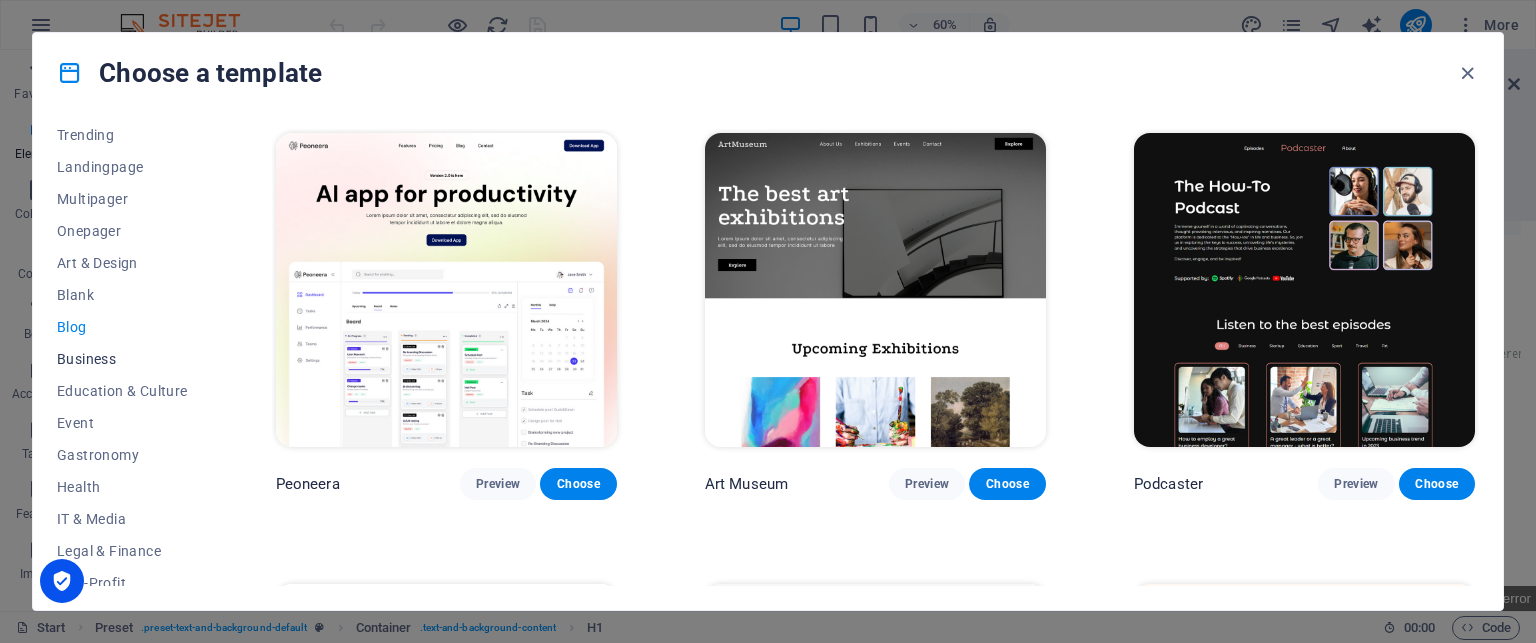 scroll, scrollTop: 107, scrollLeft: 0, axis: vertical 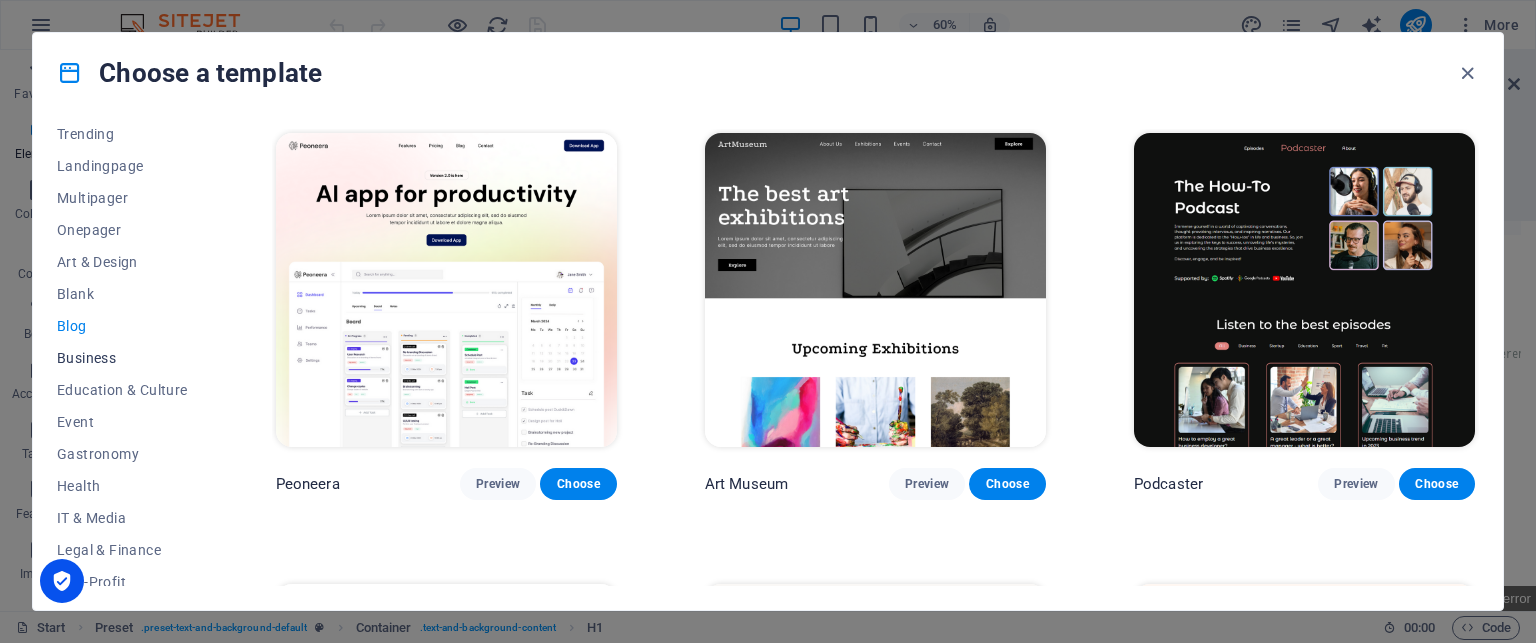 click on "Business" at bounding box center (122, 358) 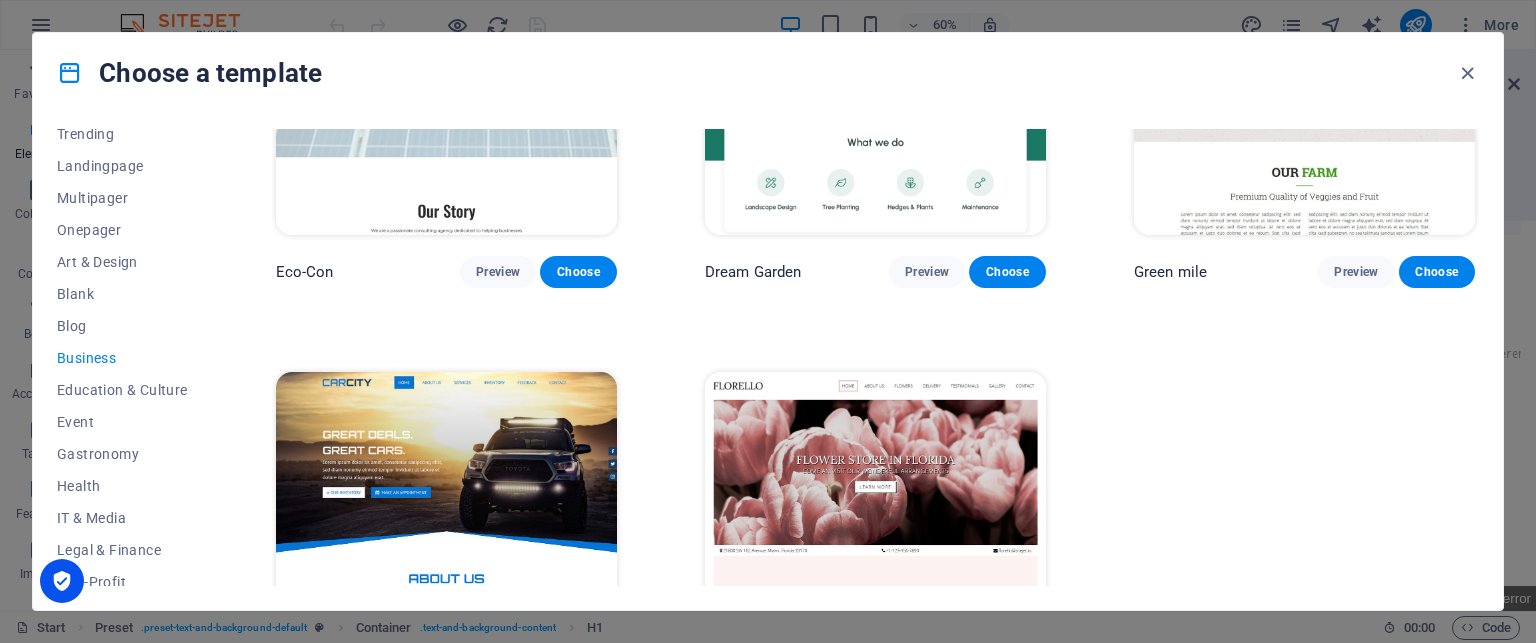 scroll, scrollTop: 214, scrollLeft: 0, axis: vertical 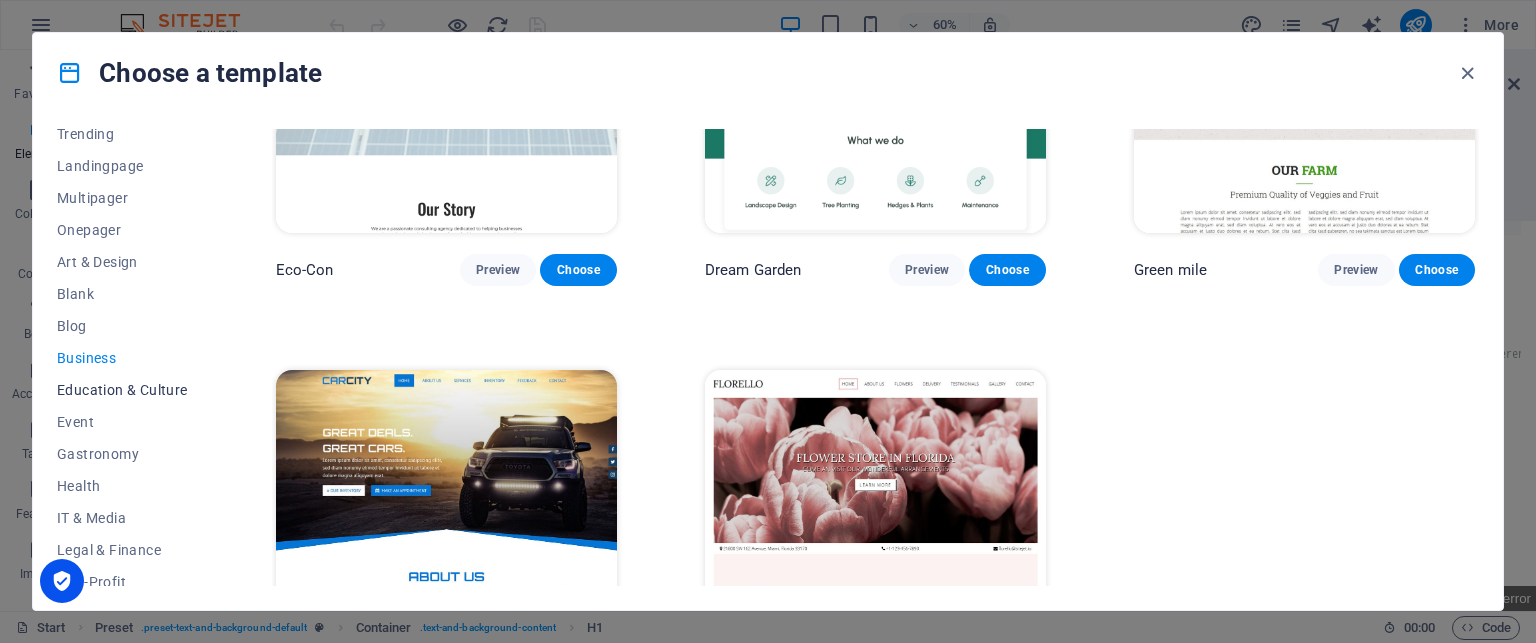 click on "Education & Culture" at bounding box center [122, 390] 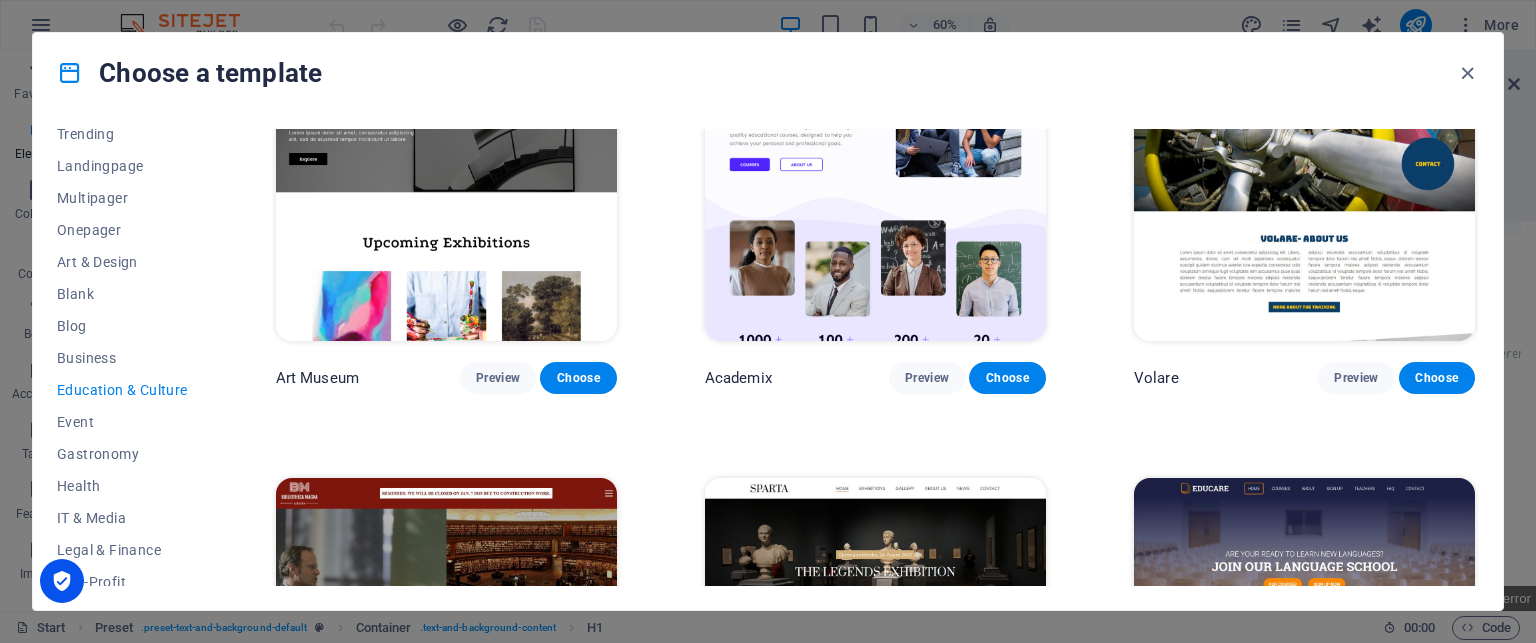 scroll, scrollTop: 0, scrollLeft: 0, axis: both 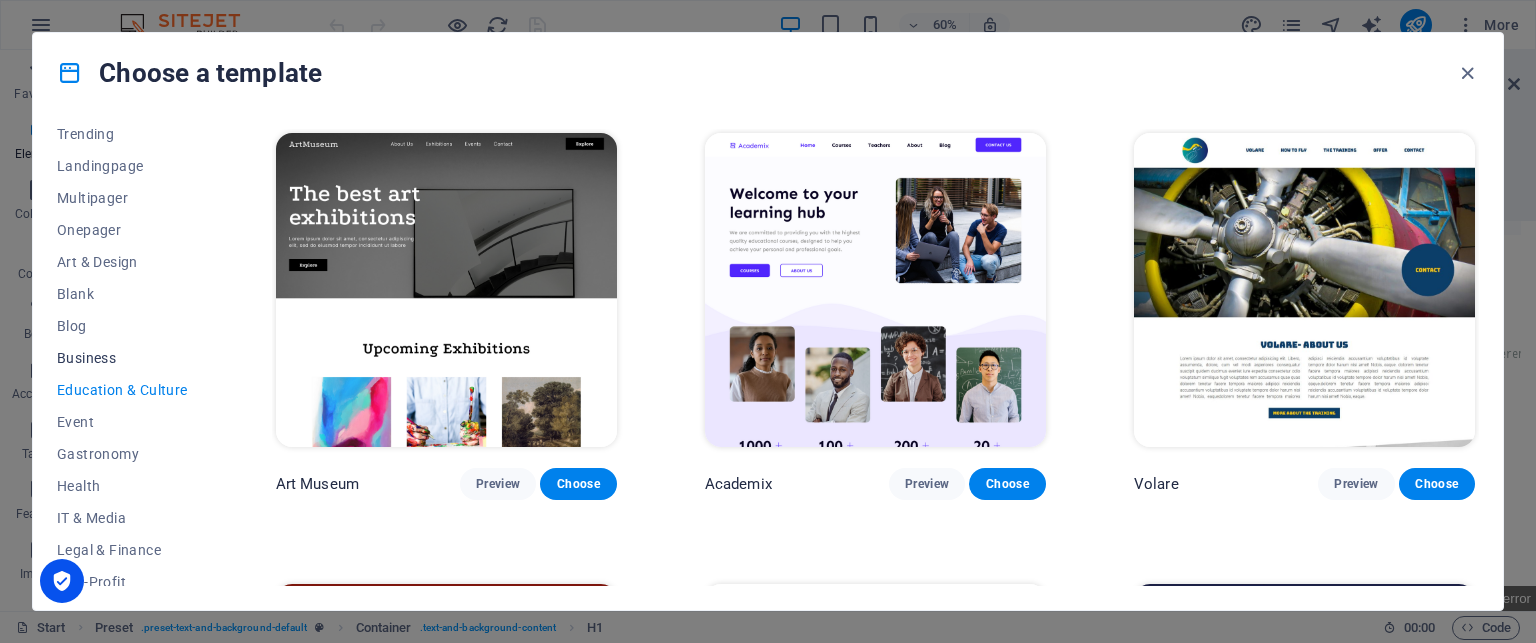 click on "Business" at bounding box center [122, 358] 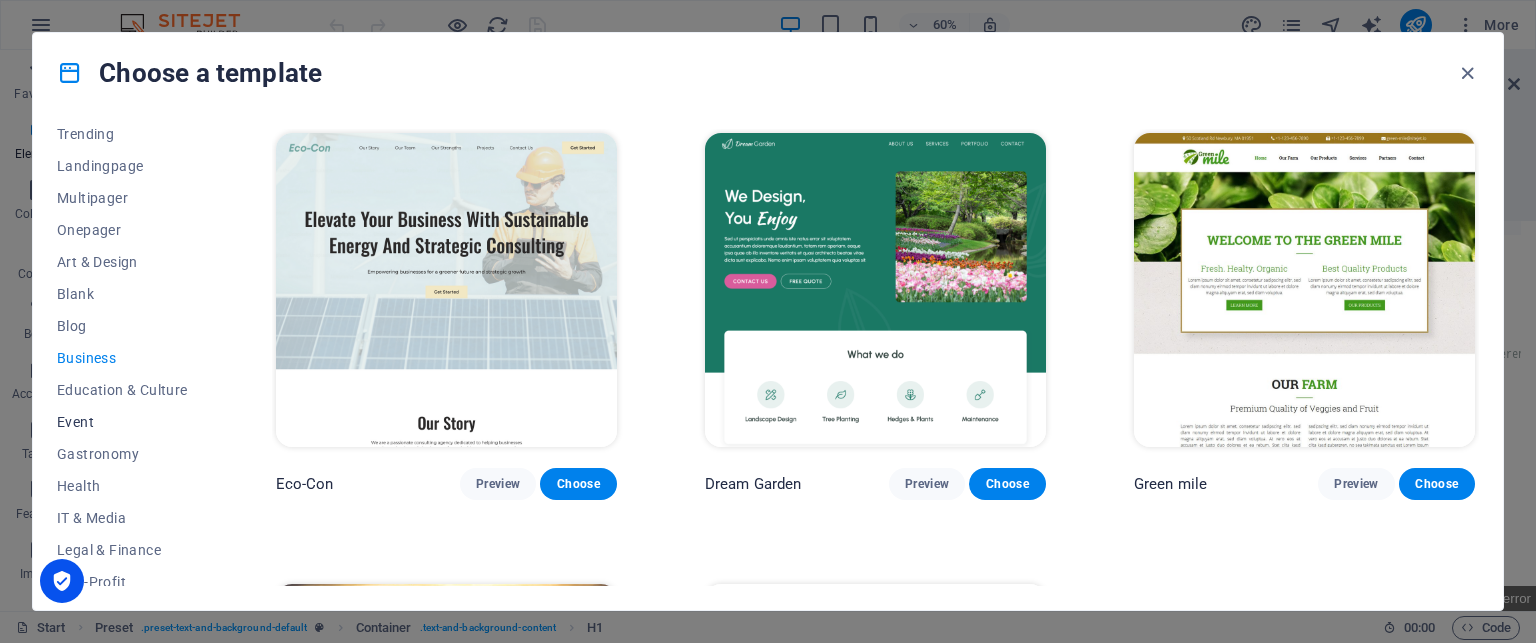 click on "Event" at bounding box center [122, 422] 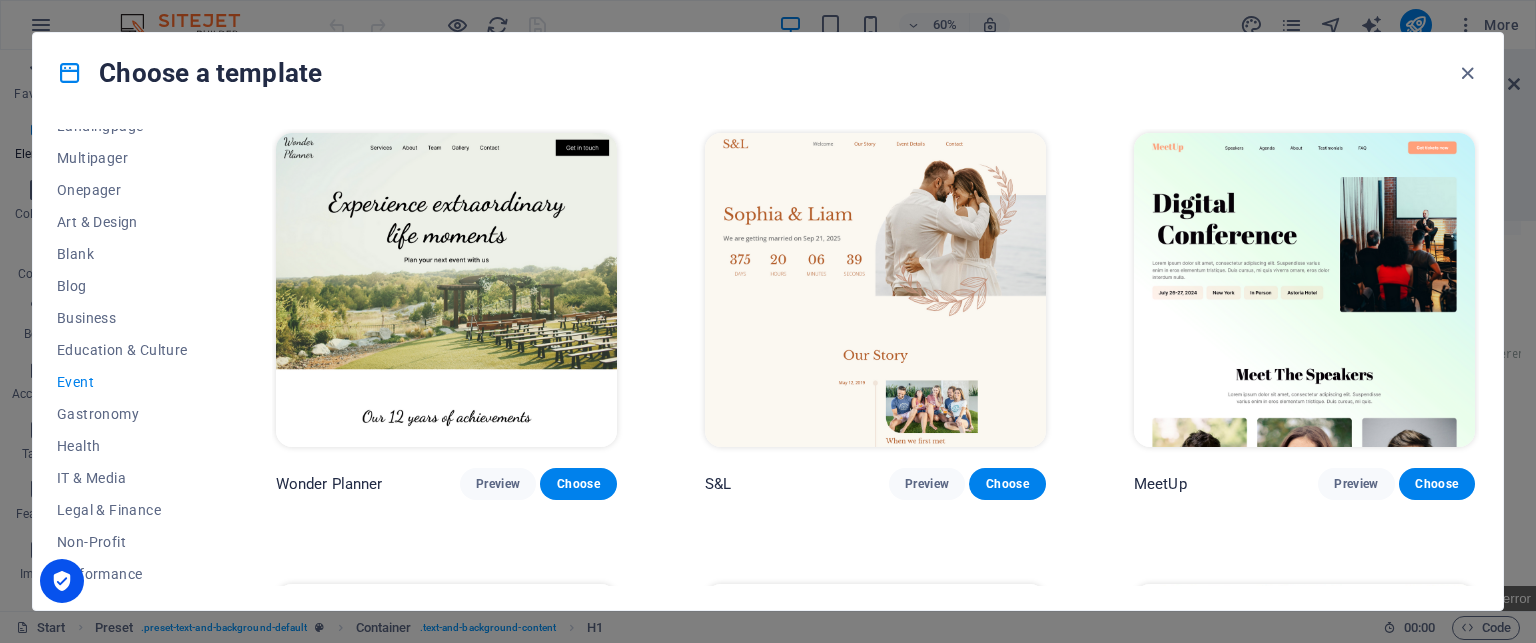 scroll, scrollTop: 168, scrollLeft: 0, axis: vertical 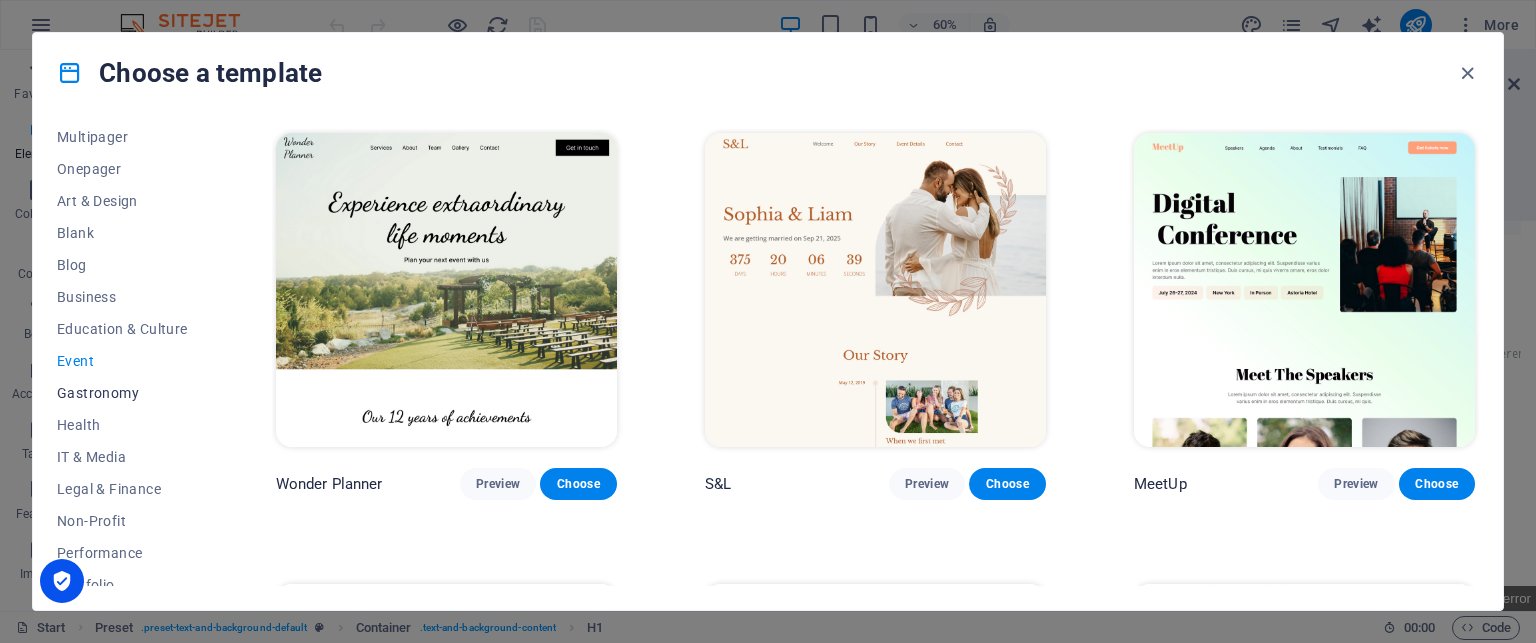 click on "Gastronomy" at bounding box center (122, 393) 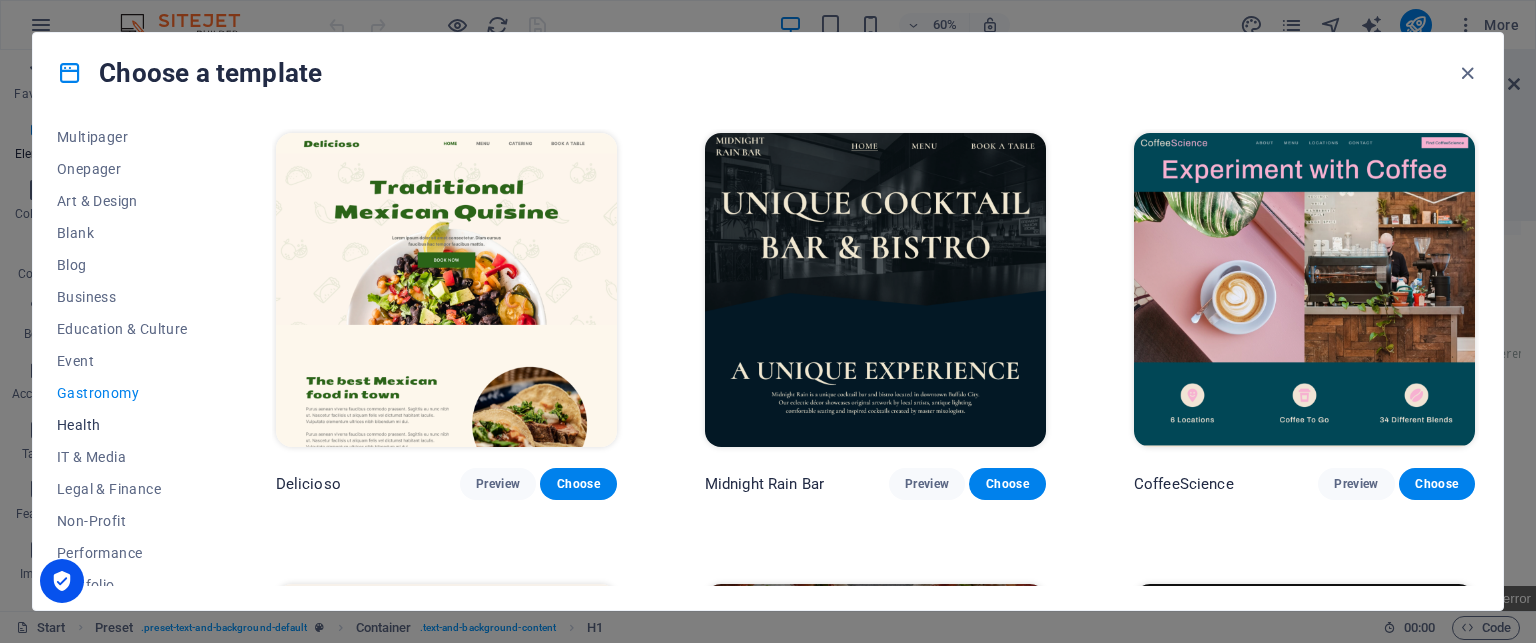 click on "Health" at bounding box center [122, 425] 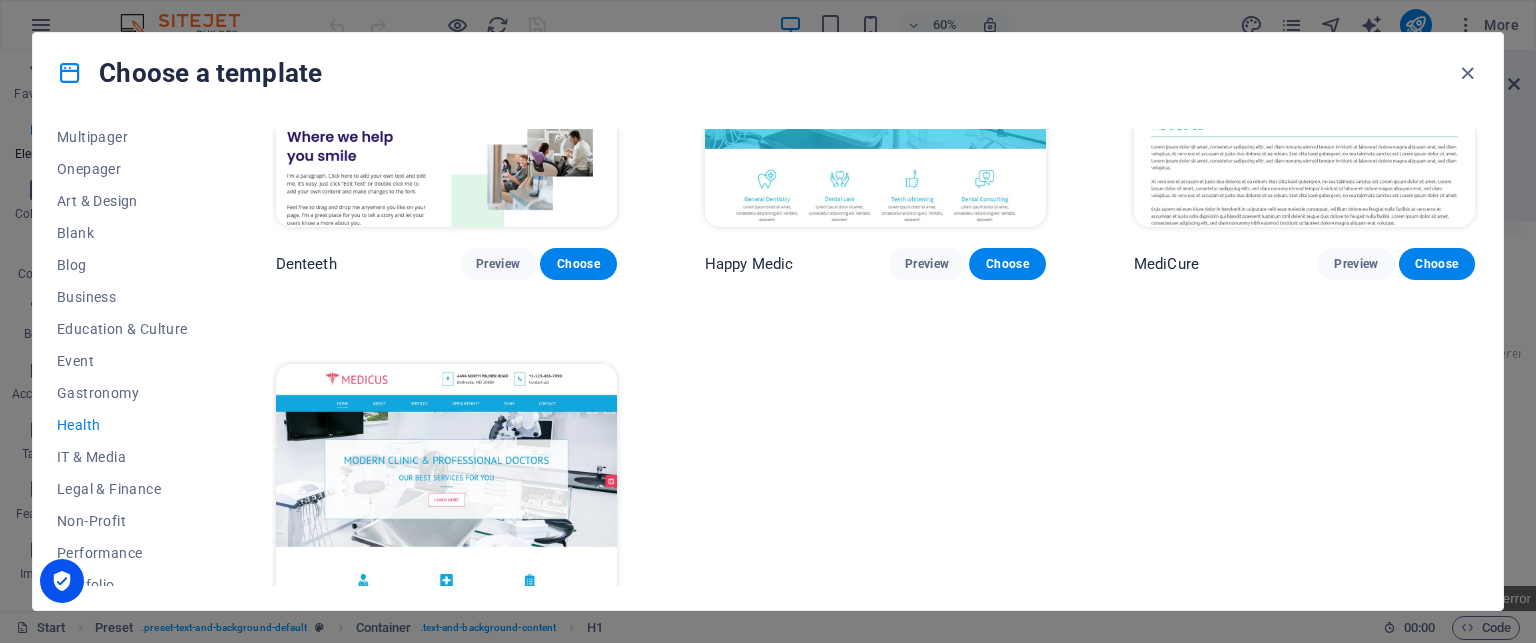 scroll, scrollTop: 674, scrollLeft: 0, axis: vertical 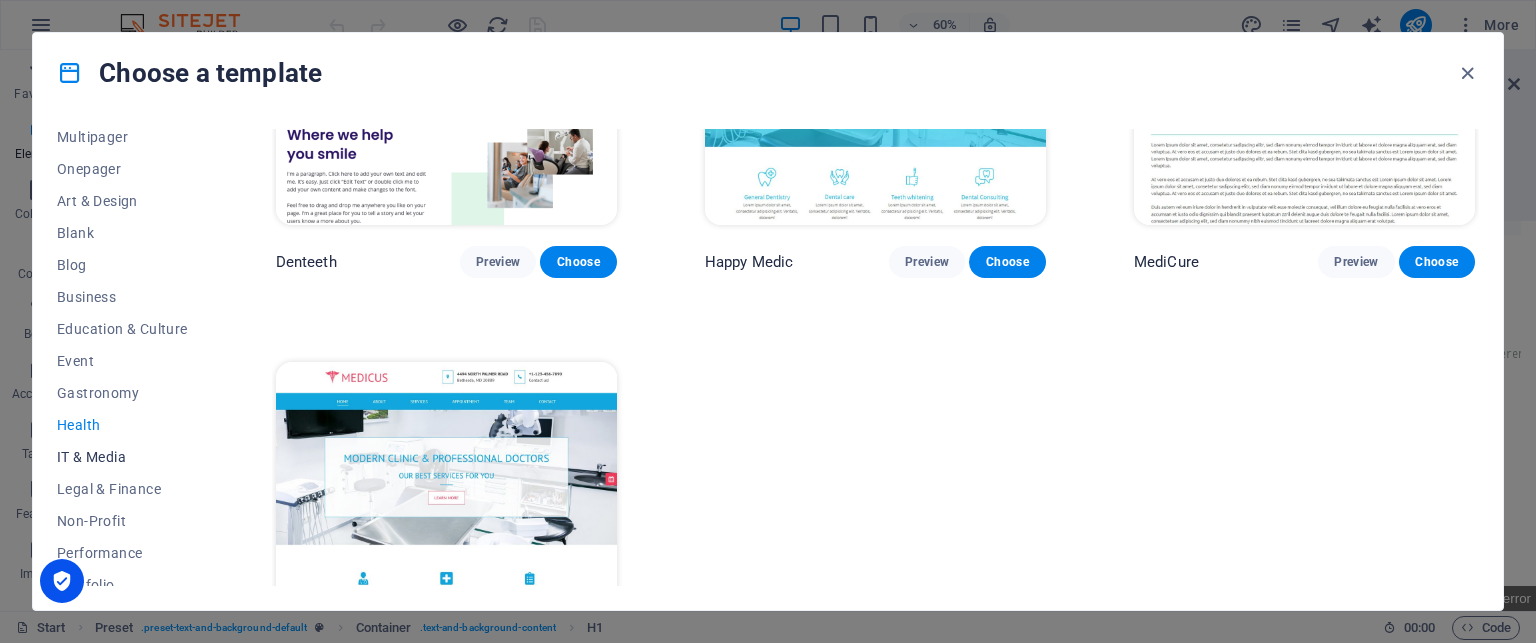 click on "IT & Media" at bounding box center [122, 457] 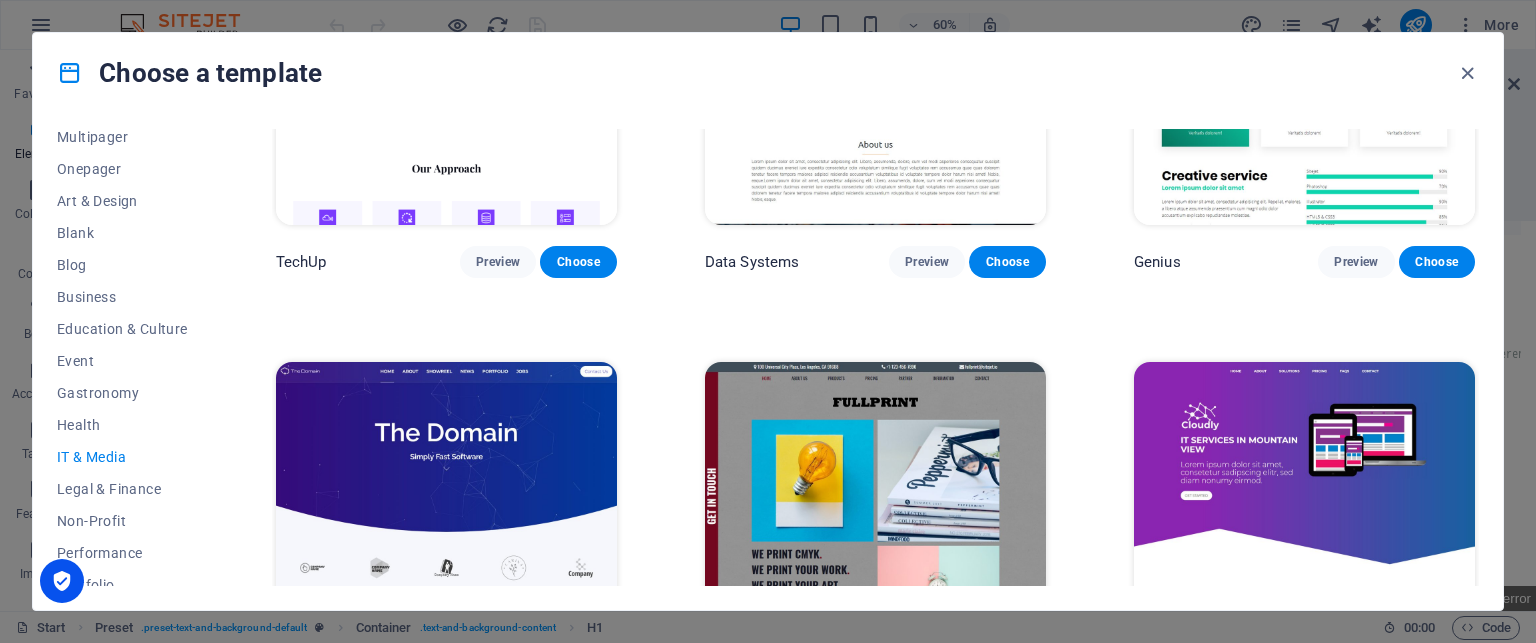 scroll, scrollTop: 674, scrollLeft: 0, axis: vertical 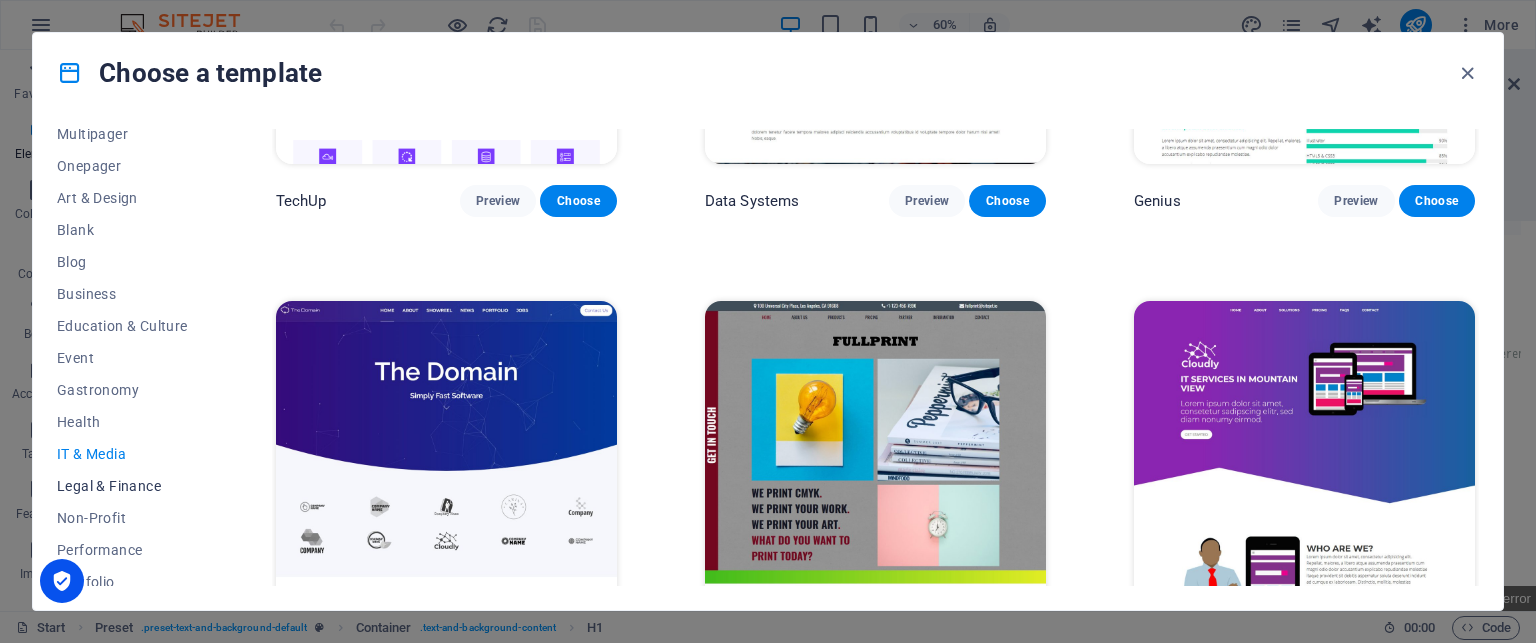 click on "Legal & Finance" at bounding box center [122, 486] 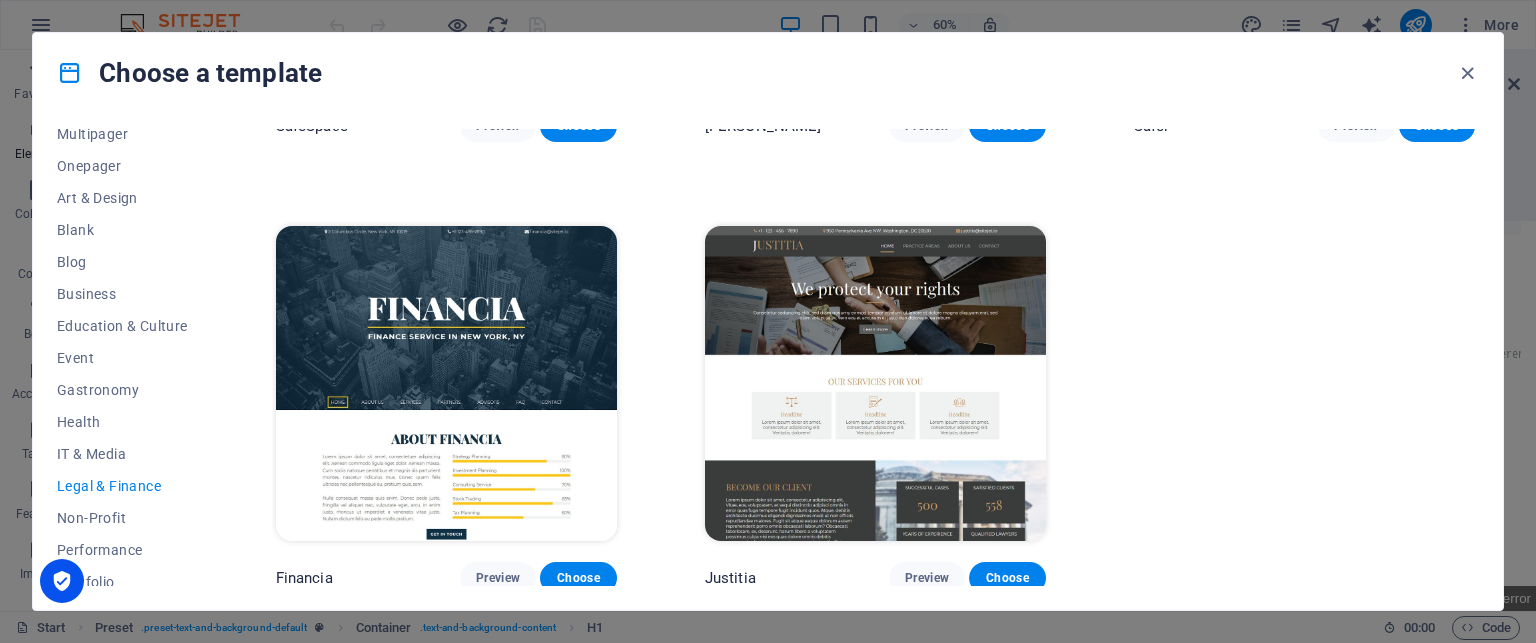 scroll, scrollTop: 360, scrollLeft: 0, axis: vertical 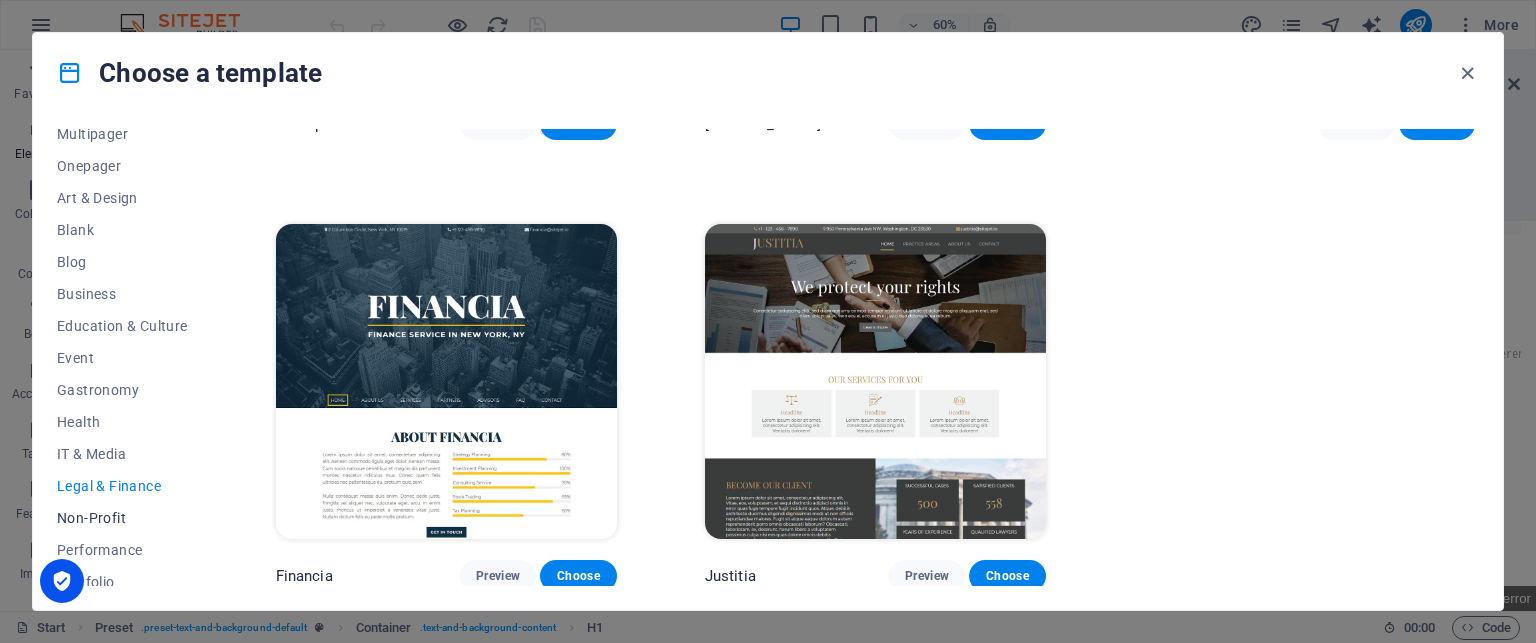 click on "Non-Profit" at bounding box center [122, 518] 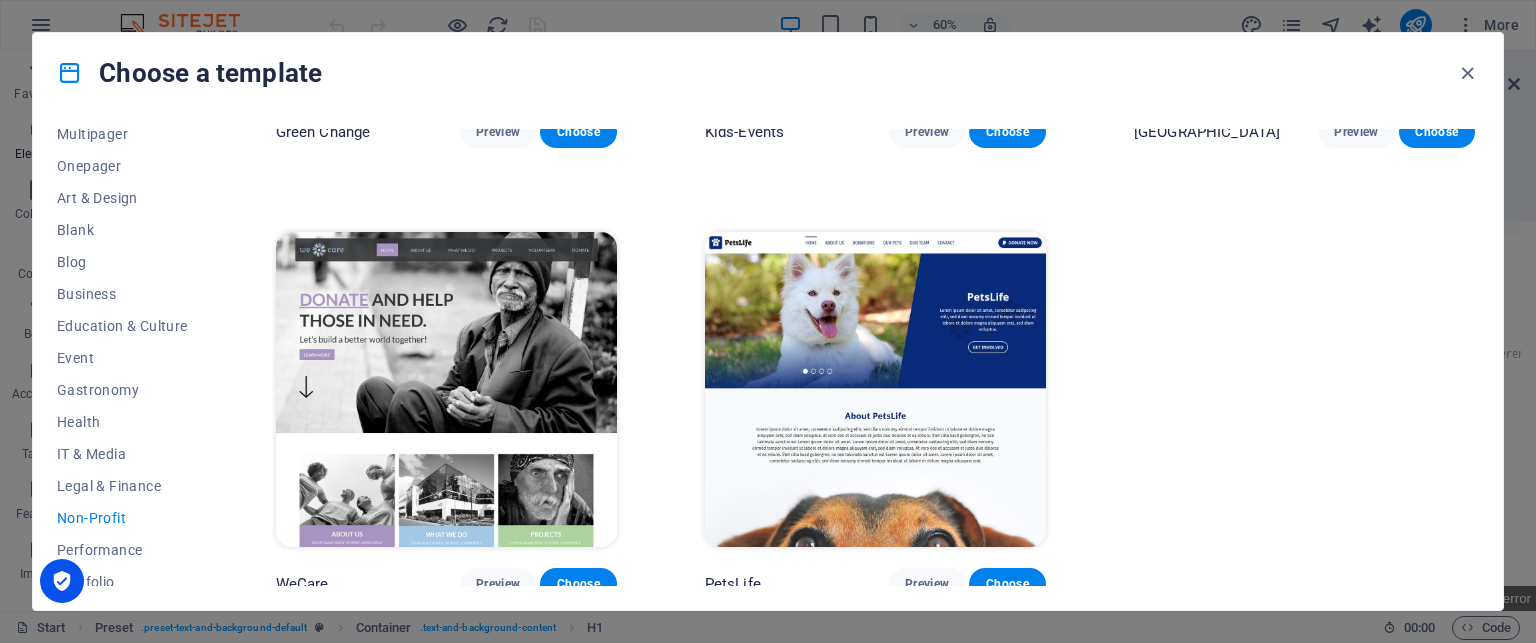 scroll, scrollTop: 360, scrollLeft: 0, axis: vertical 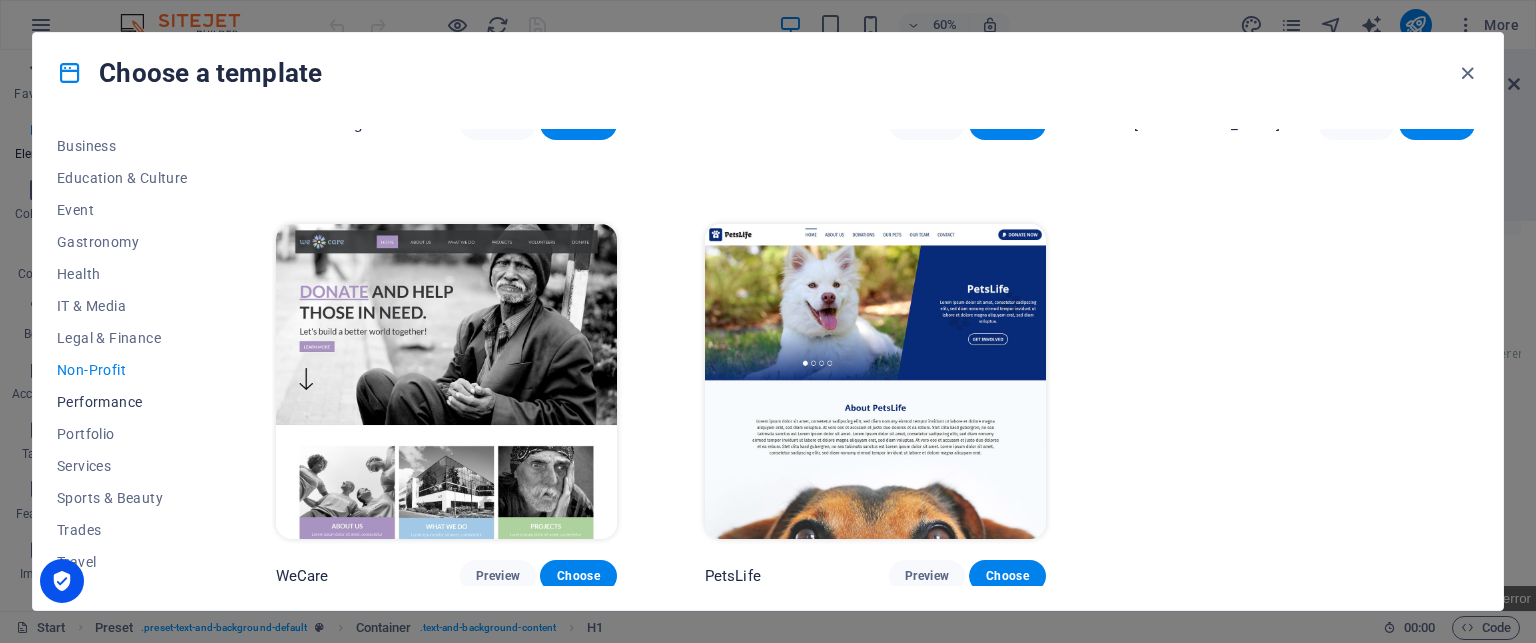 click on "Performance" at bounding box center (122, 402) 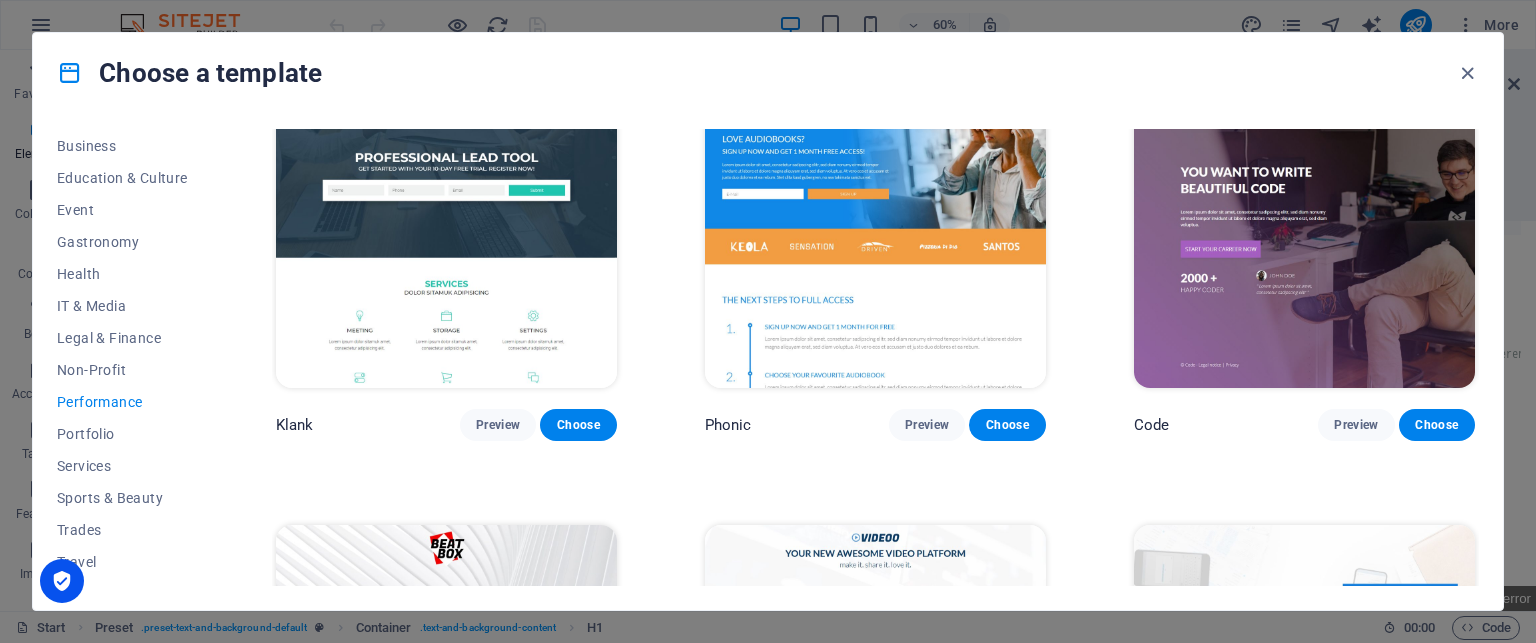 scroll, scrollTop: 0, scrollLeft: 0, axis: both 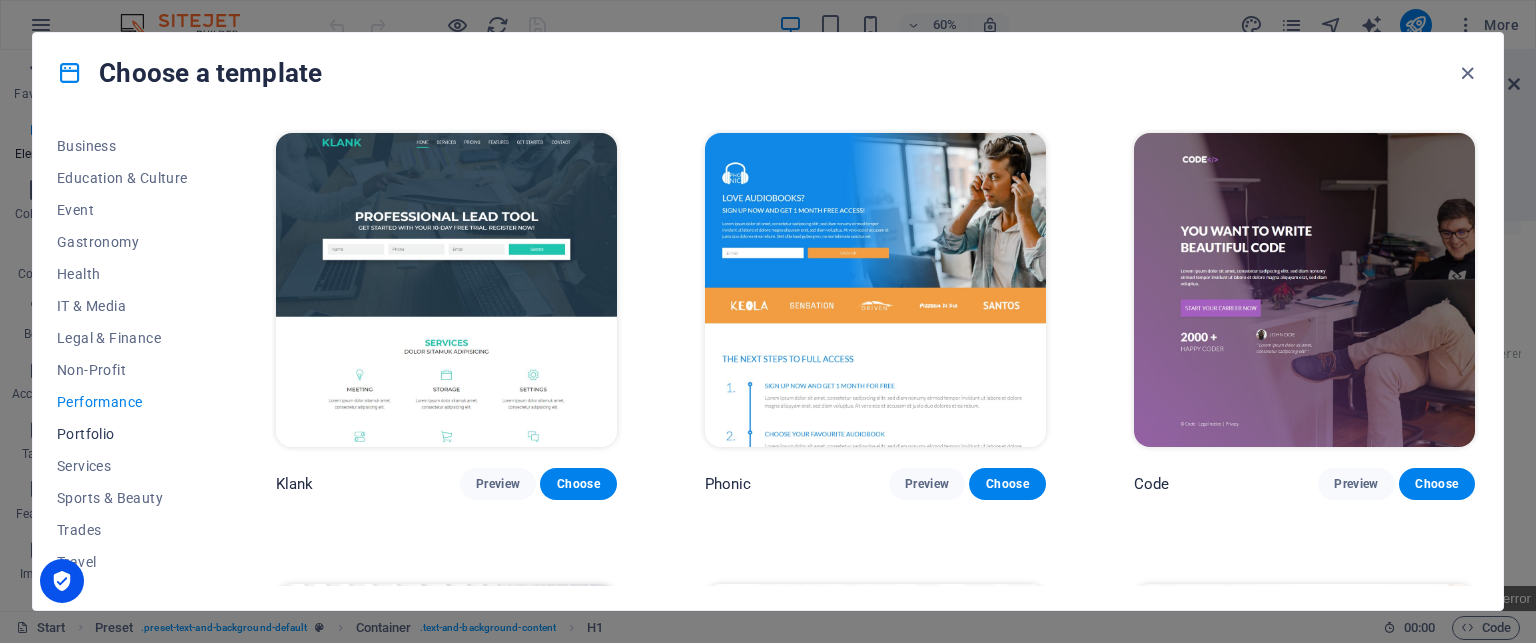 click on "Portfolio" at bounding box center [122, 434] 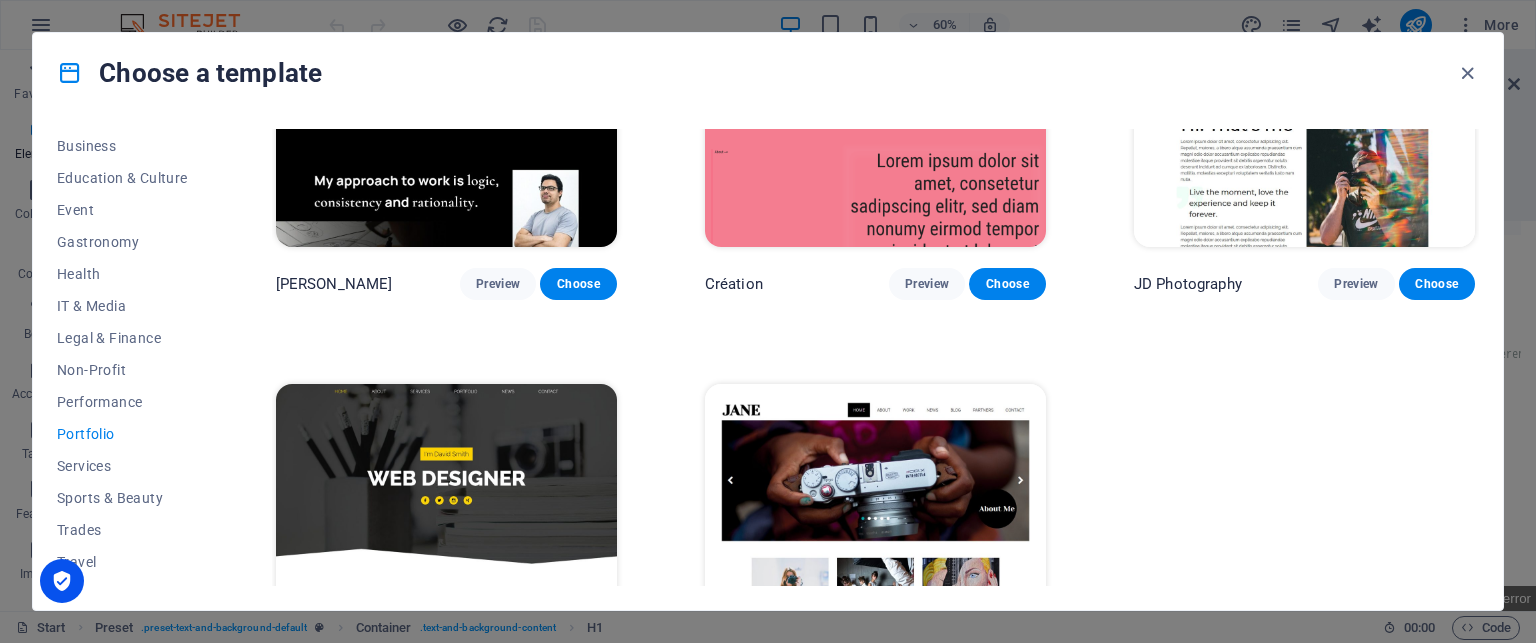 scroll, scrollTop: 692, scrollLeft: 0, axis: vertical 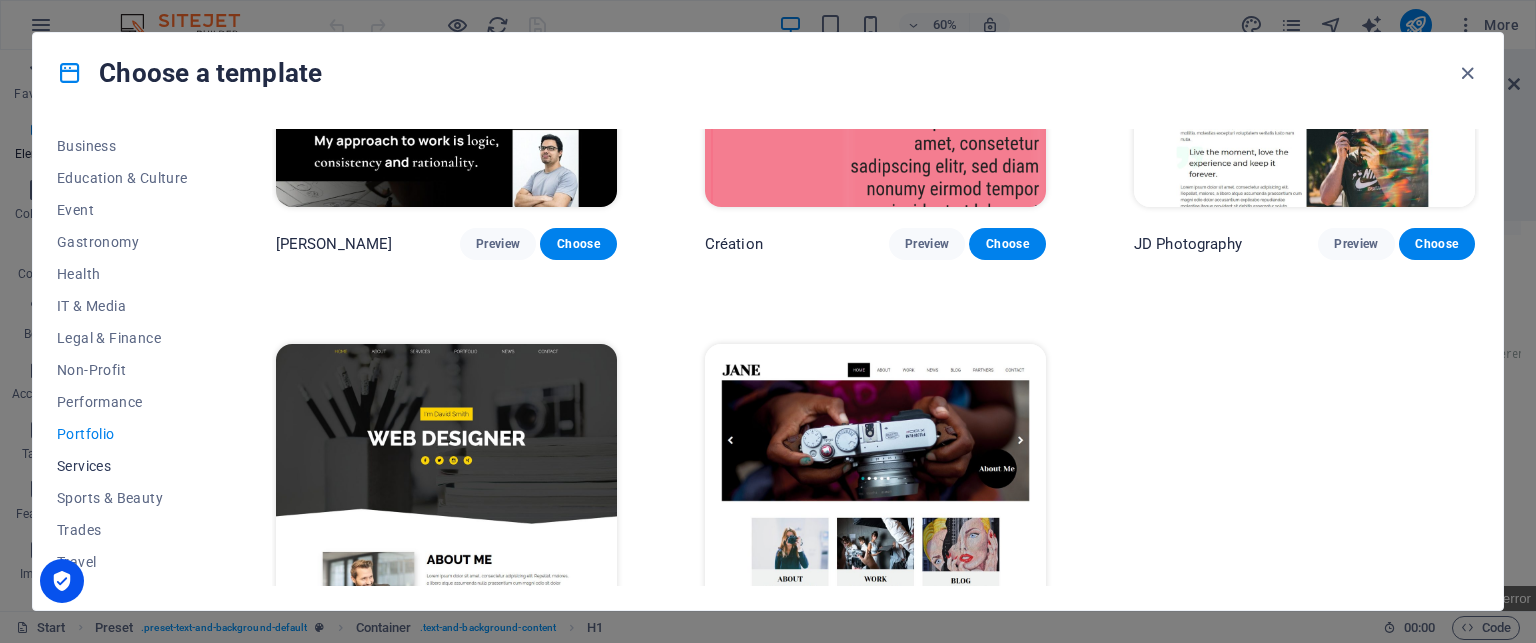 click on "Services" at bounding box center [122, 466] 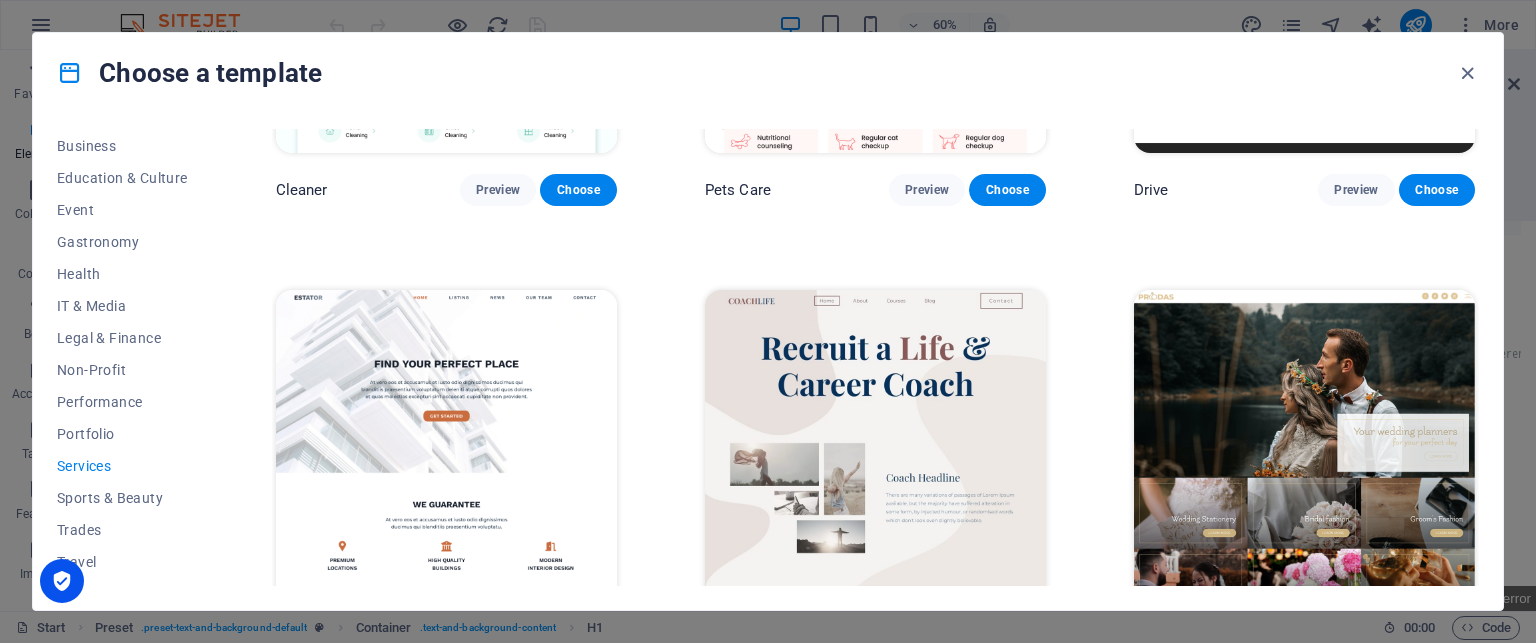 scroll, scrollTop: 827, scrollLeft: 0, axis: vertical 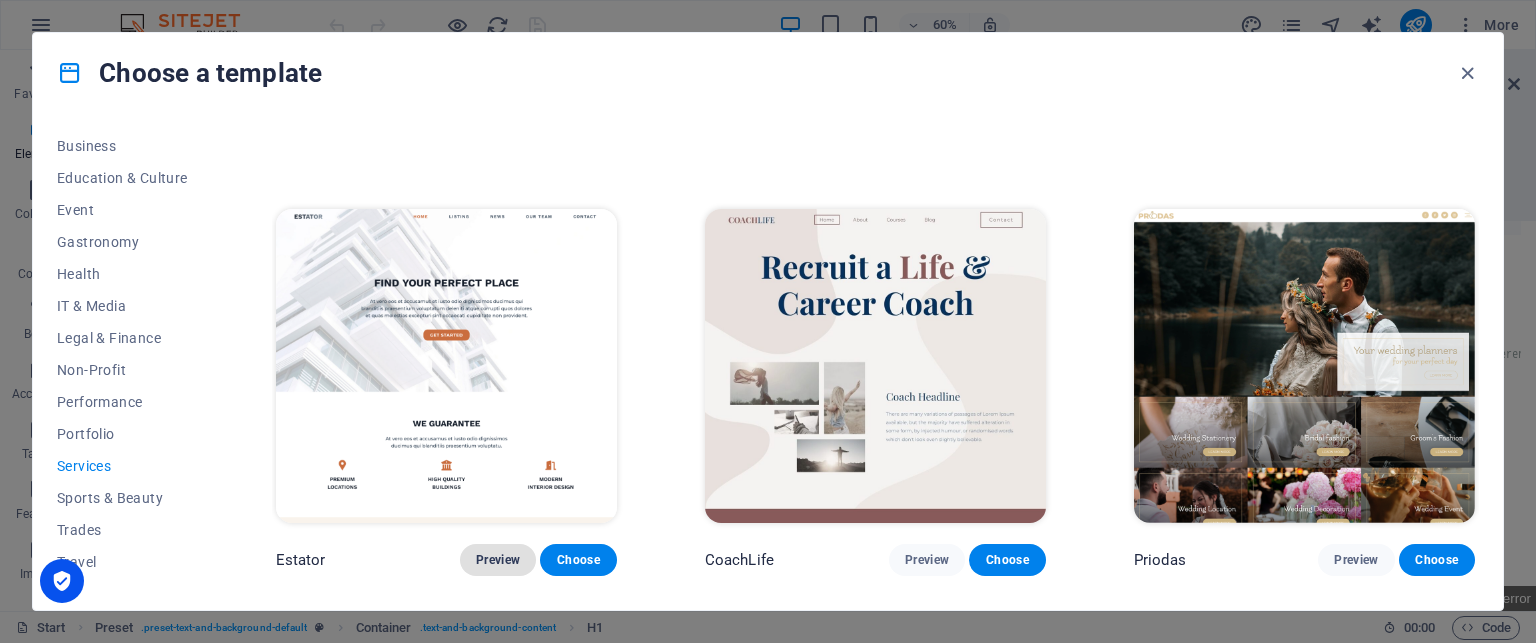 click on "Preview" at bounding box center [498, 560] 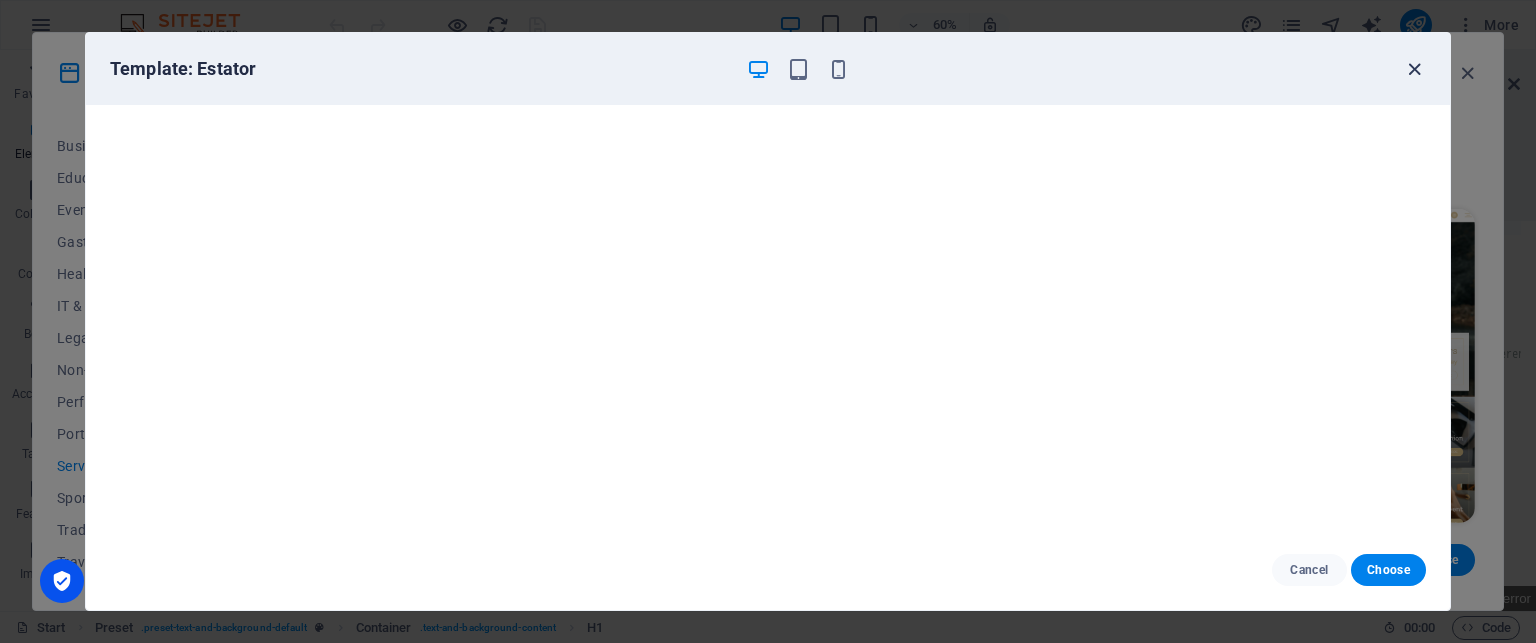 click at bounding box center (1414, 69) 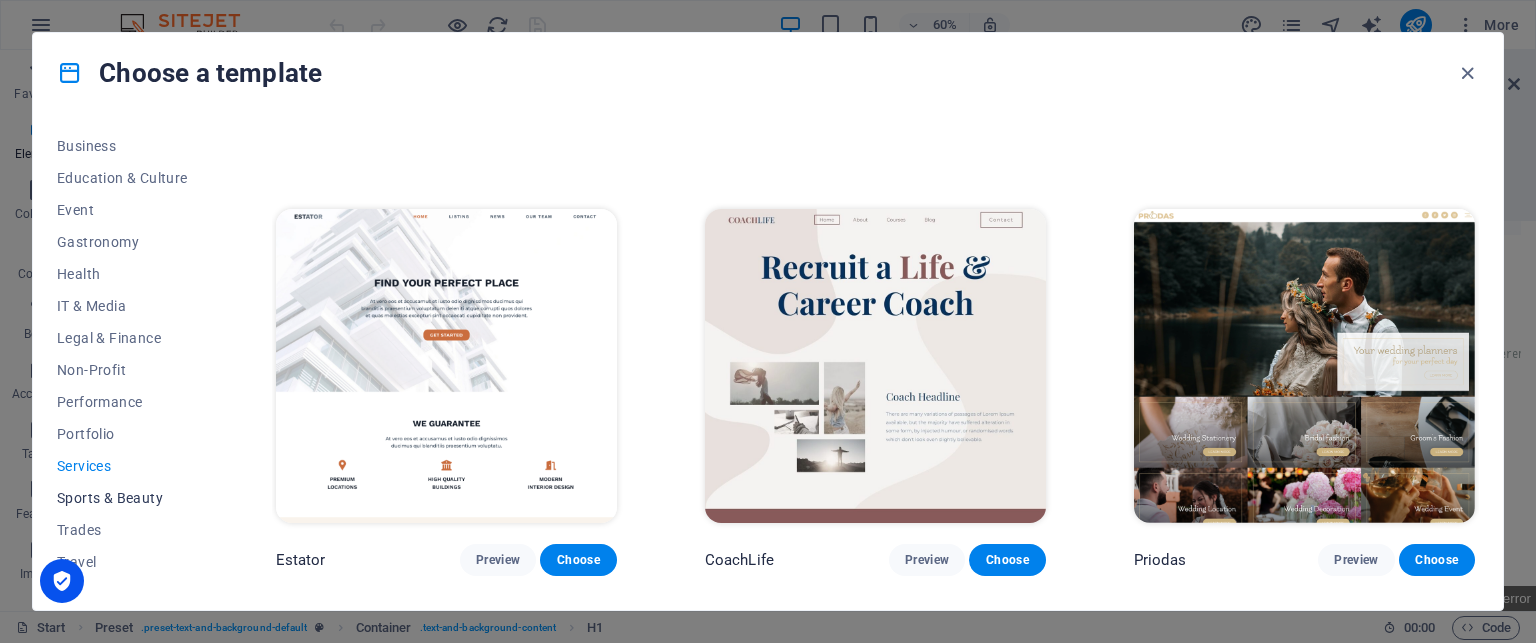 scroll, scrollTop: 342, scrollLeft: 0, axis: vertical 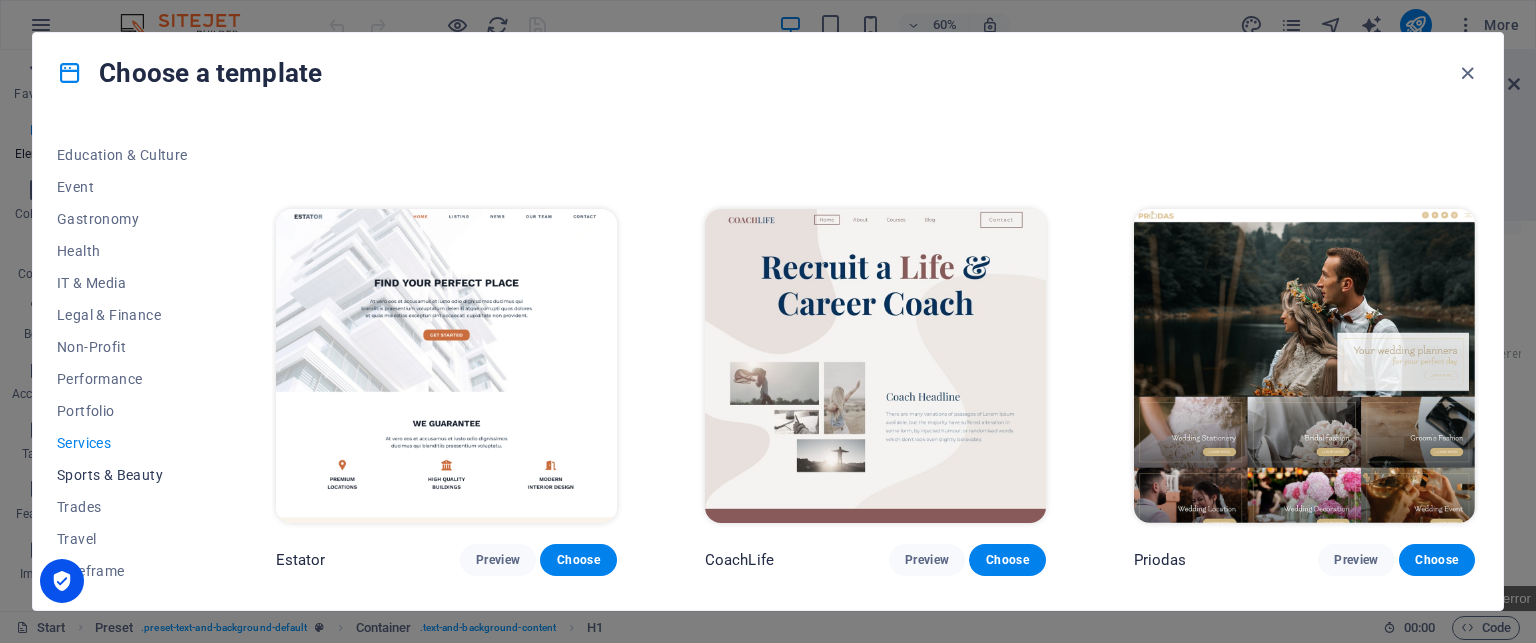 click on "Sports & Beauty" at bounding box center [122, 475] 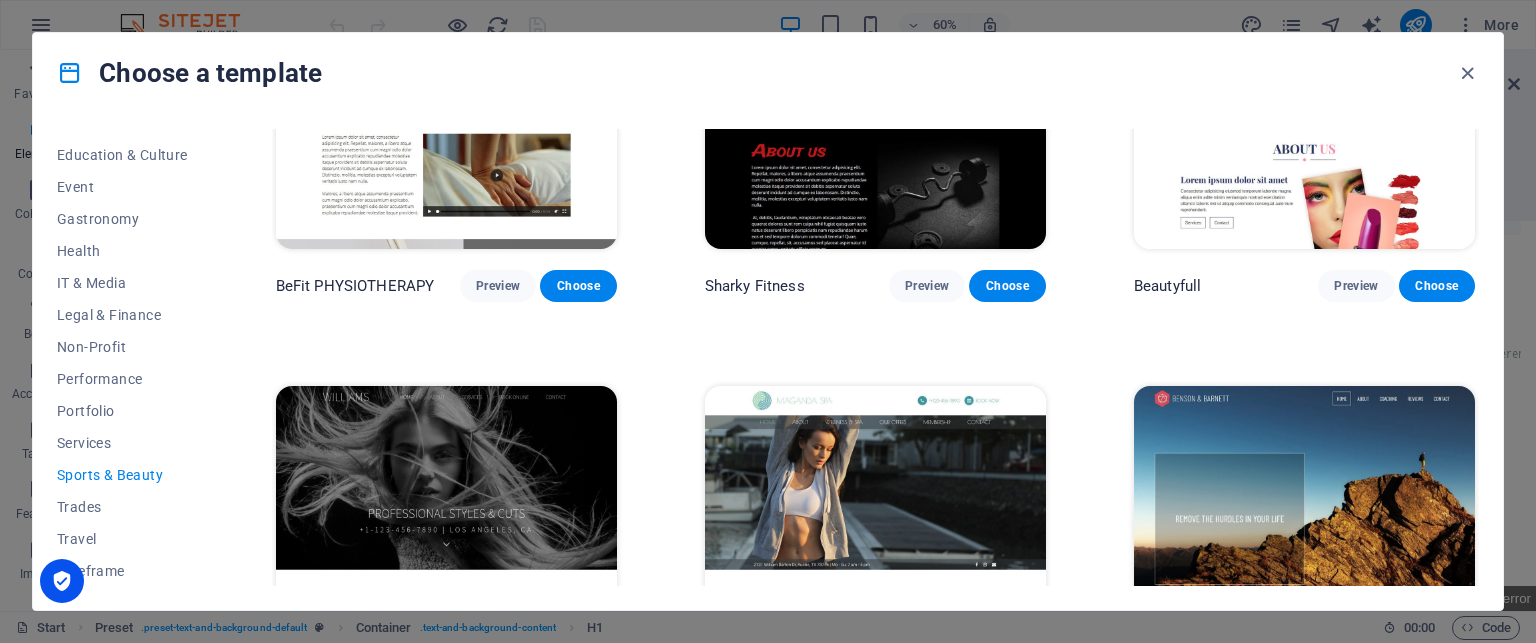 scroll, scrollTop: 1709, scrollLeft: 0, axis: vertical 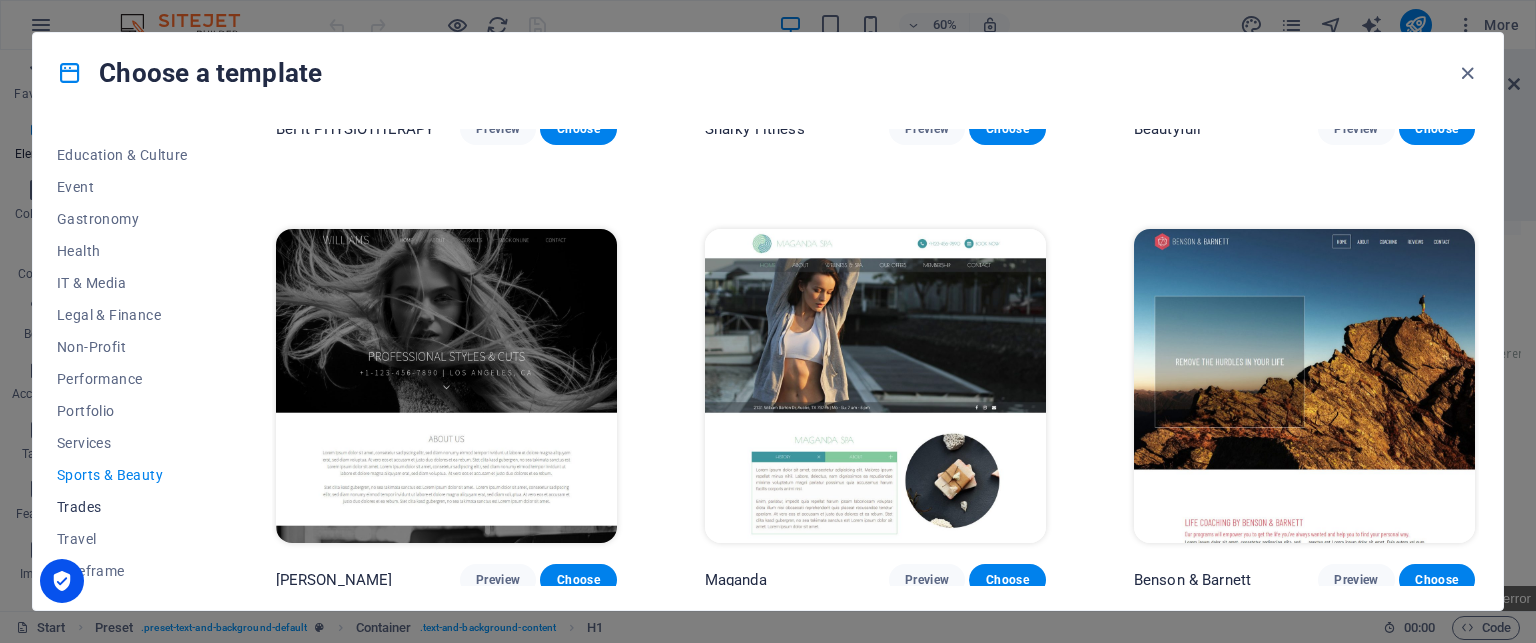 click on "Trades" at bounding box center [122, 507] 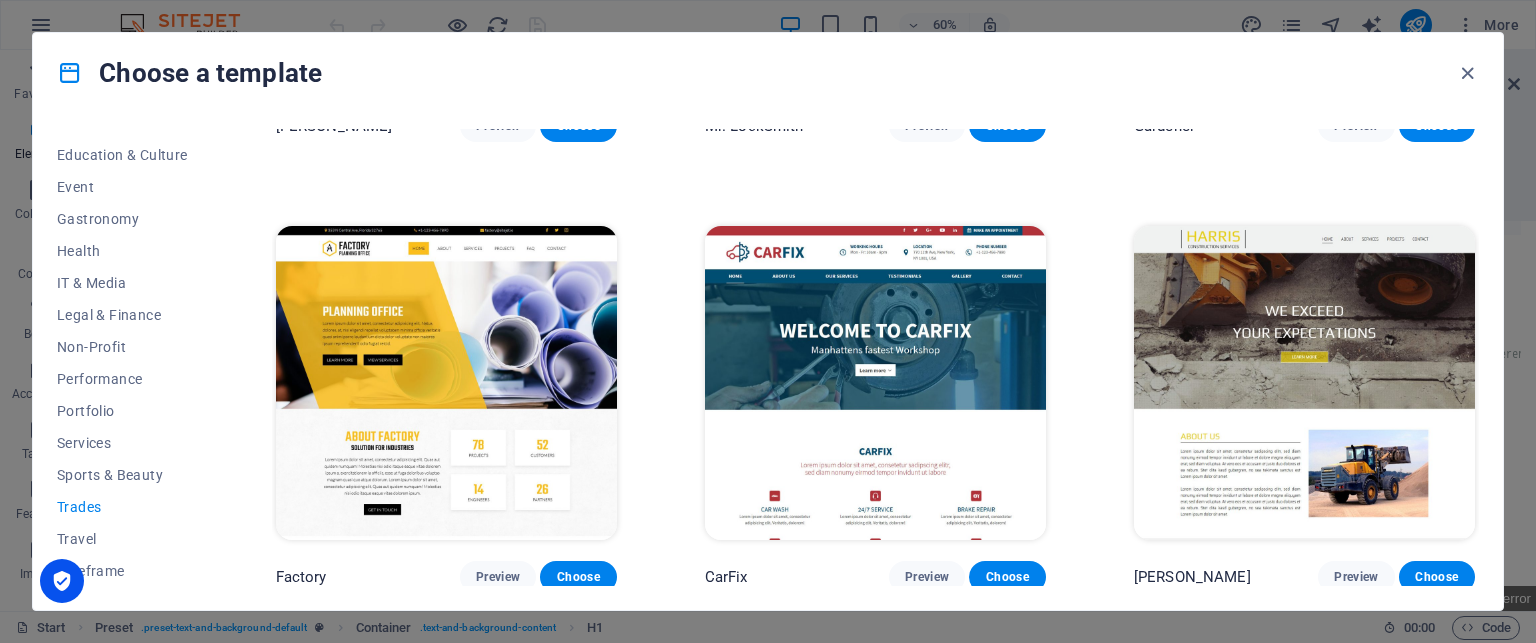 click at bounding box center (875, 383) 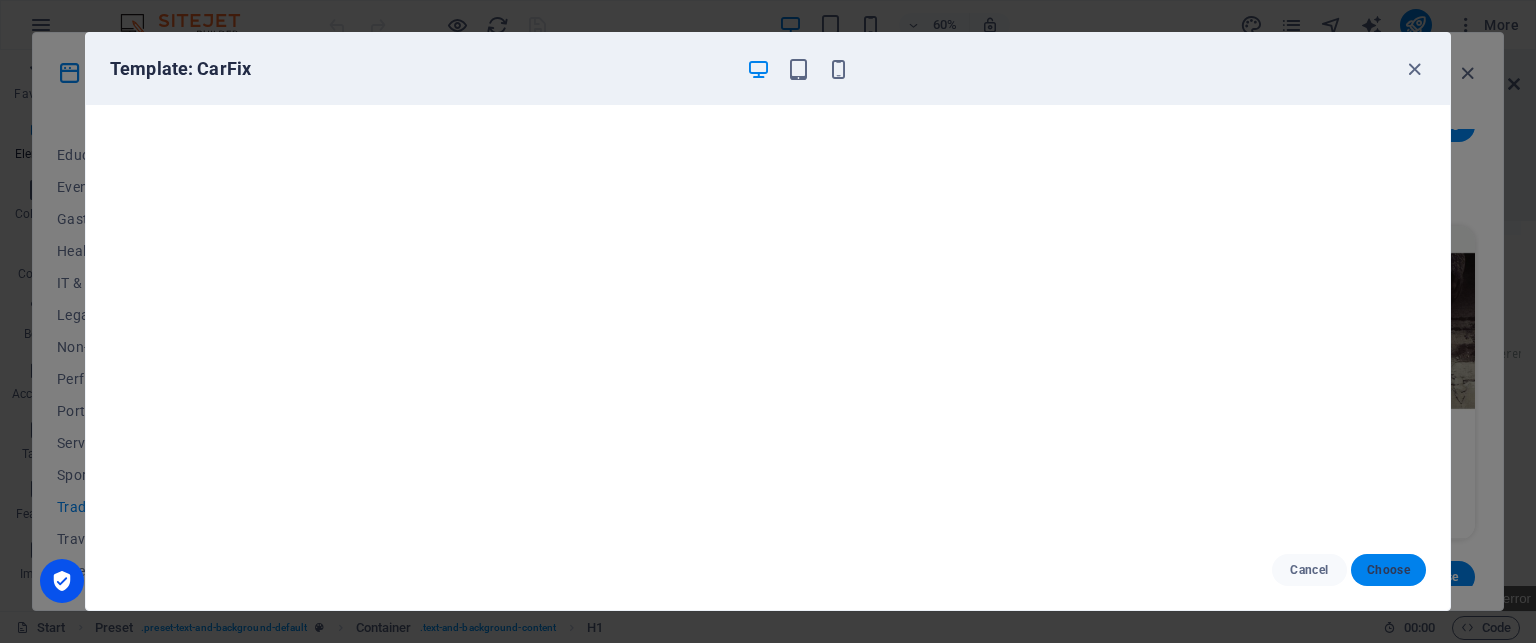 click on "Choose" at bounding box center (1388, 570) 